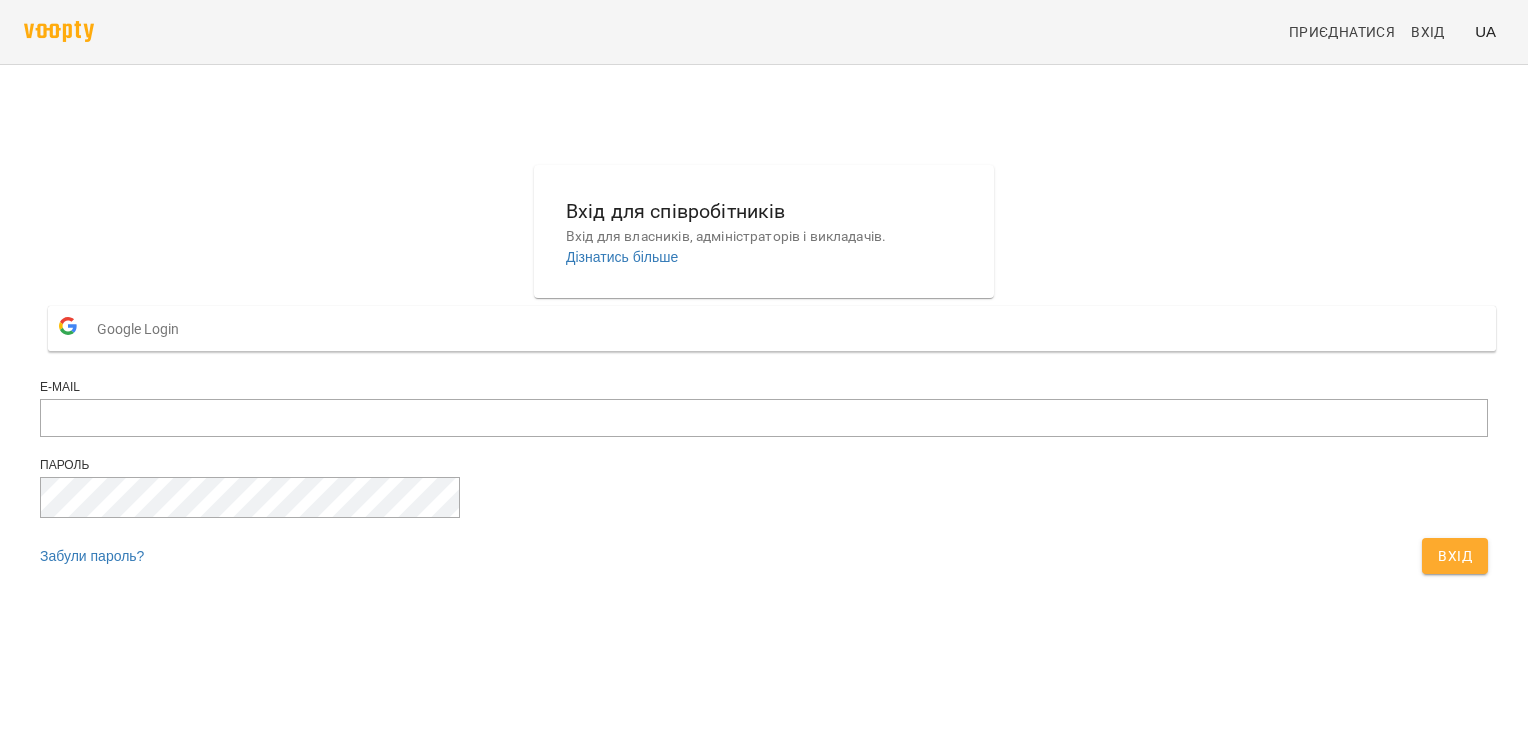 scroll, scrollTop: 0, scrollLeft: 0, axis: both 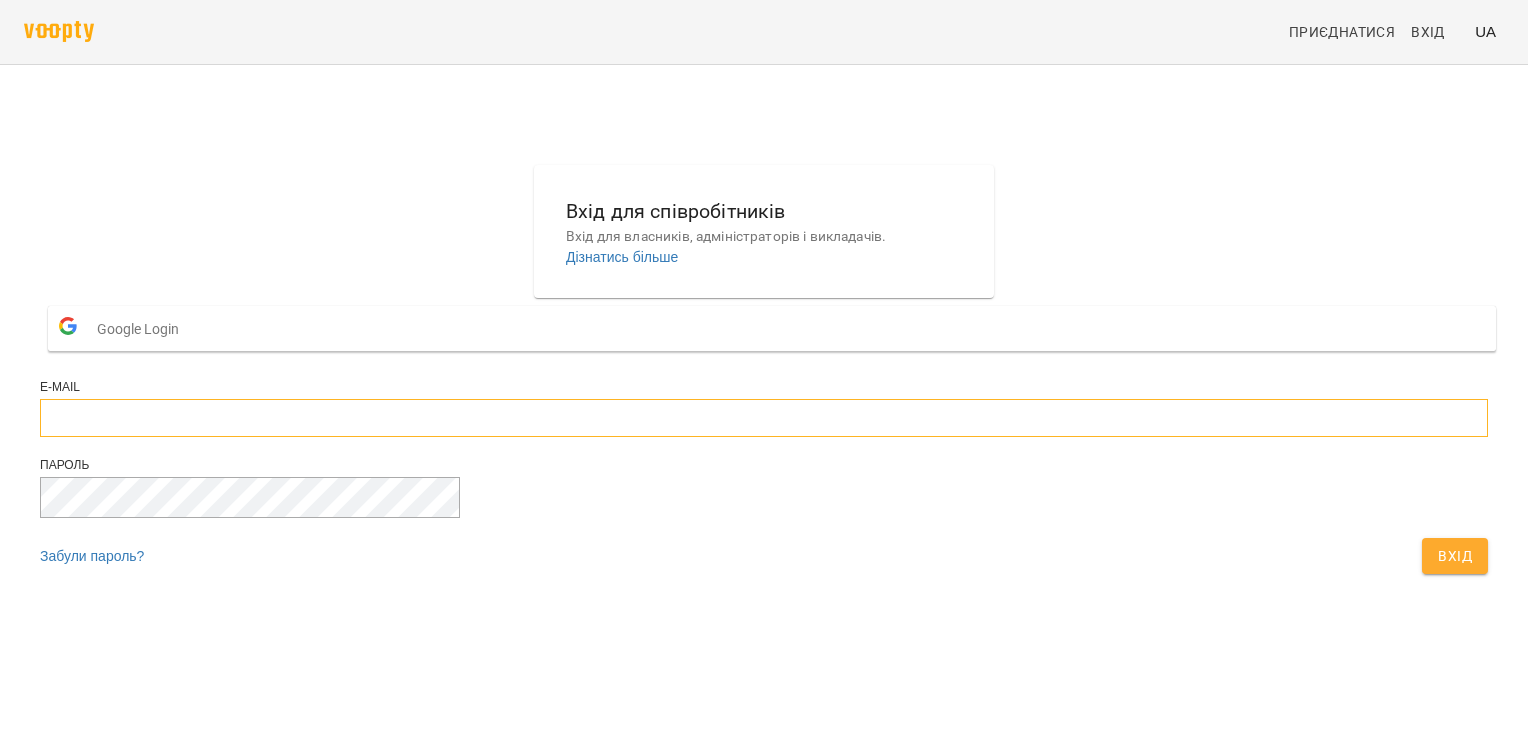 type on "**********" 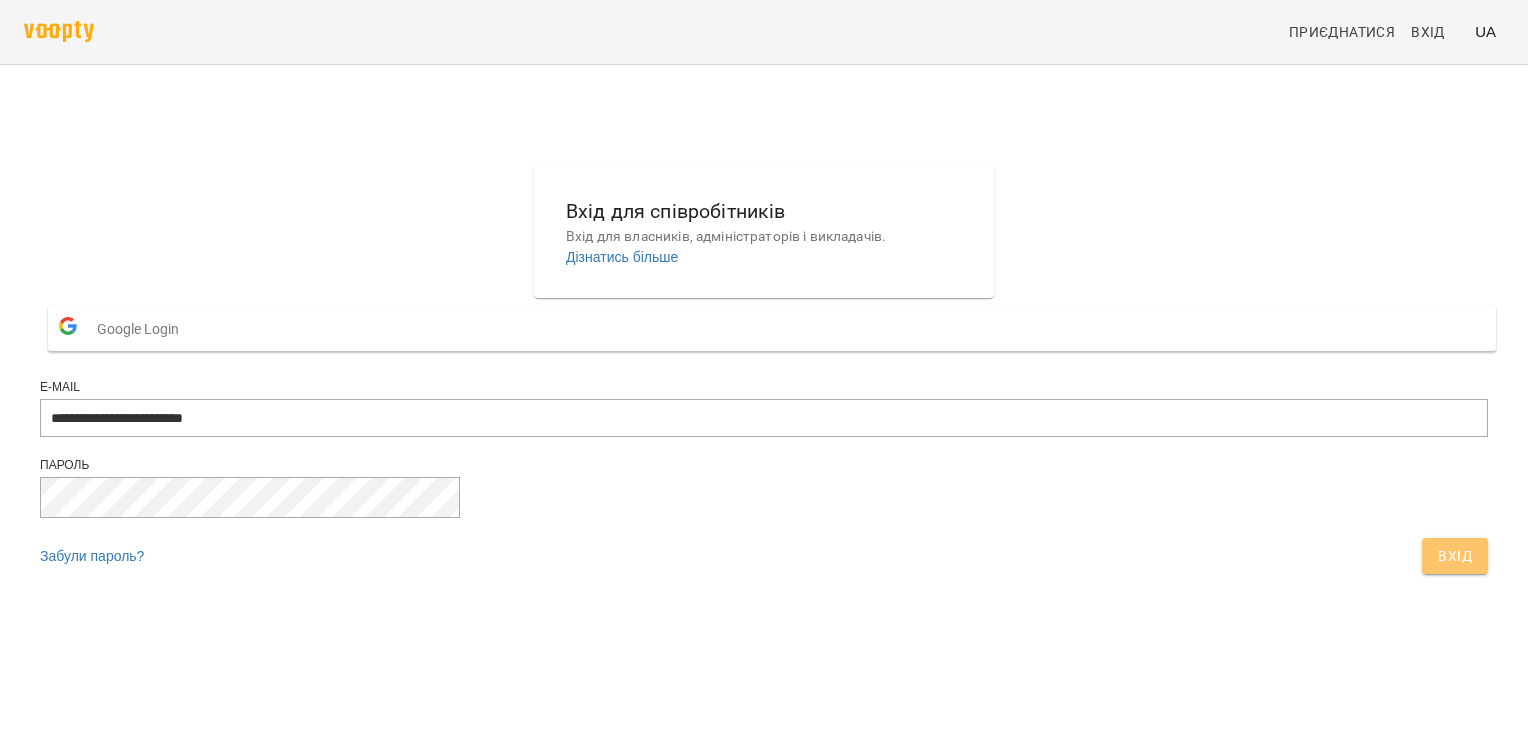 click on "Вхід" at bounding box center (1455, 556) 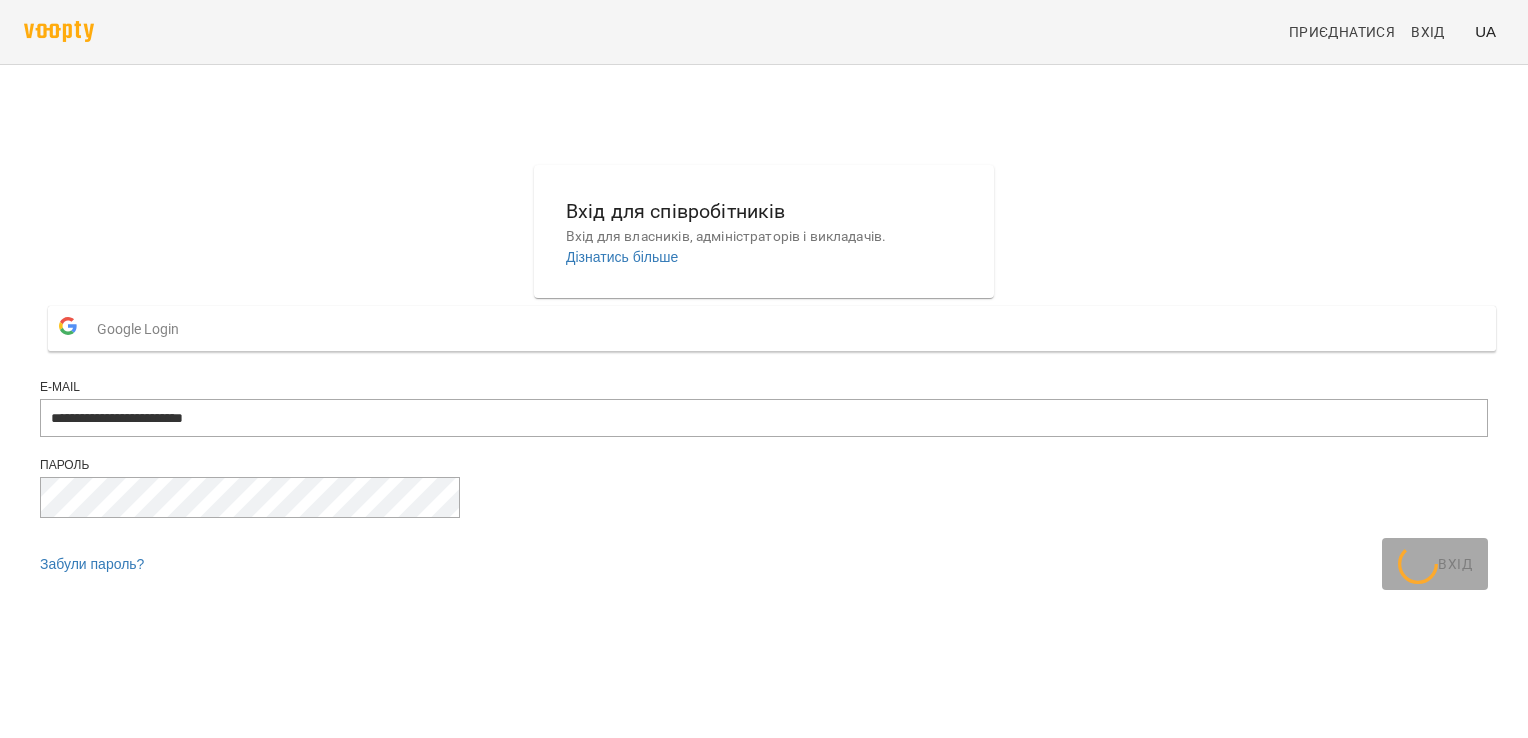 click on "Google Login" at bounding box center (143, 329) 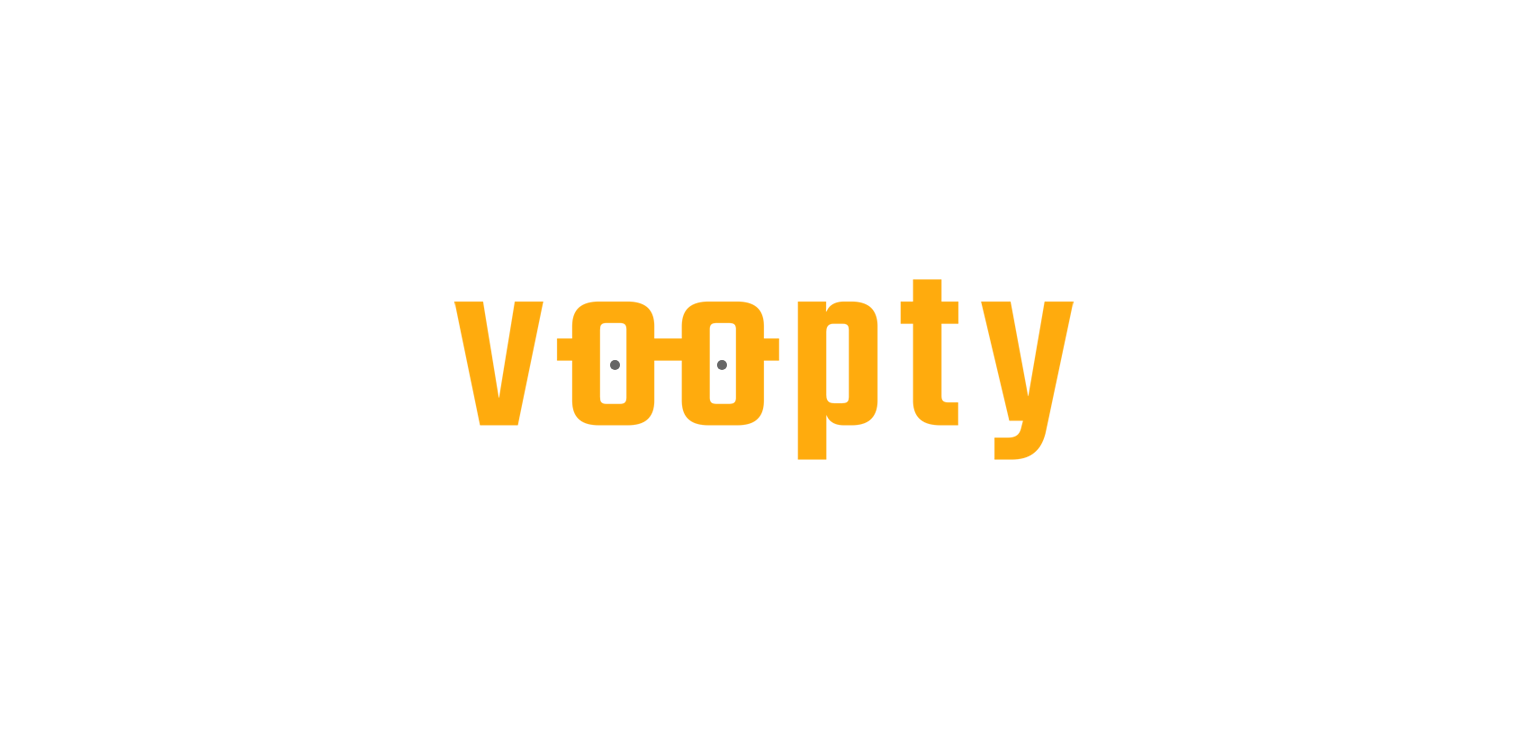 scroll, scrollTop: 0, scrollLeft: 0, axis: both 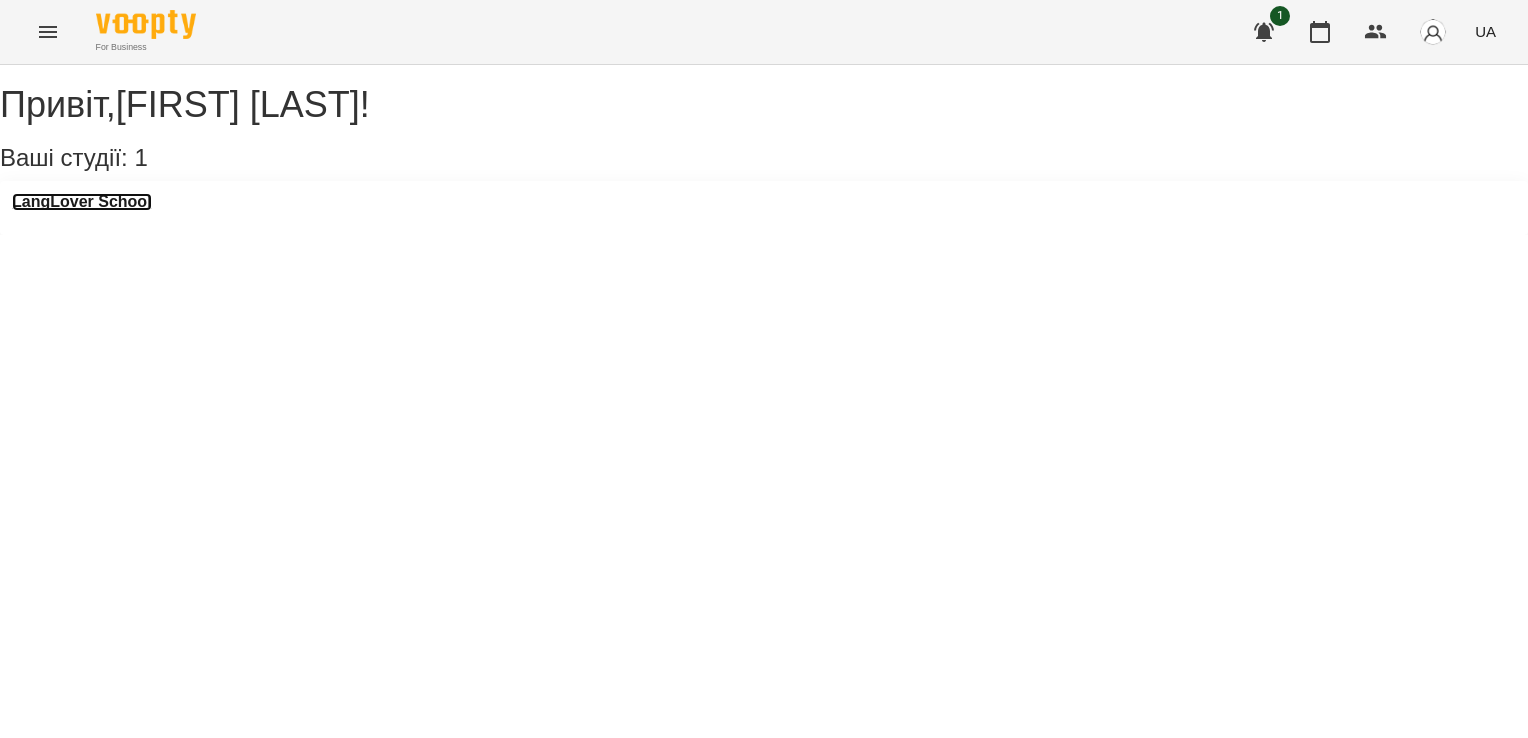 click on "LangLover School" at bounding box center (82, 202) 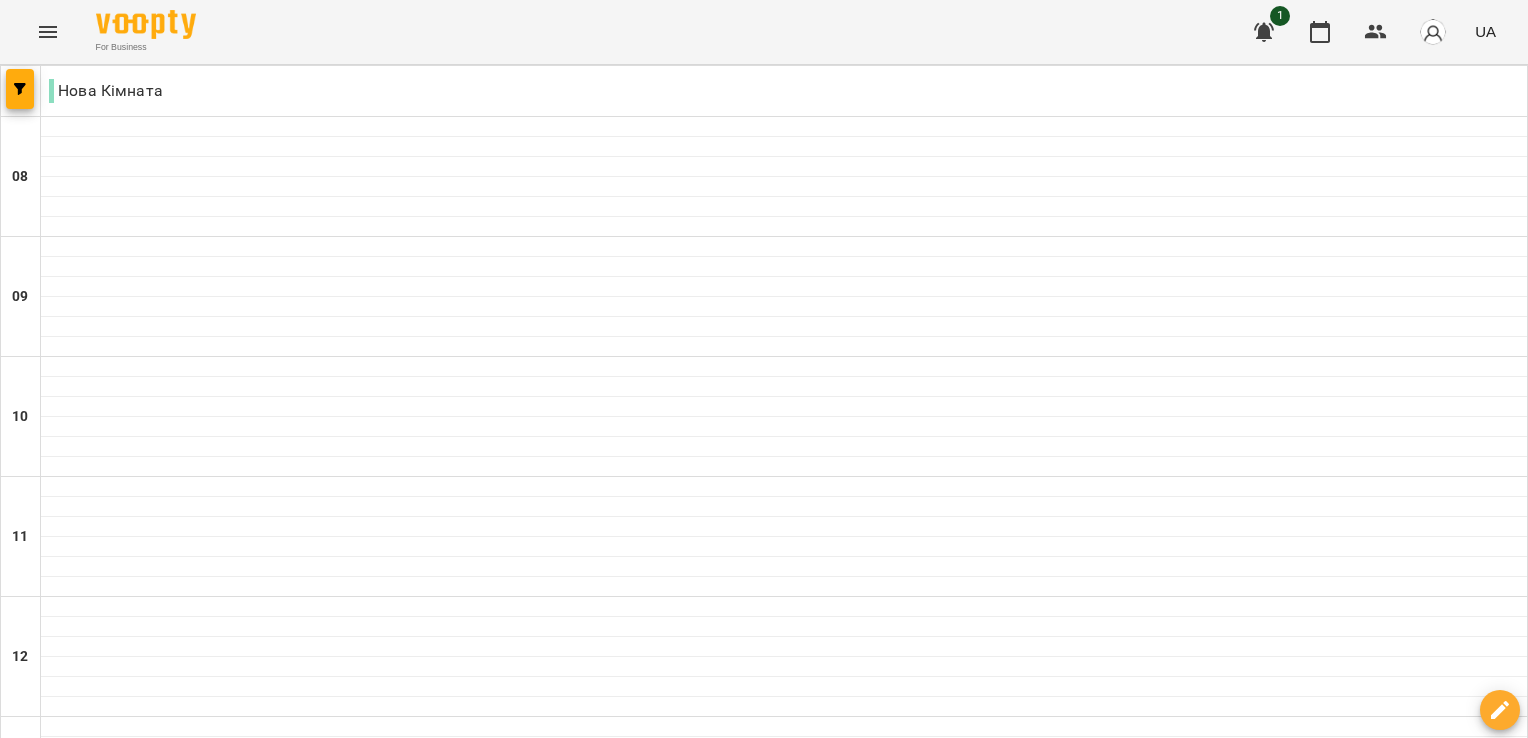 scroll, scrollTop: 800, scrollLeft: 0, axis: vertical 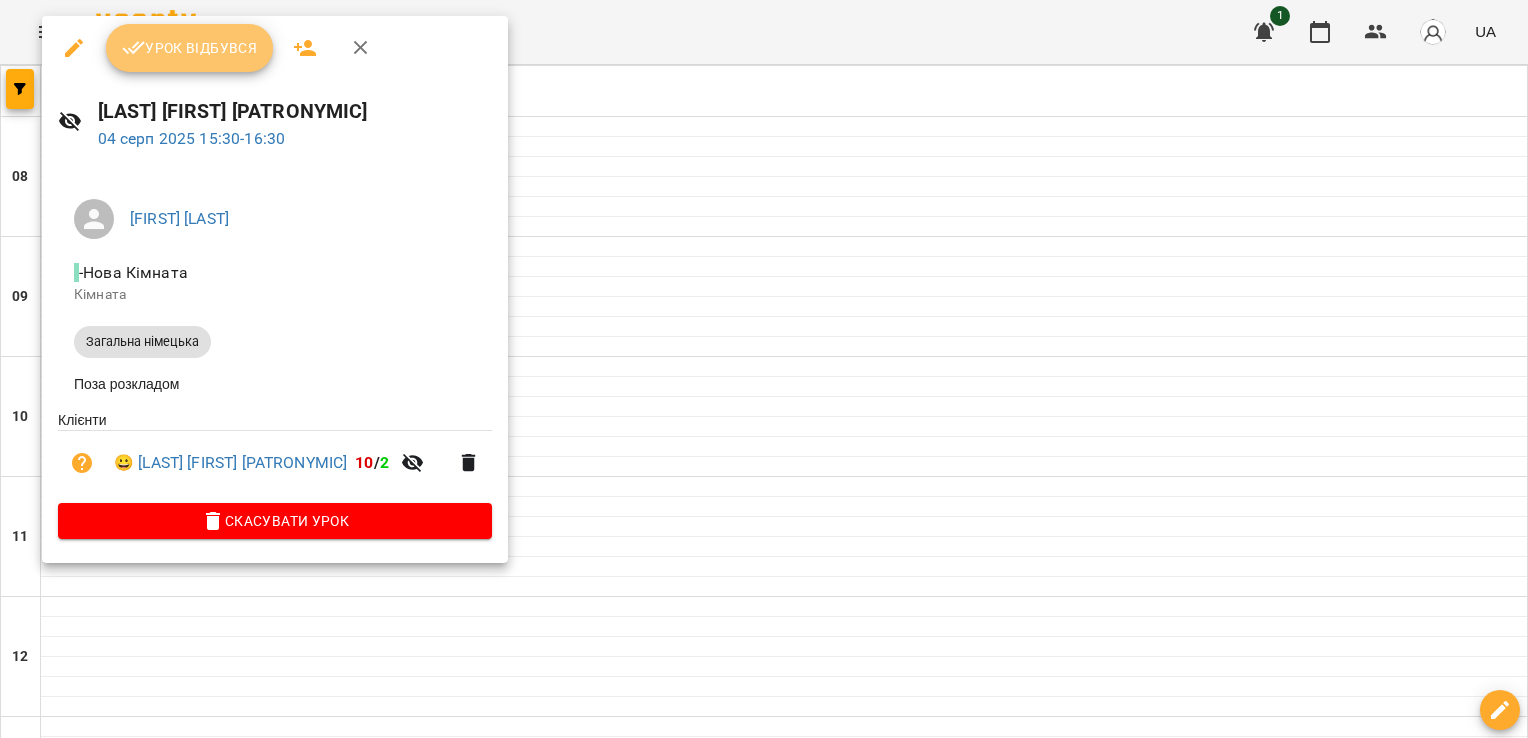 click on "Урок відбувся" at bounding box center (190, 48) 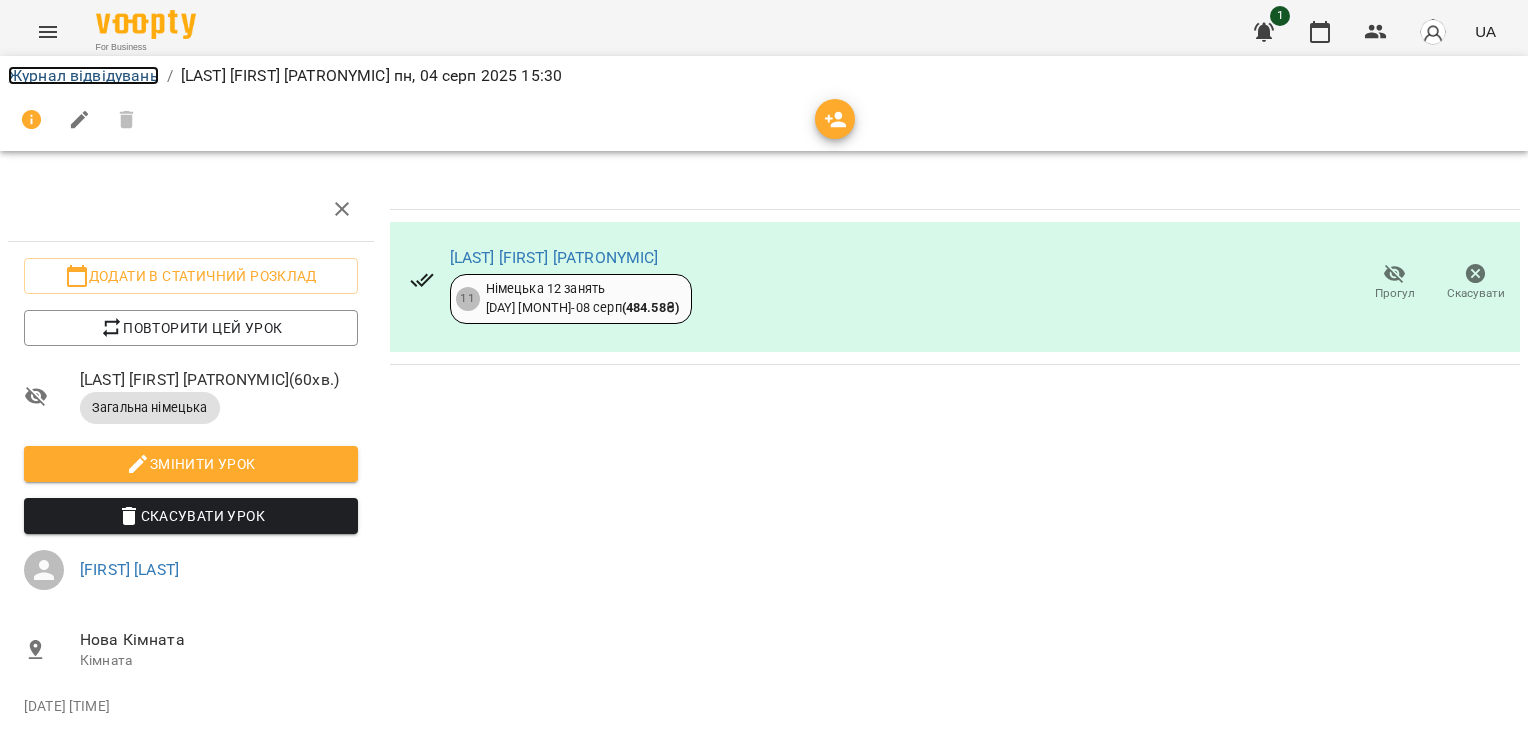 click on "Журнал відвідувань" at bounding box center [83, 75] 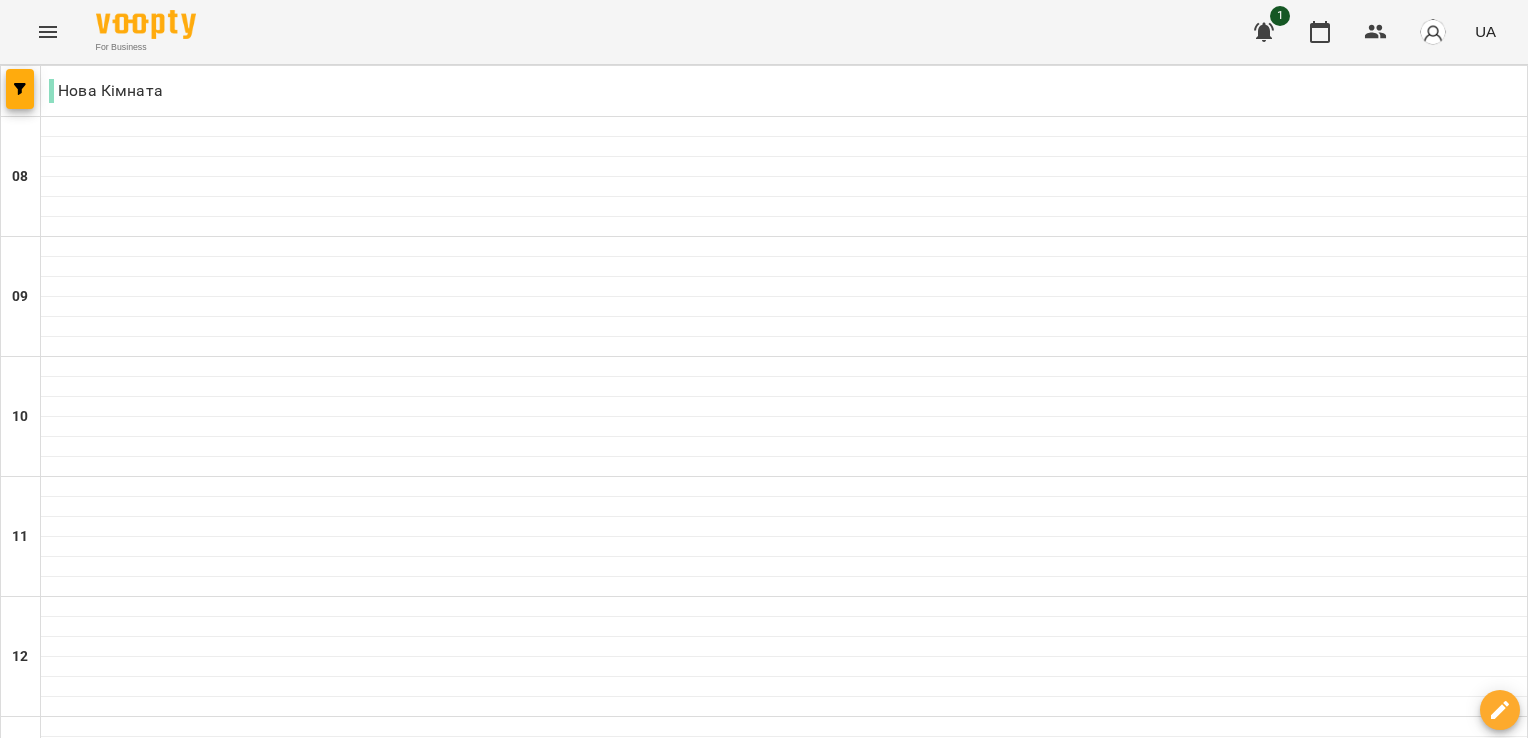 scroll, scrollTop: 1200, scrollLeft: 0, axis: vertical 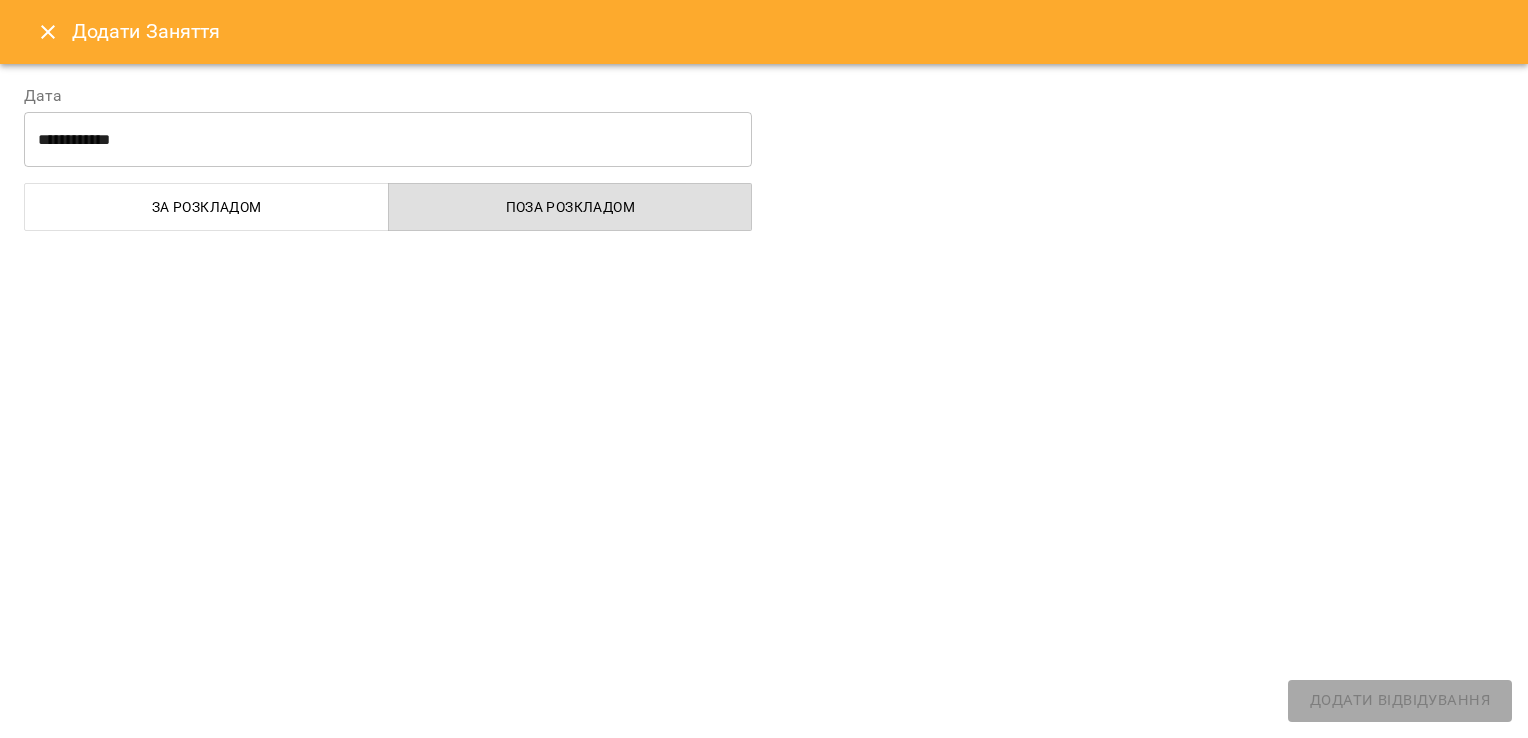 select on "**********" 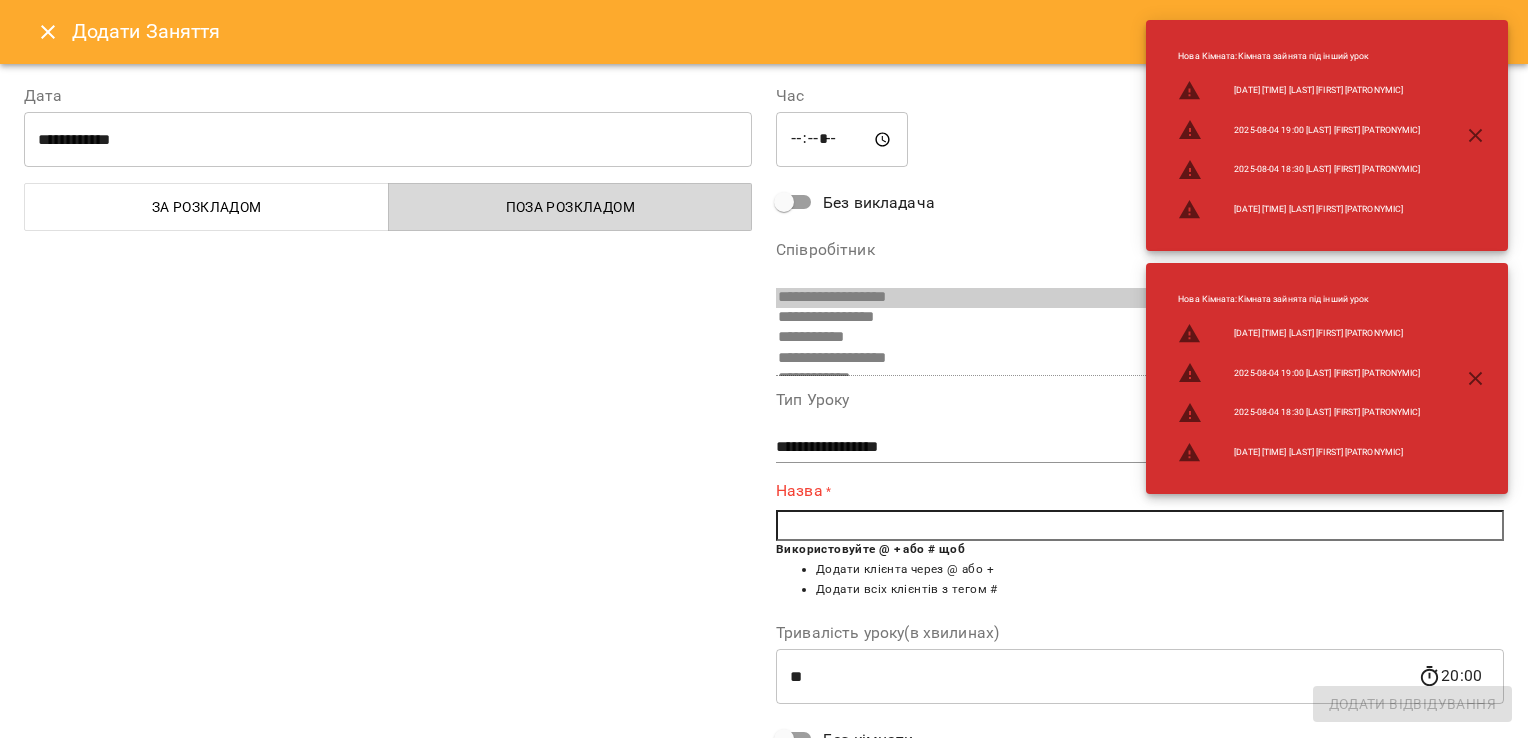 click on "Поза розкладом" at bounding box center [571, 207] 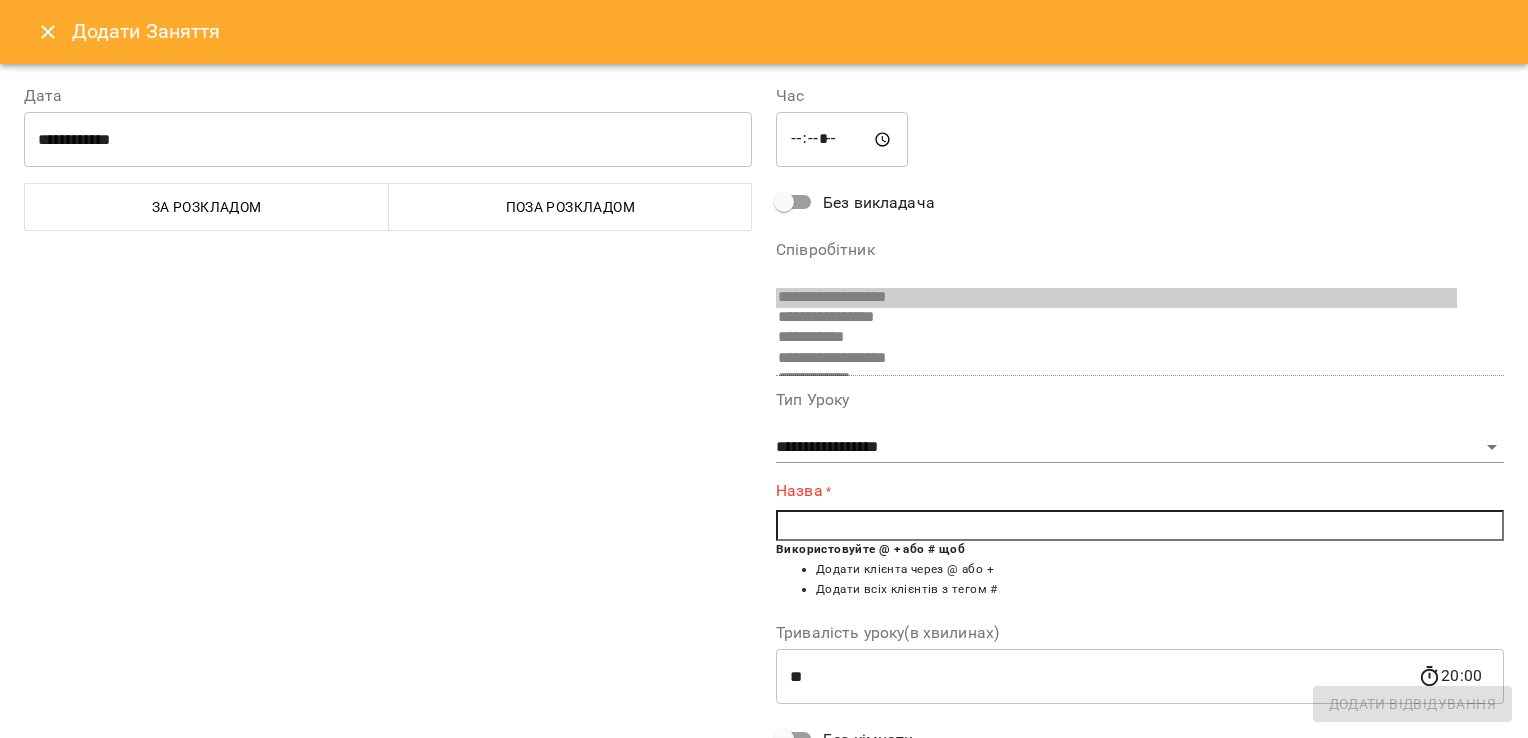 click on "**********" at bounding box center [1140, 491] 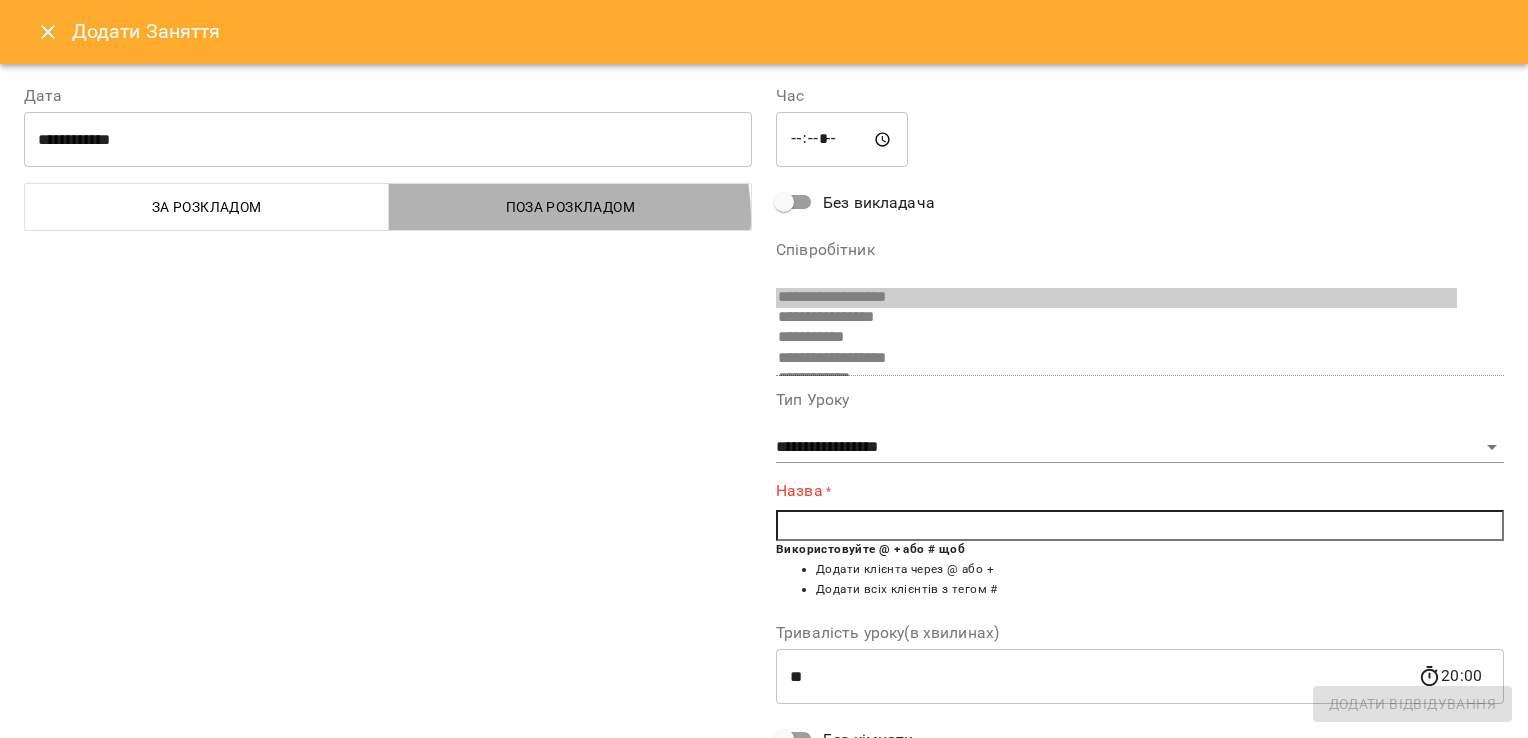 click on "Поза розкладом" at bounding box center (571, 207) 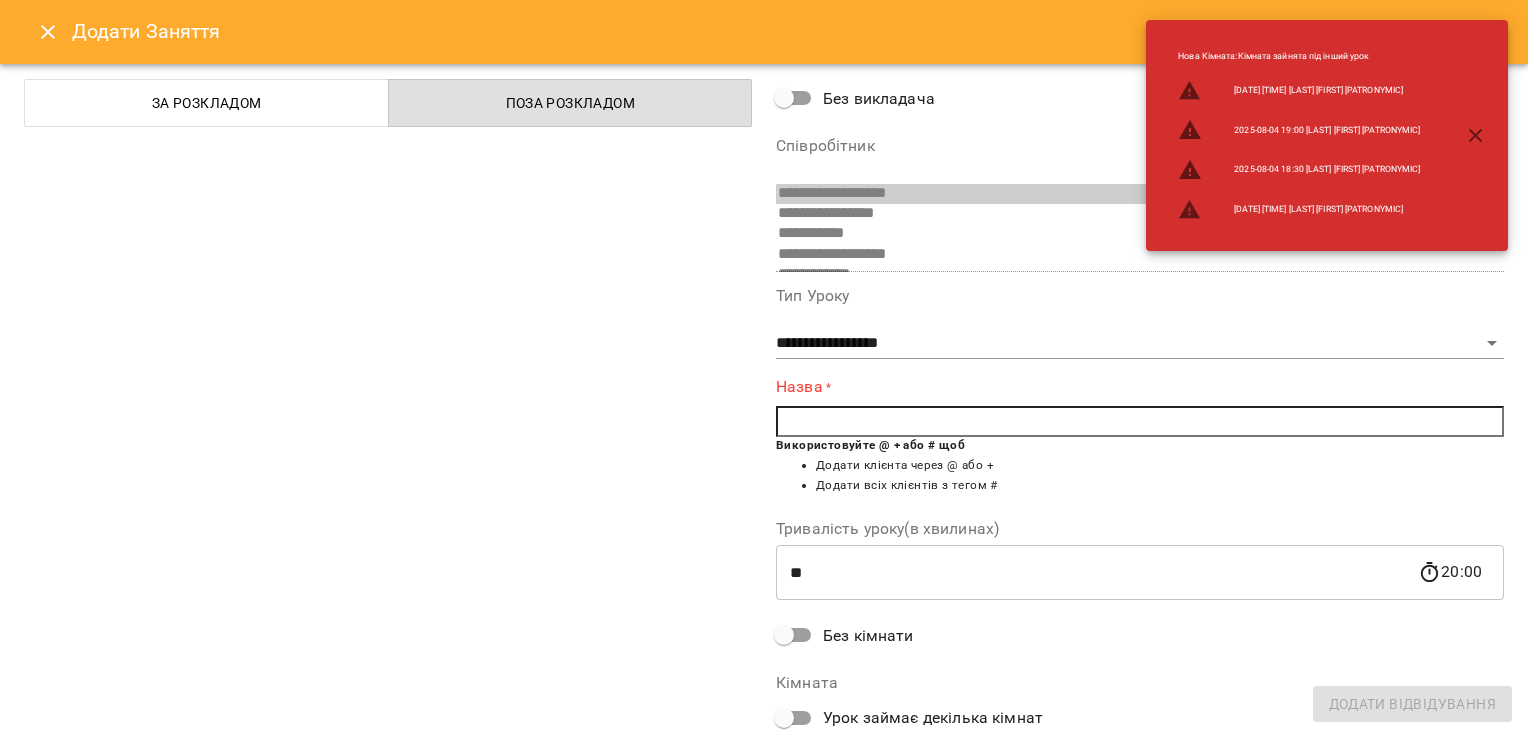 scroll, scrollTop: 223, scrollLeft: 0, axis: vertical 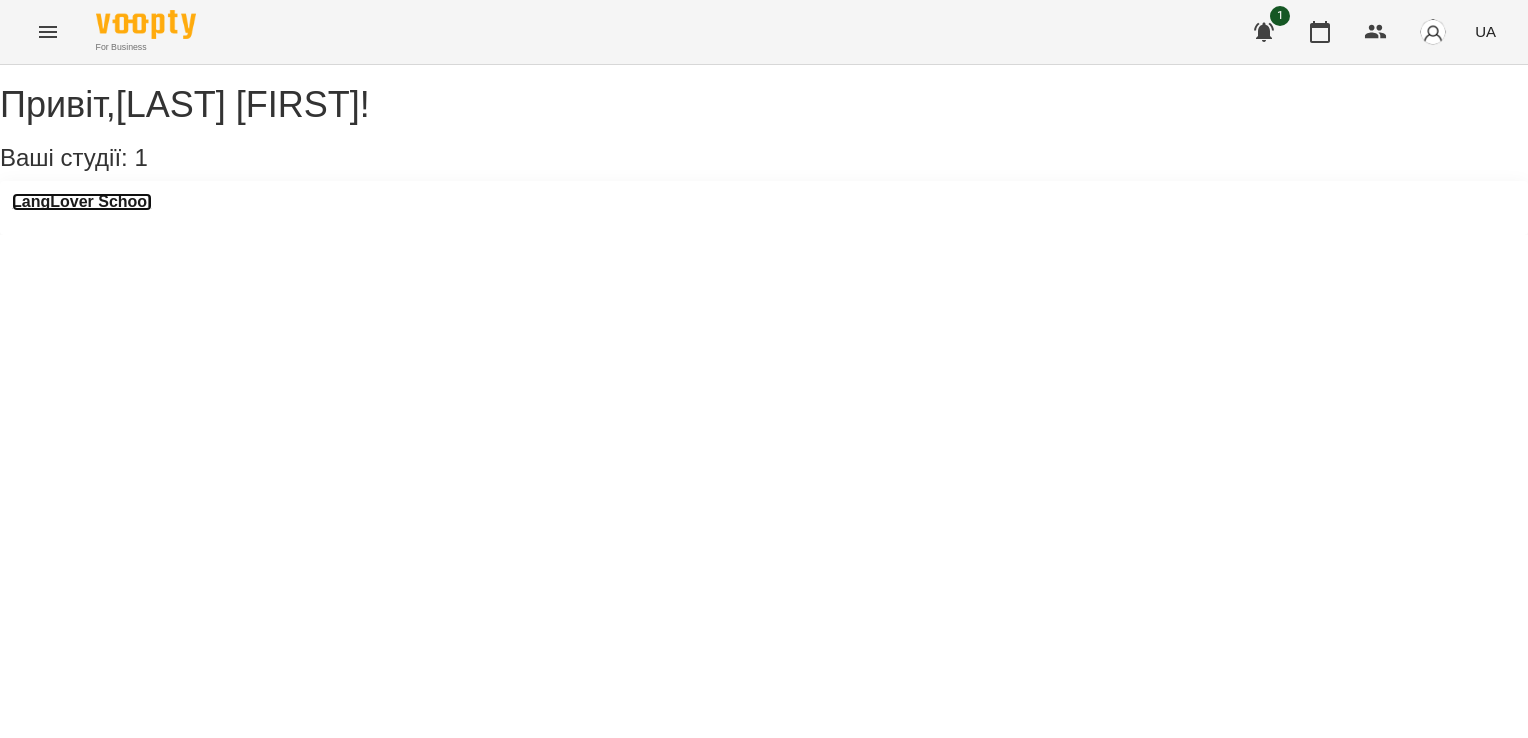 click on "LangLover School" at bounding box center [82, 202] 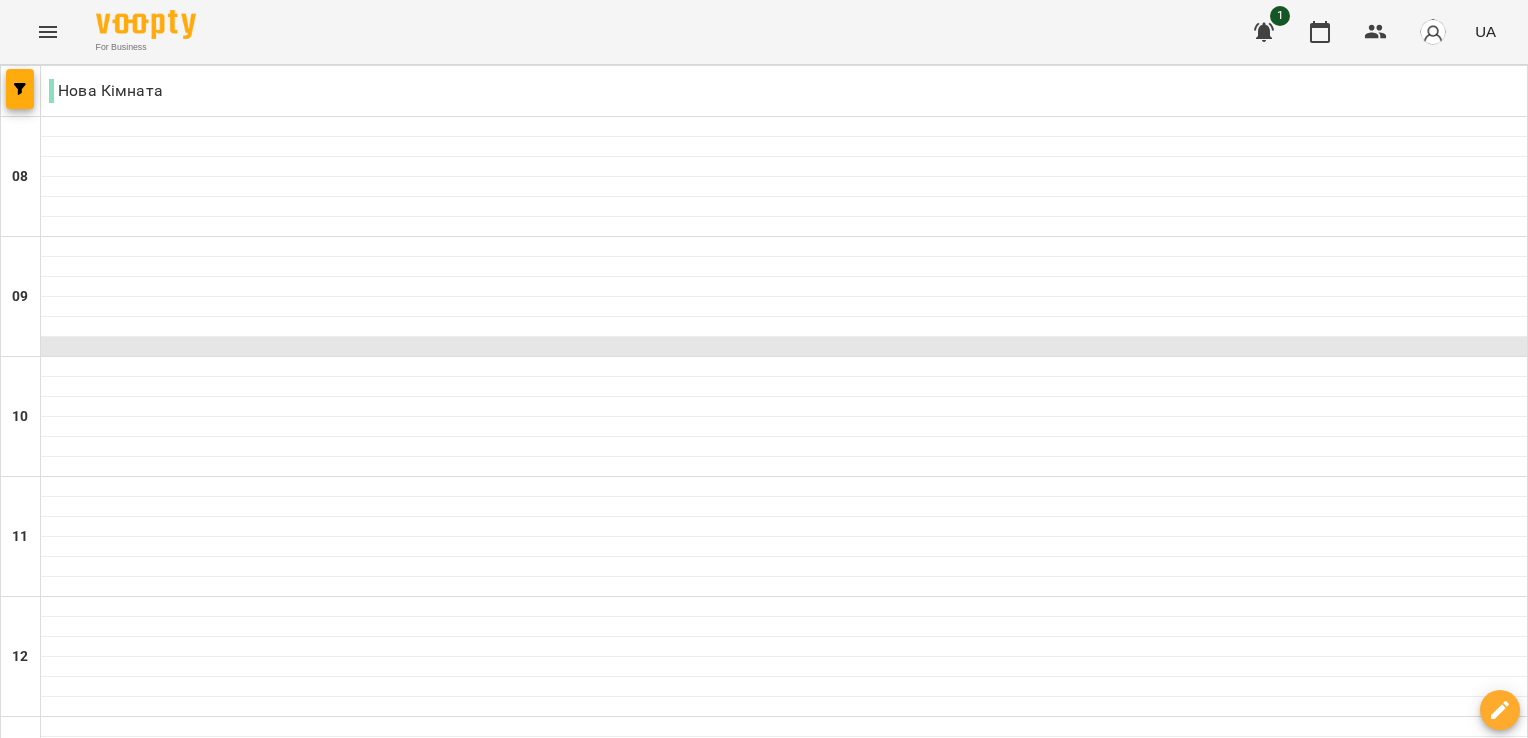 scroll, scrollTop: 1100, scrollLeft: 0, axis: vertical 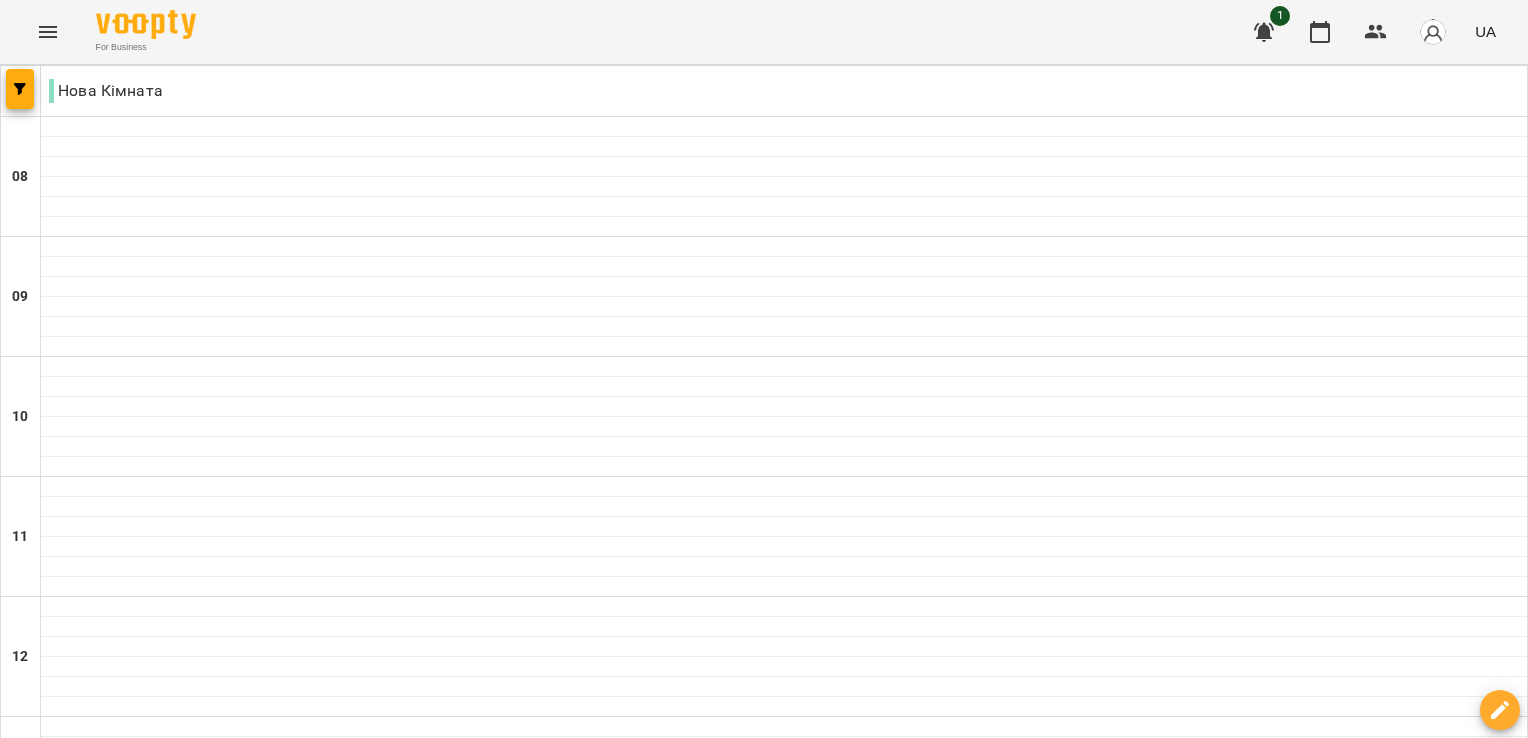click at bounding box center [784, 1447] 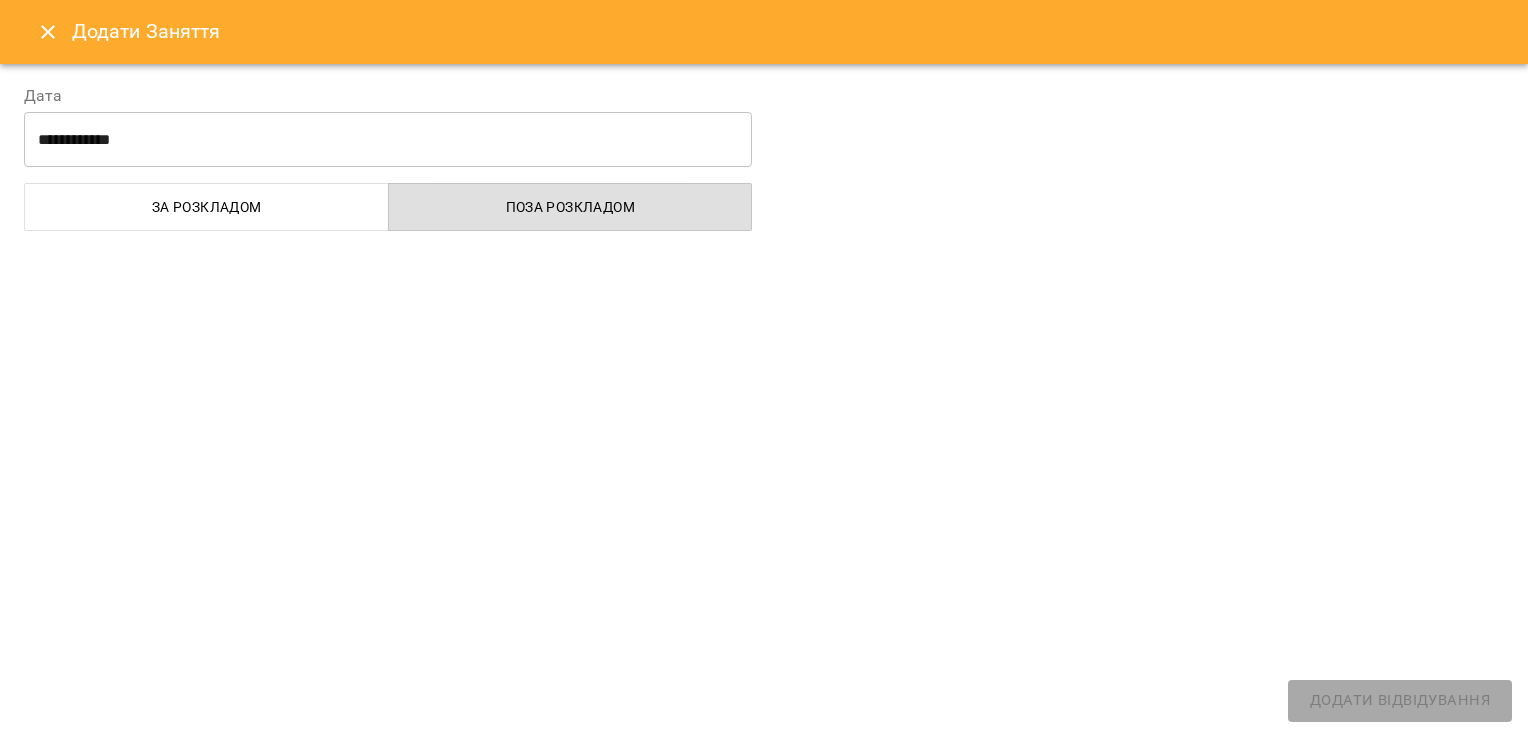 select on "**********" 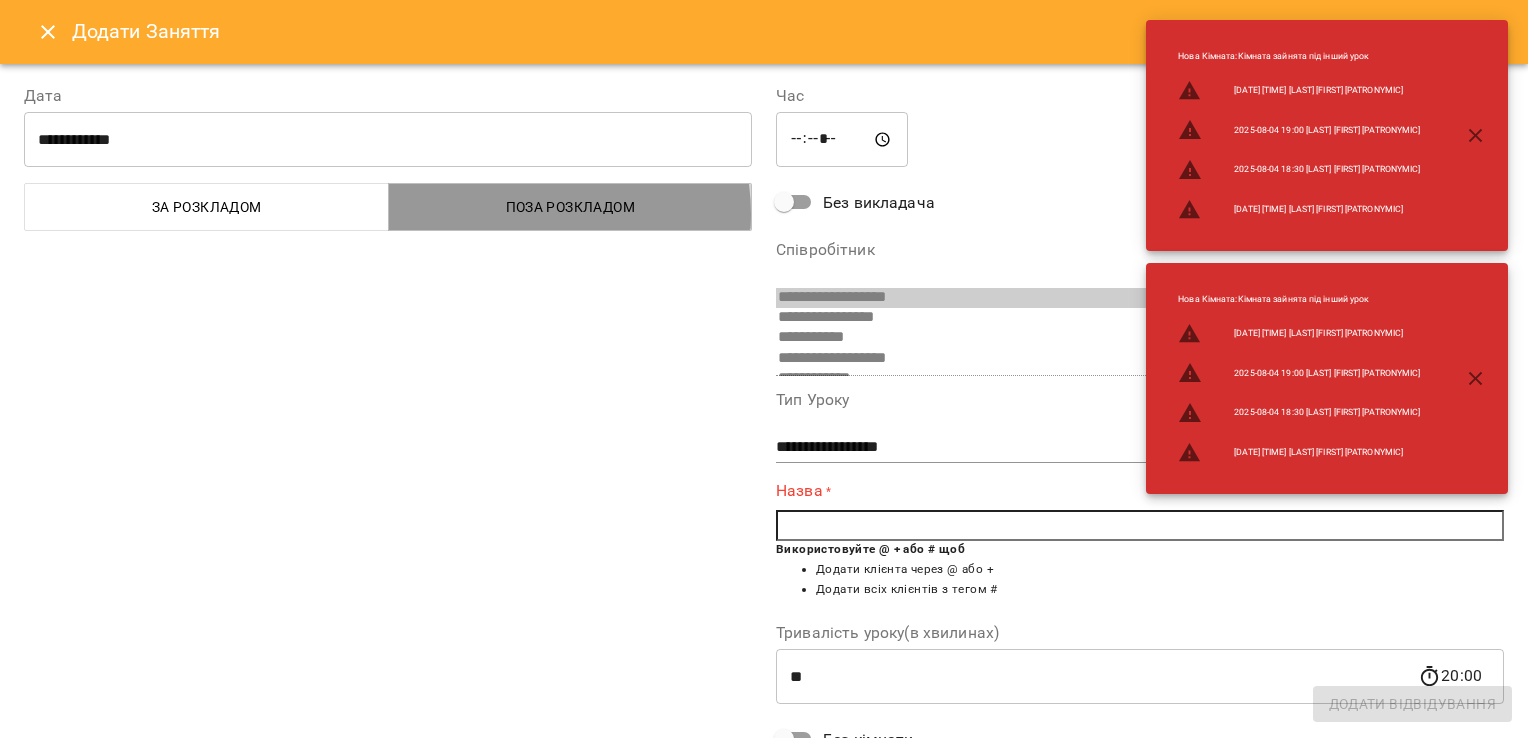 click on "Поза розкладом" at bounding box center [571, 207] 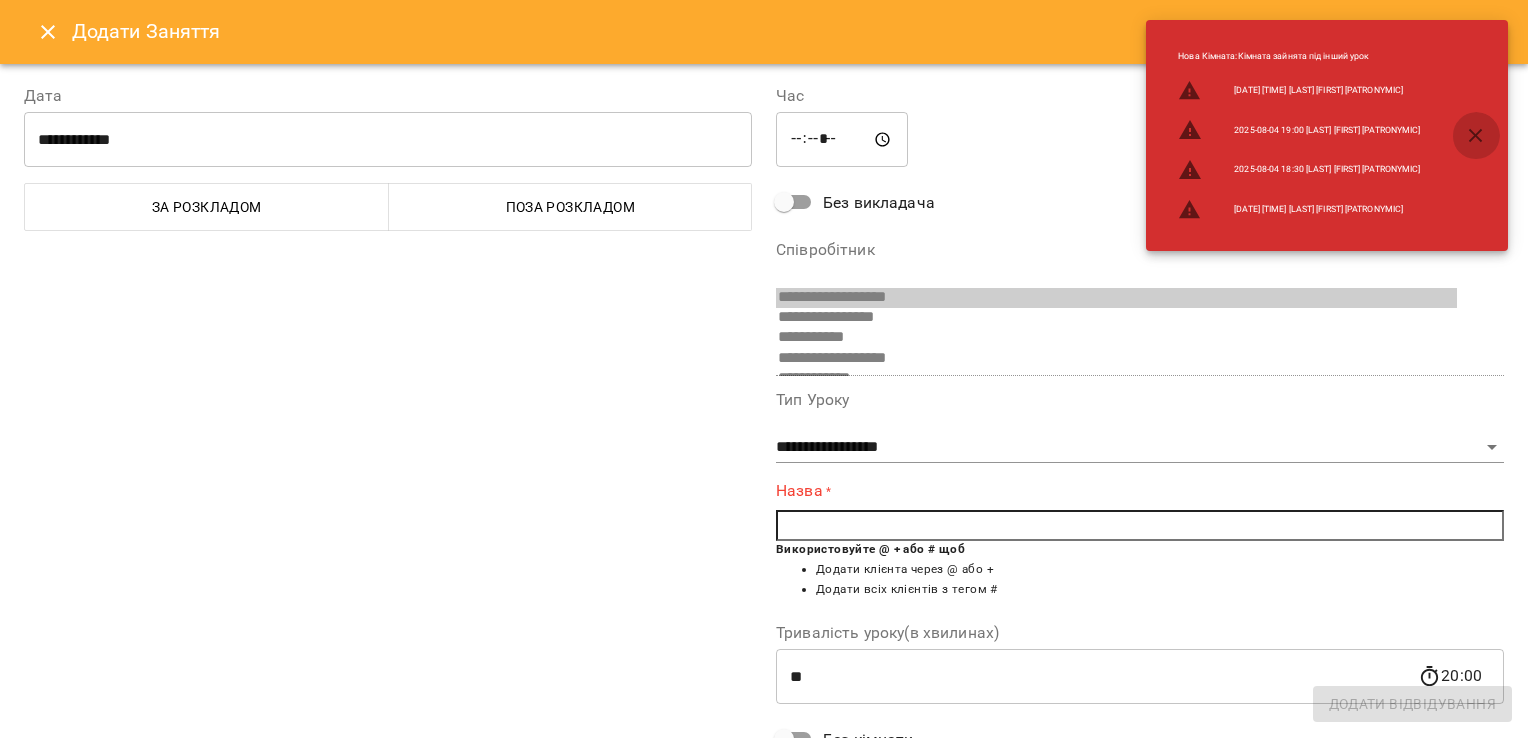 click 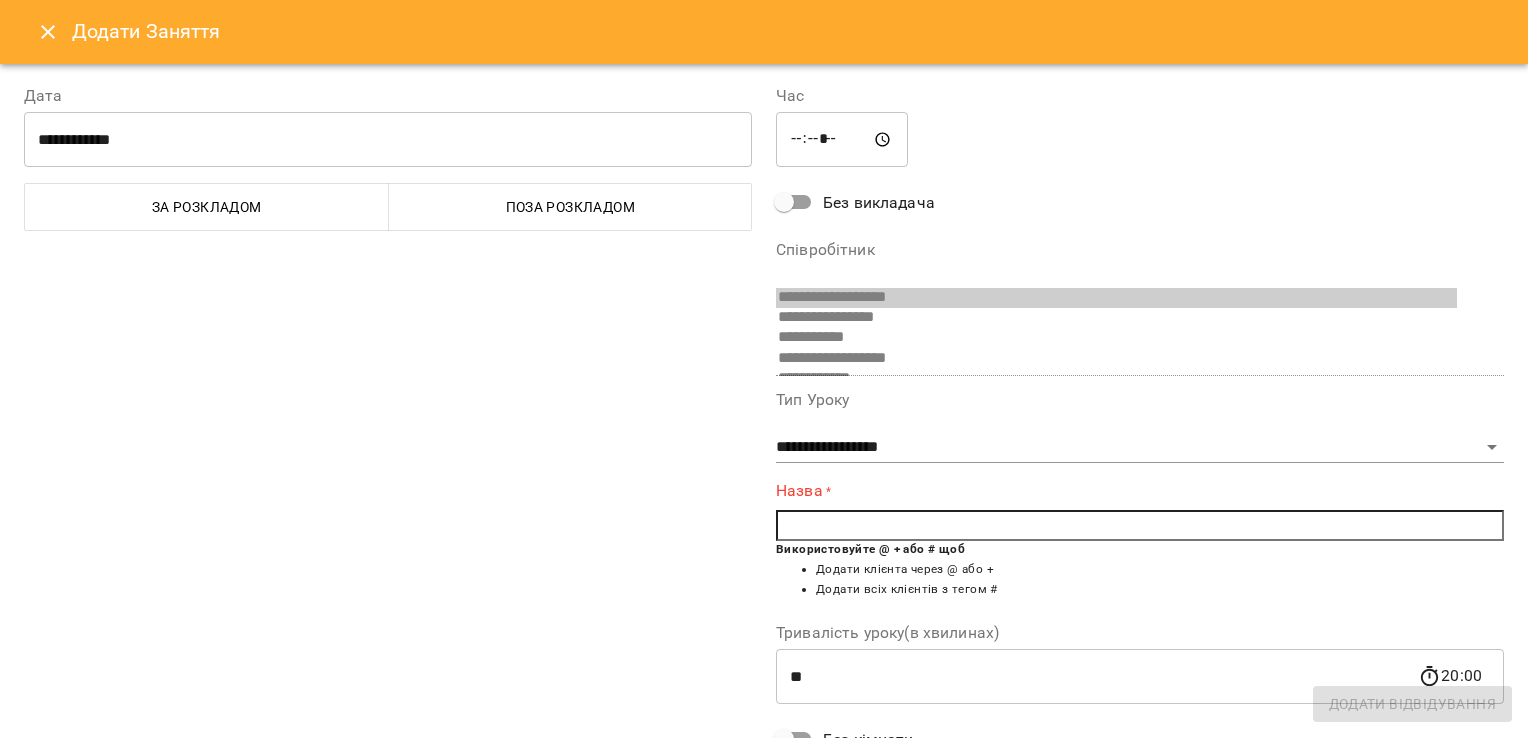 click on "**********" at bounding box center [1140, 491] 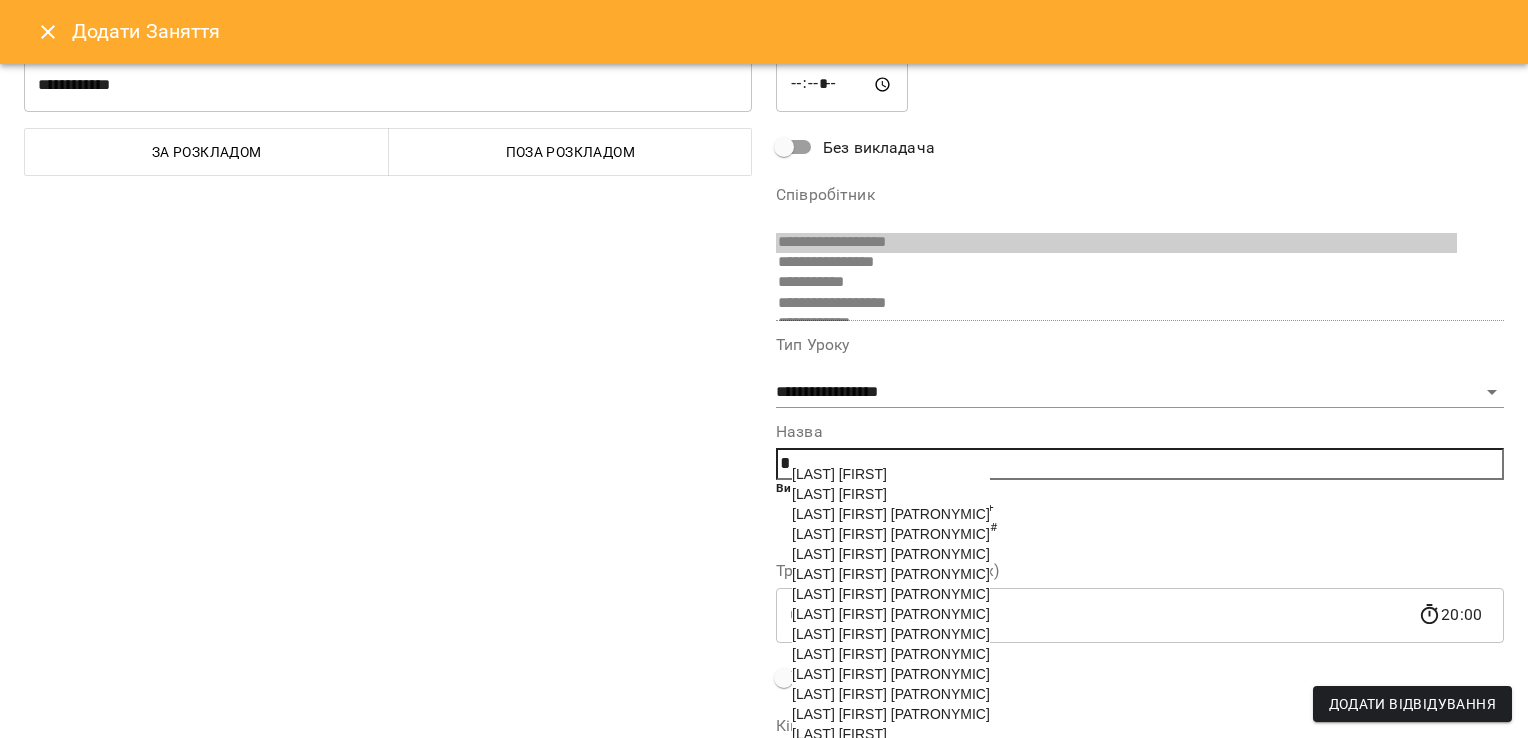 scroll, scrollTop: 100, scrollLeft: 0, axis: vertical 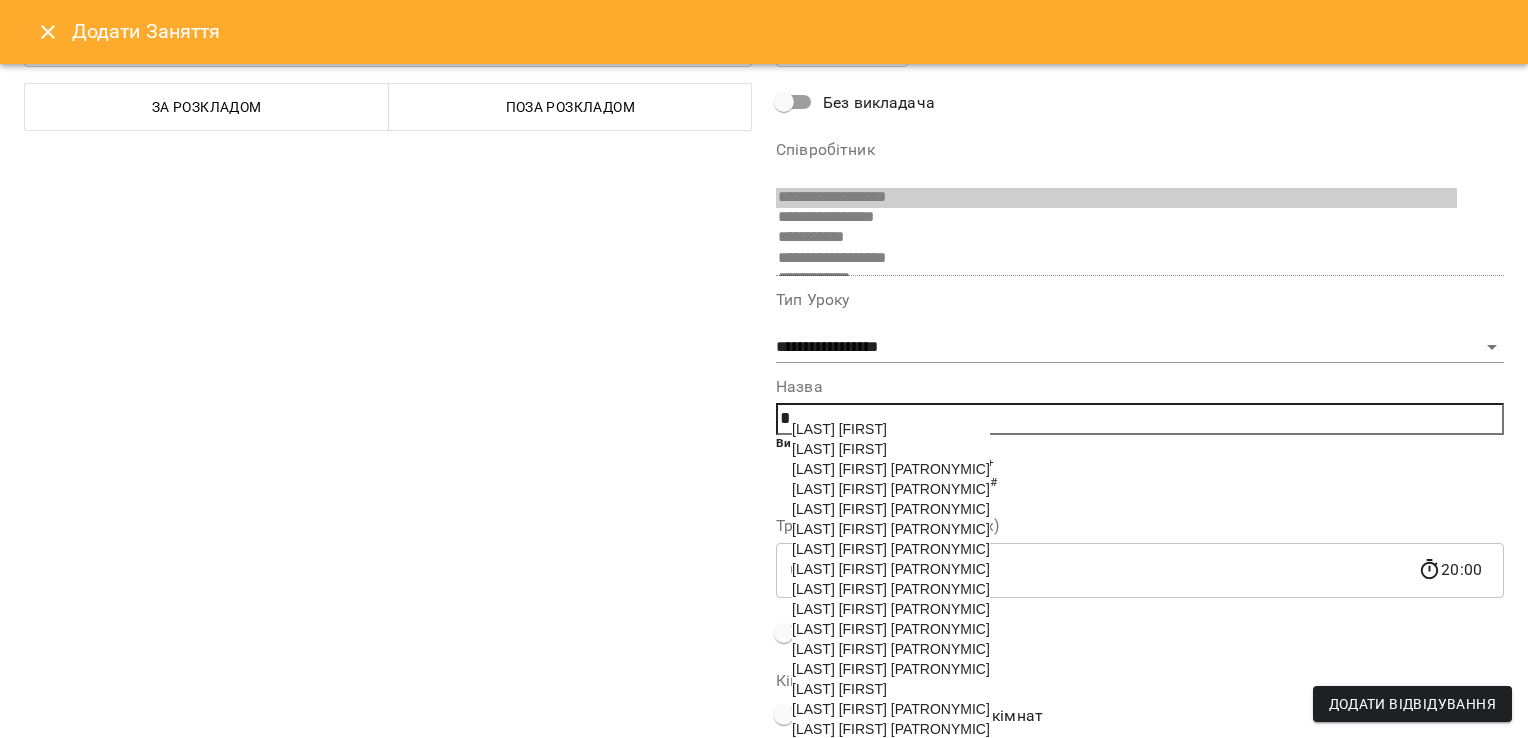 click on "Мостовік Тетяна Володимира" at bounding box center (891, 649) 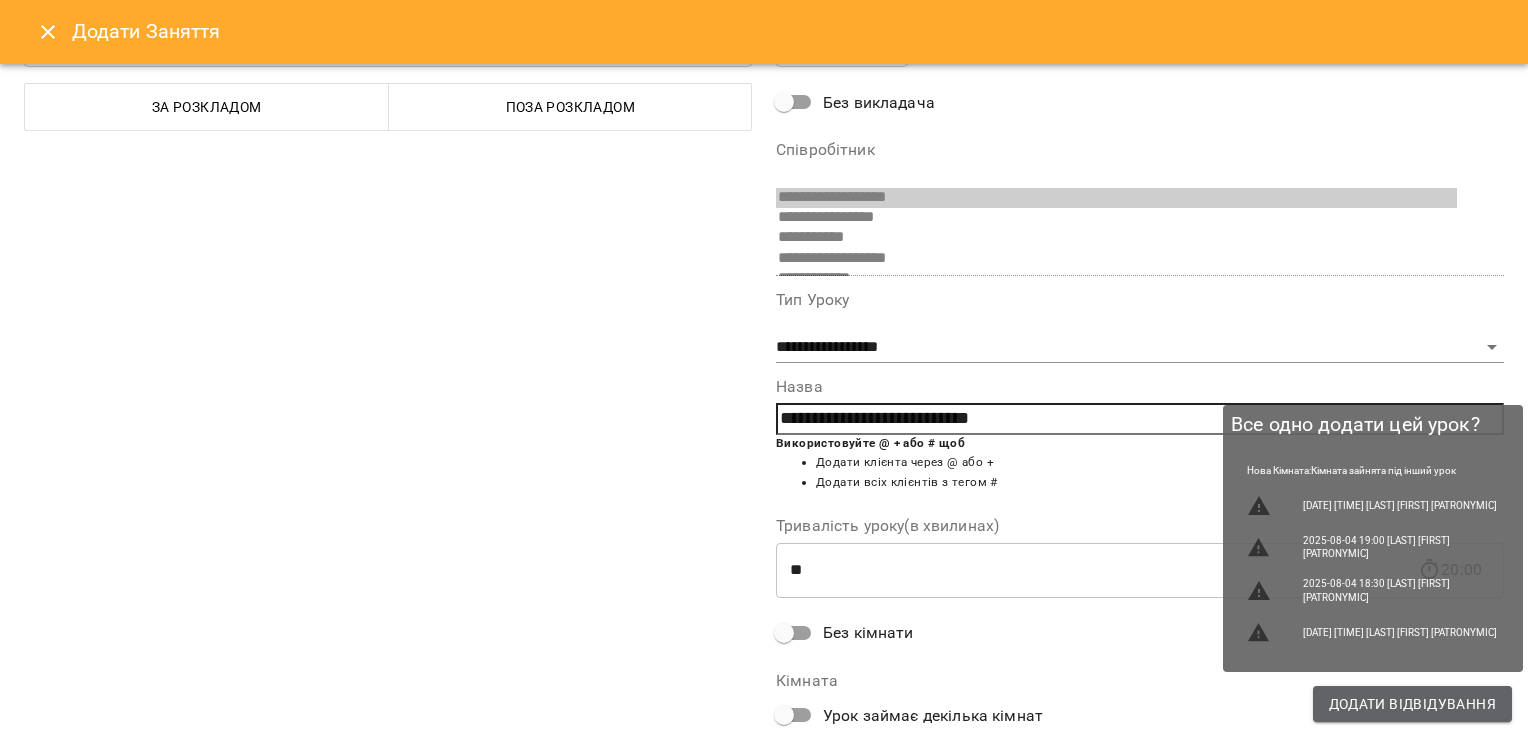 click on "Додати Відвідування" at bounding box center (1412, 704) 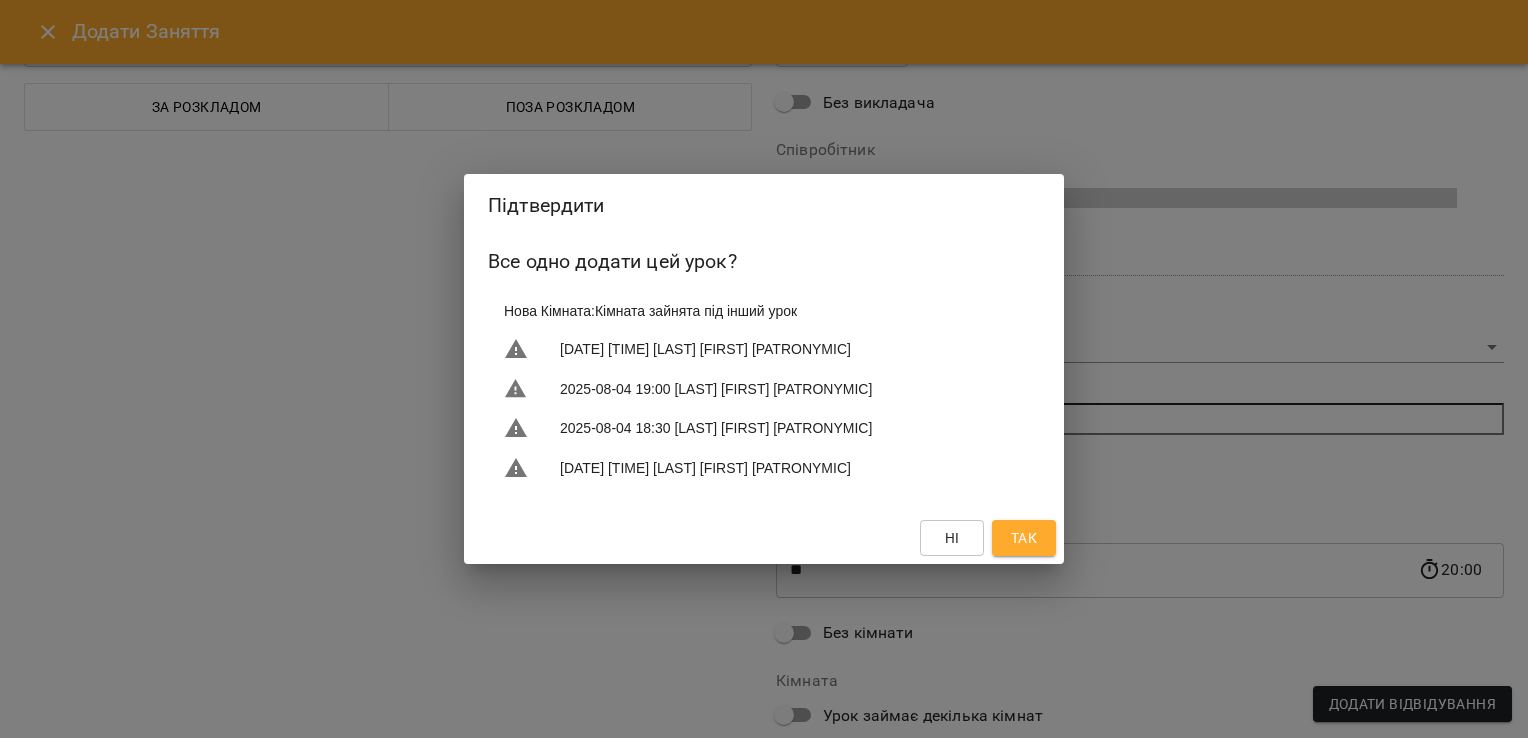 click on "Так" at bounding box center [1024, 538] 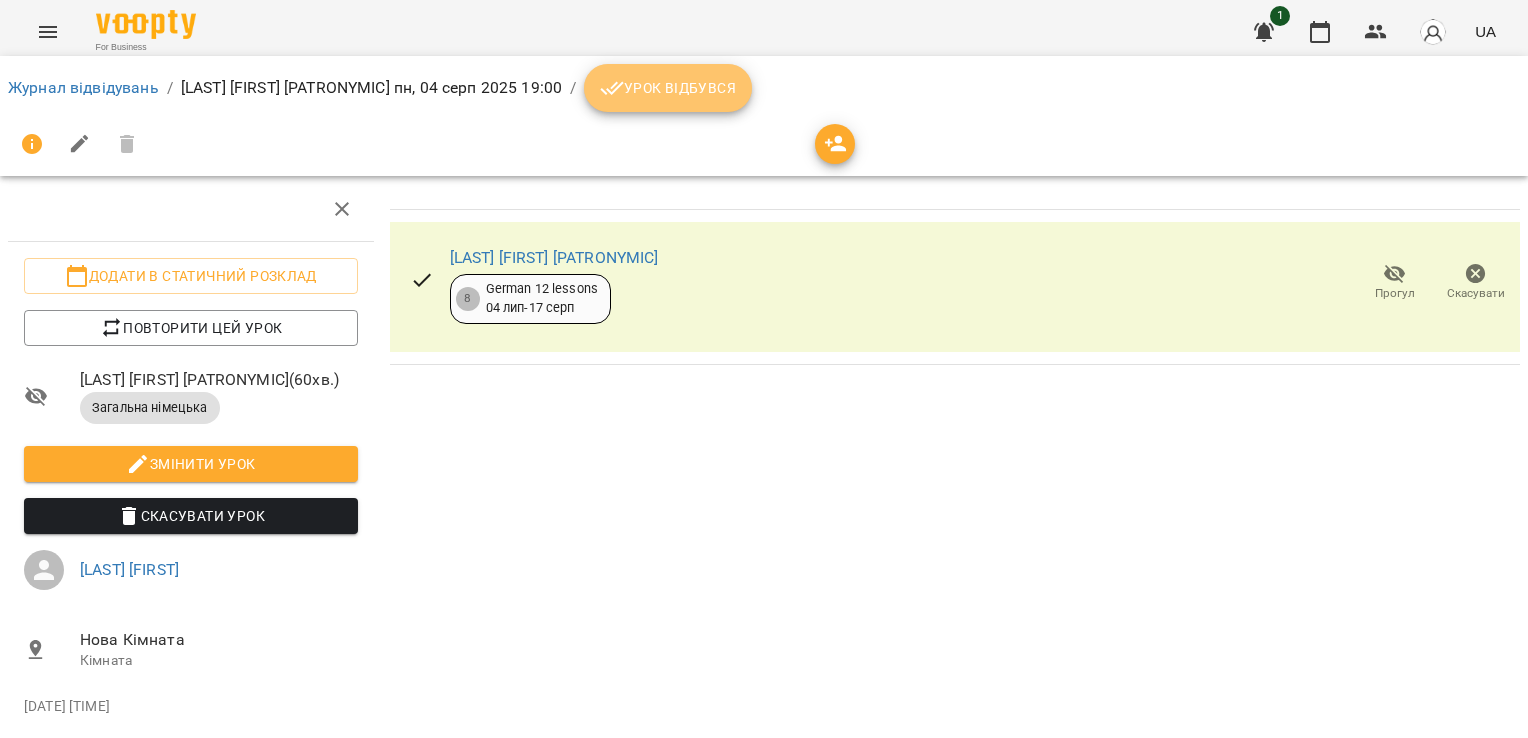 click on "Урок відбувся" at bounding box center (668, 88) 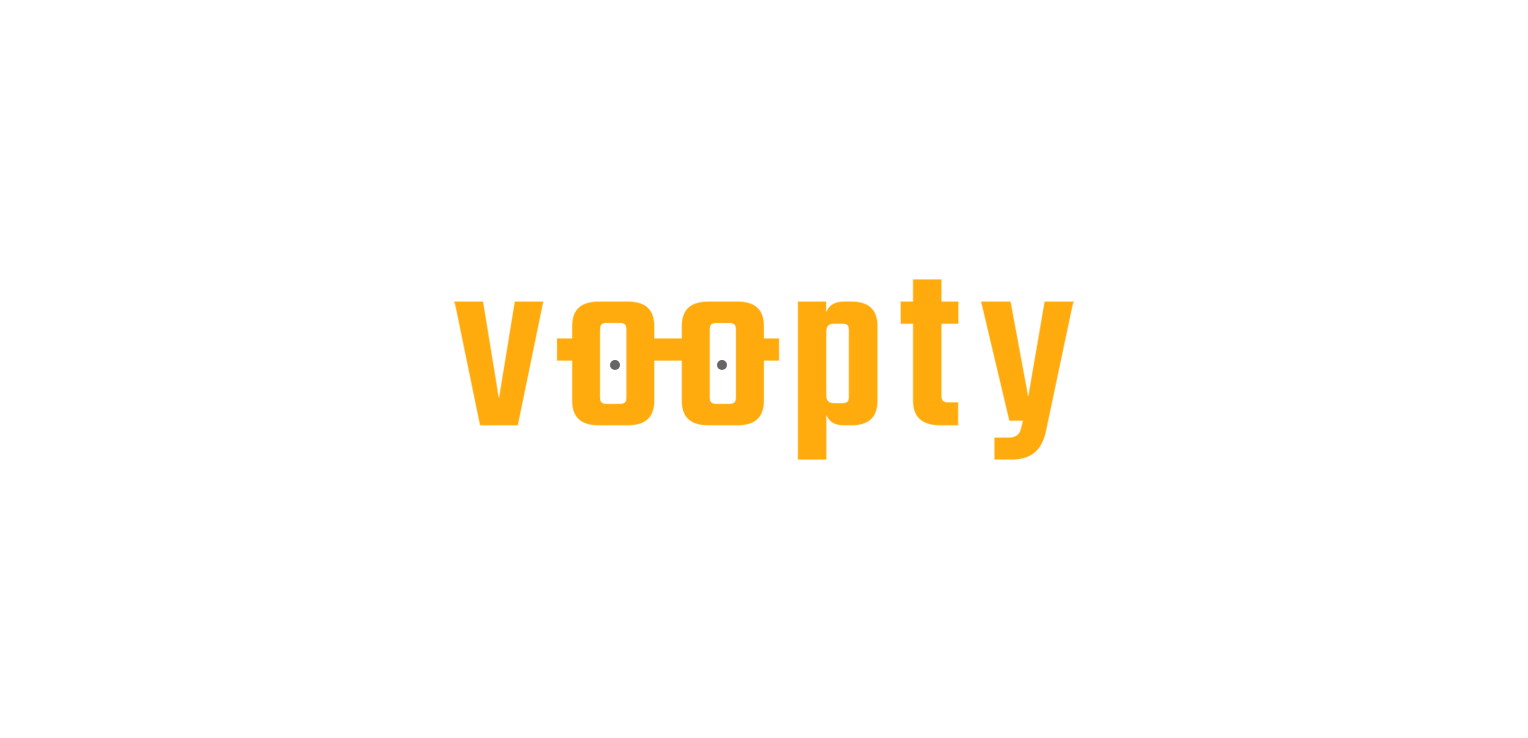 scroll, scrollTop: 0, scrollLeft: 0, axis: both 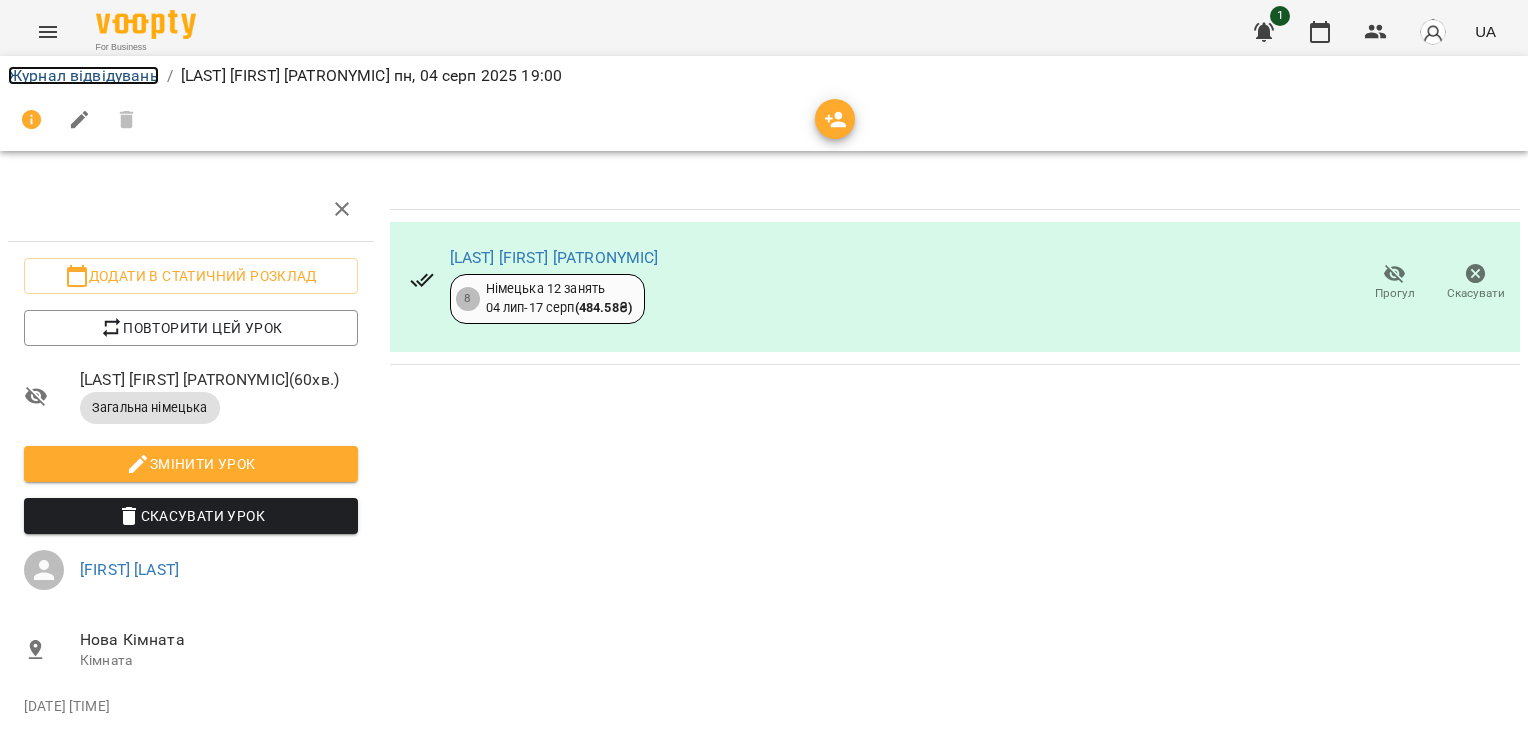 click on "Журнал відвідувань" at bounding box center (83, 75) 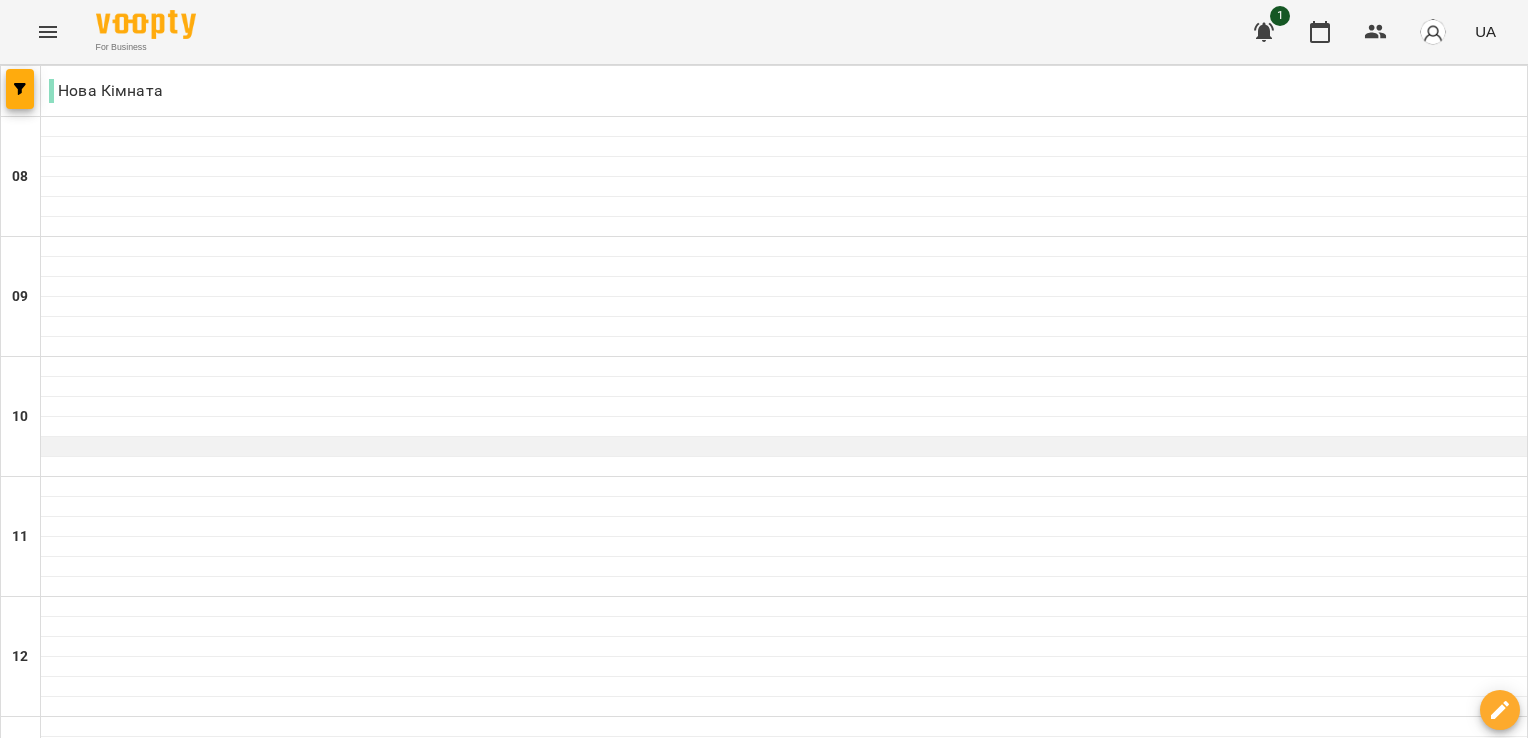 scroll, scrollTop: 1100, scrollLeft: 0, axis: vertical 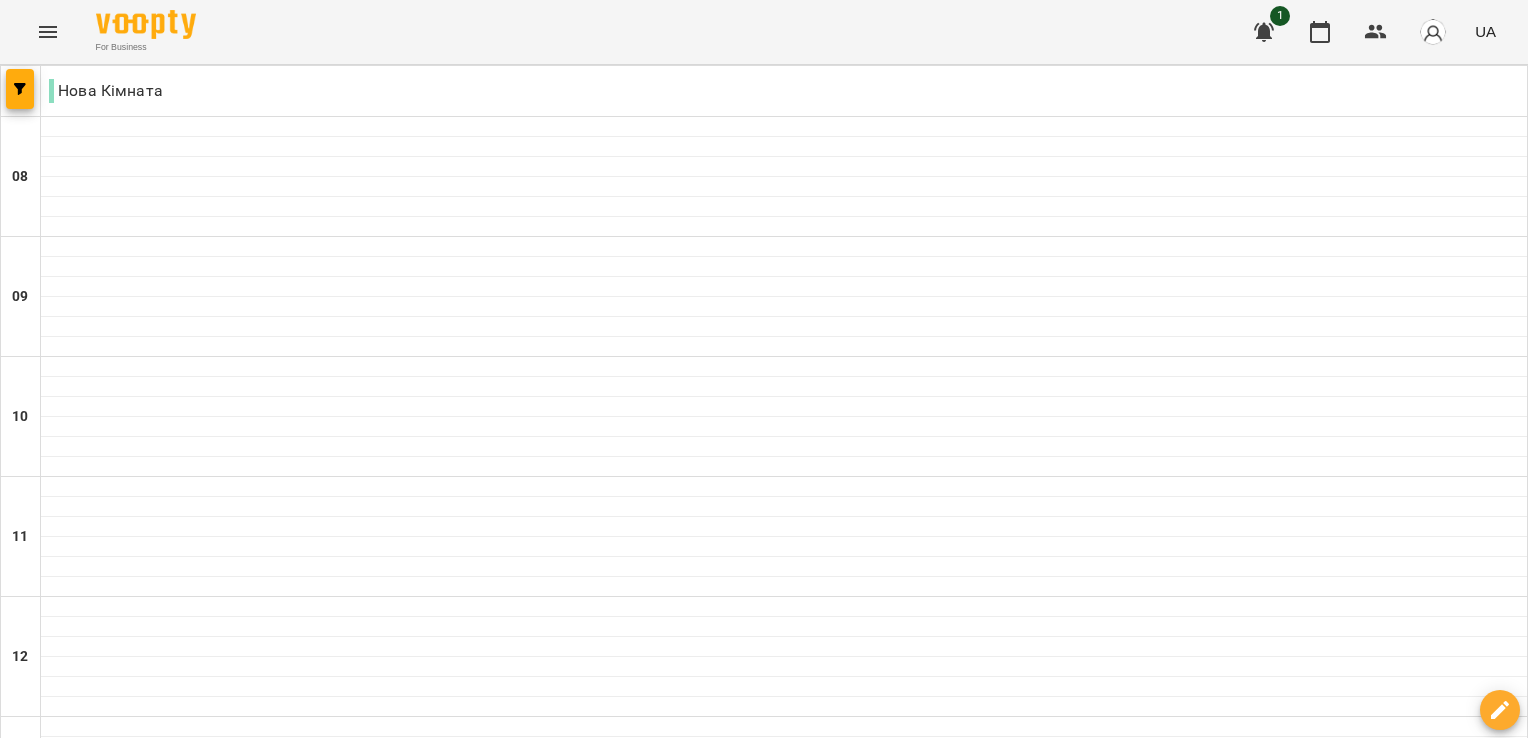 click at bounding box center [664, 2008] 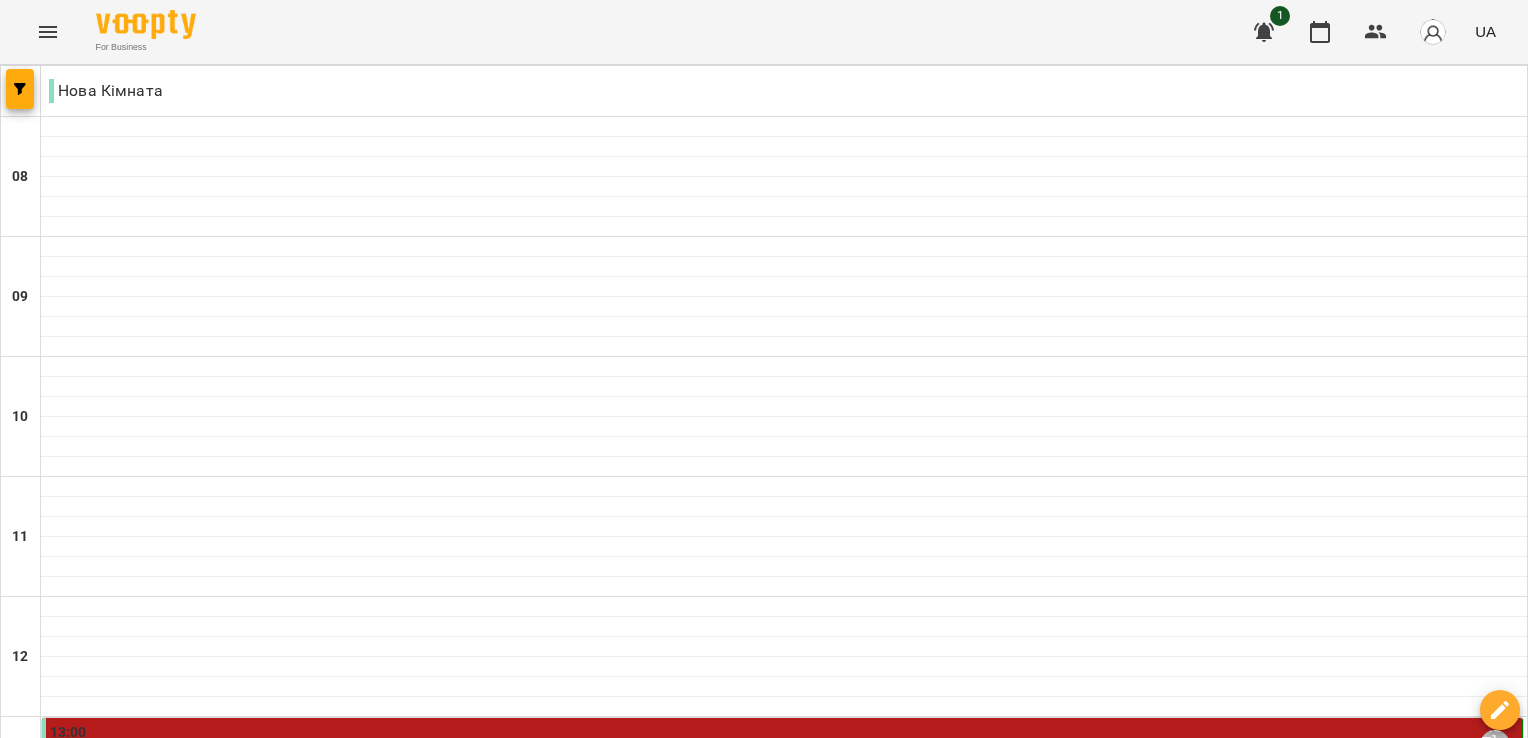 click on "сб" at bounding box center (1096, 1943) 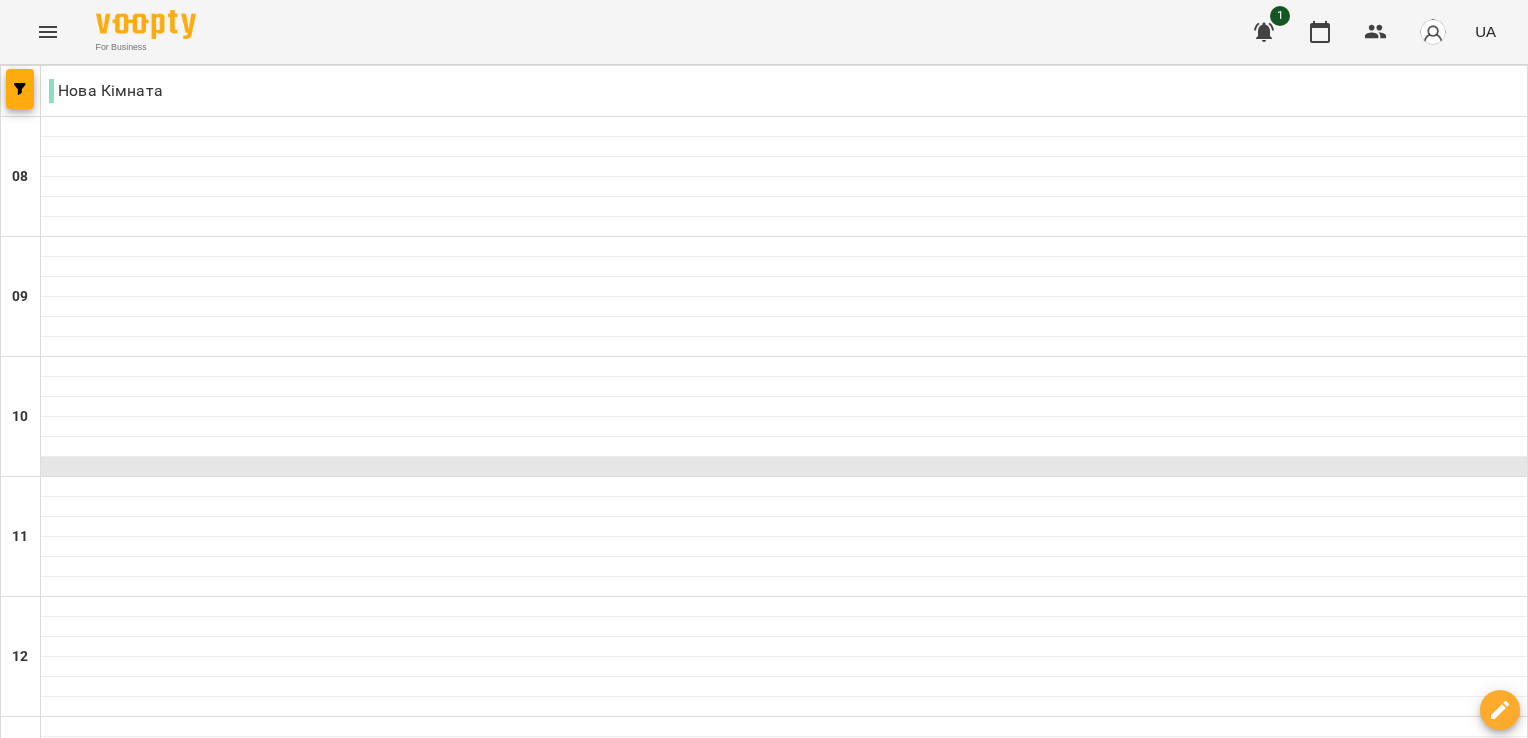 scroll, scrollTop: 900, scrollLeft: 0, axis: vertical 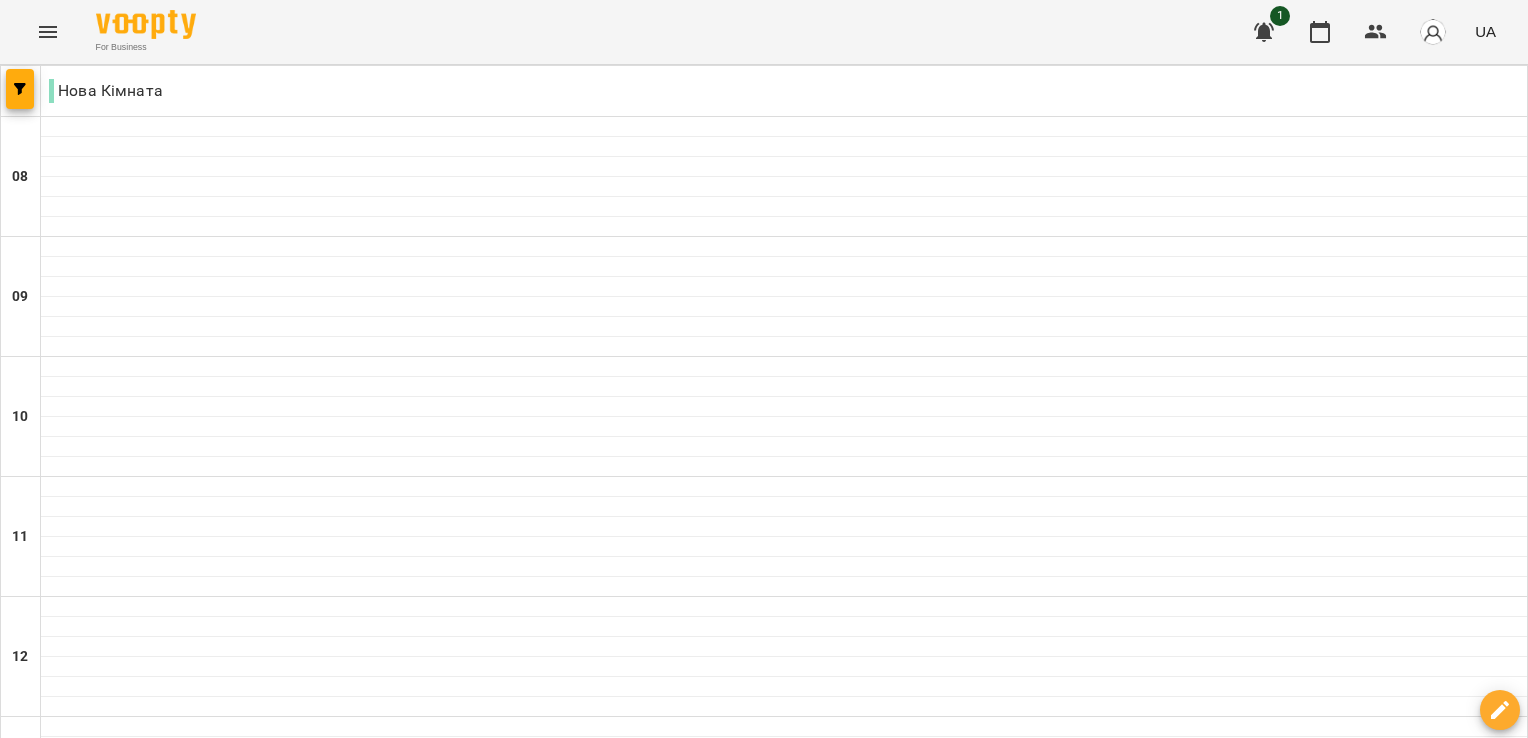 click at bounding box center (863, 2008) 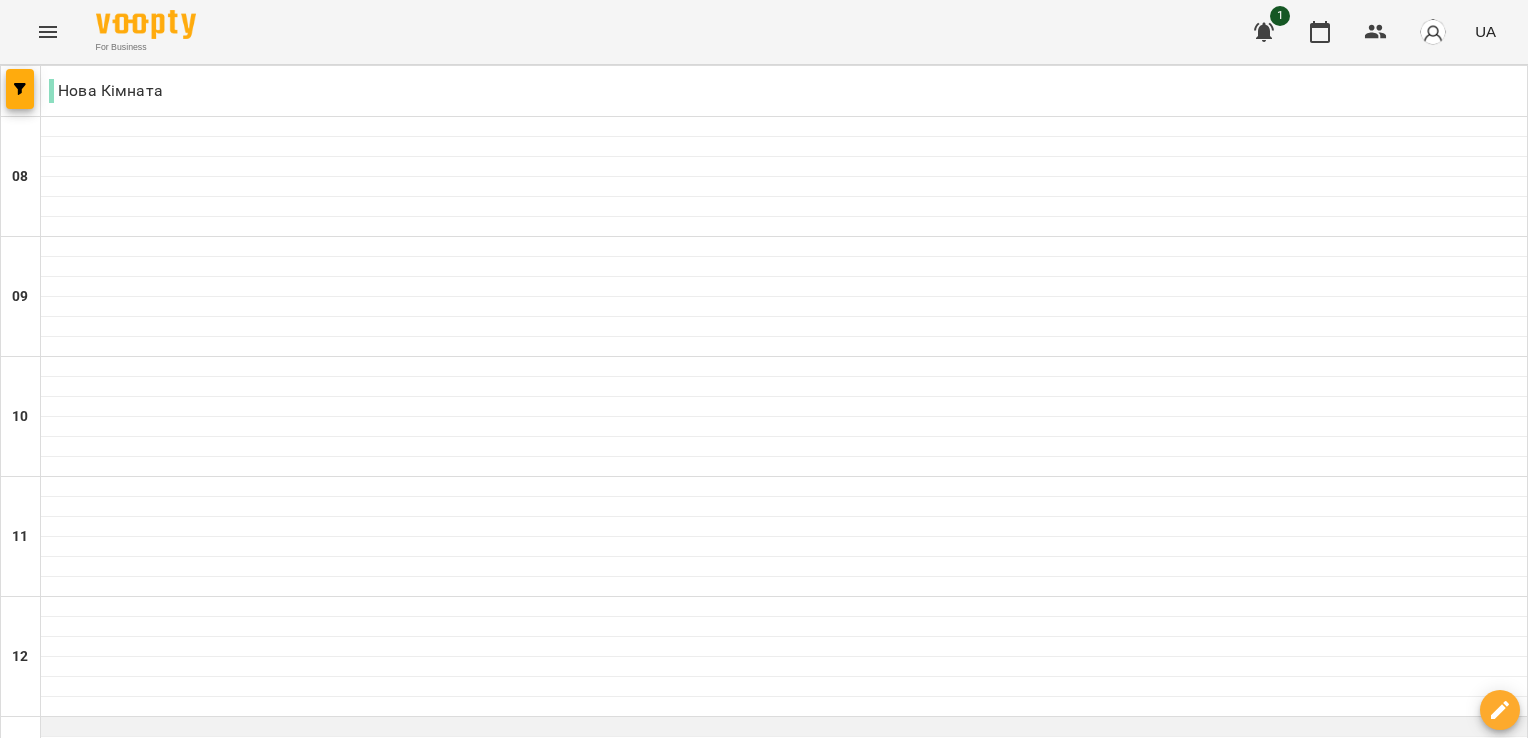 scroll, scrollTop: 600, scrollLeft: 0, axis: vertical 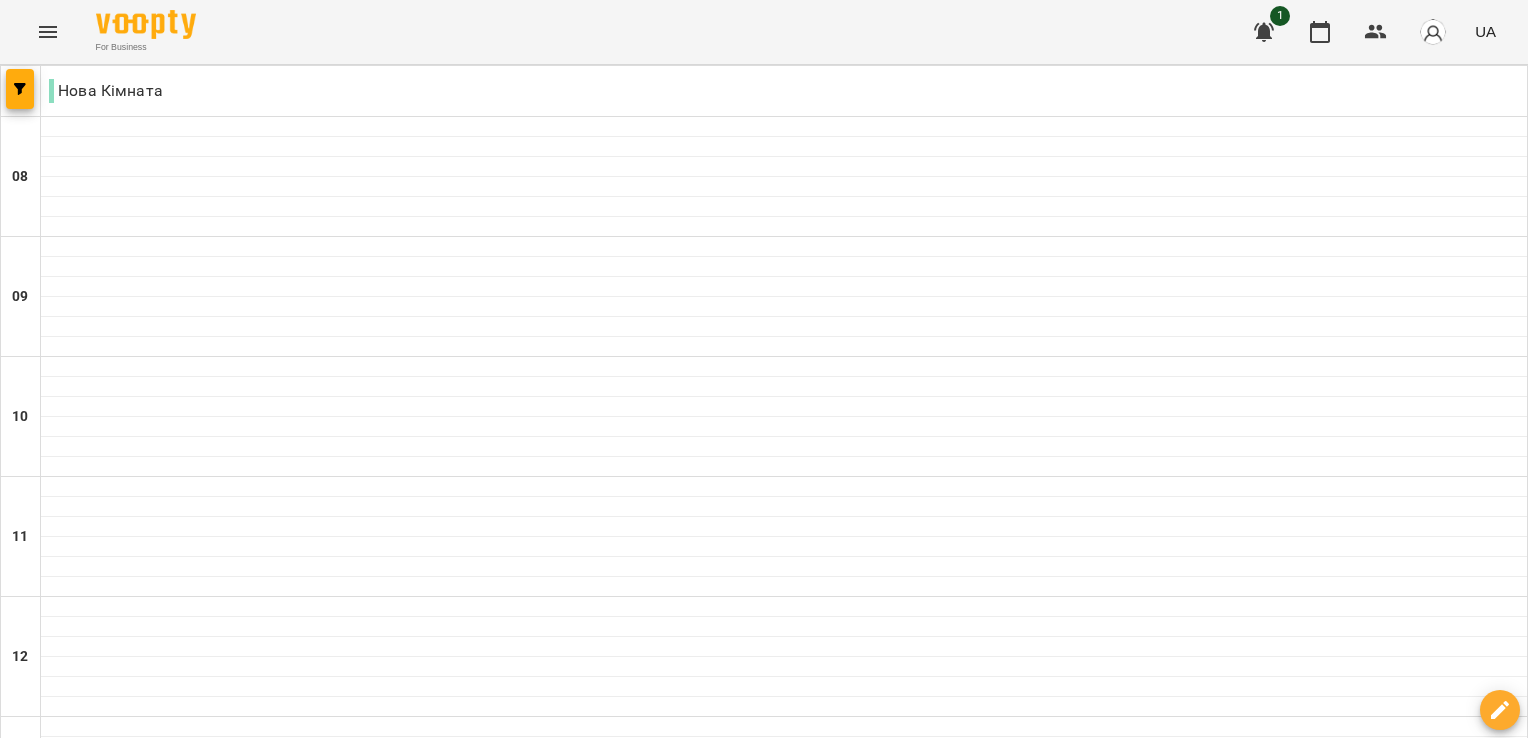 click on "чт" at bounding box center [853, 1943] 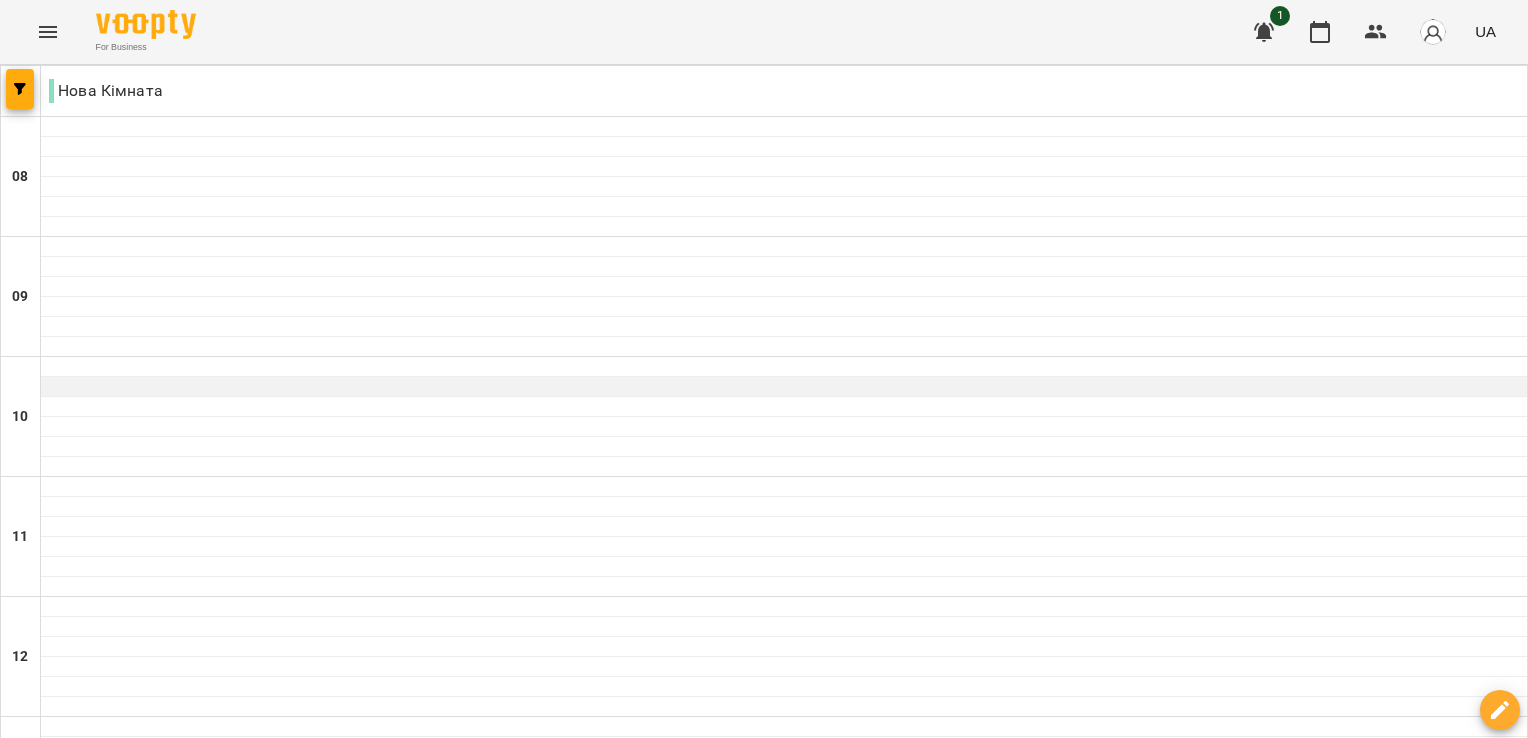 scroll, scrollTop: 1200, scrollLeft: 0, axis: vertical 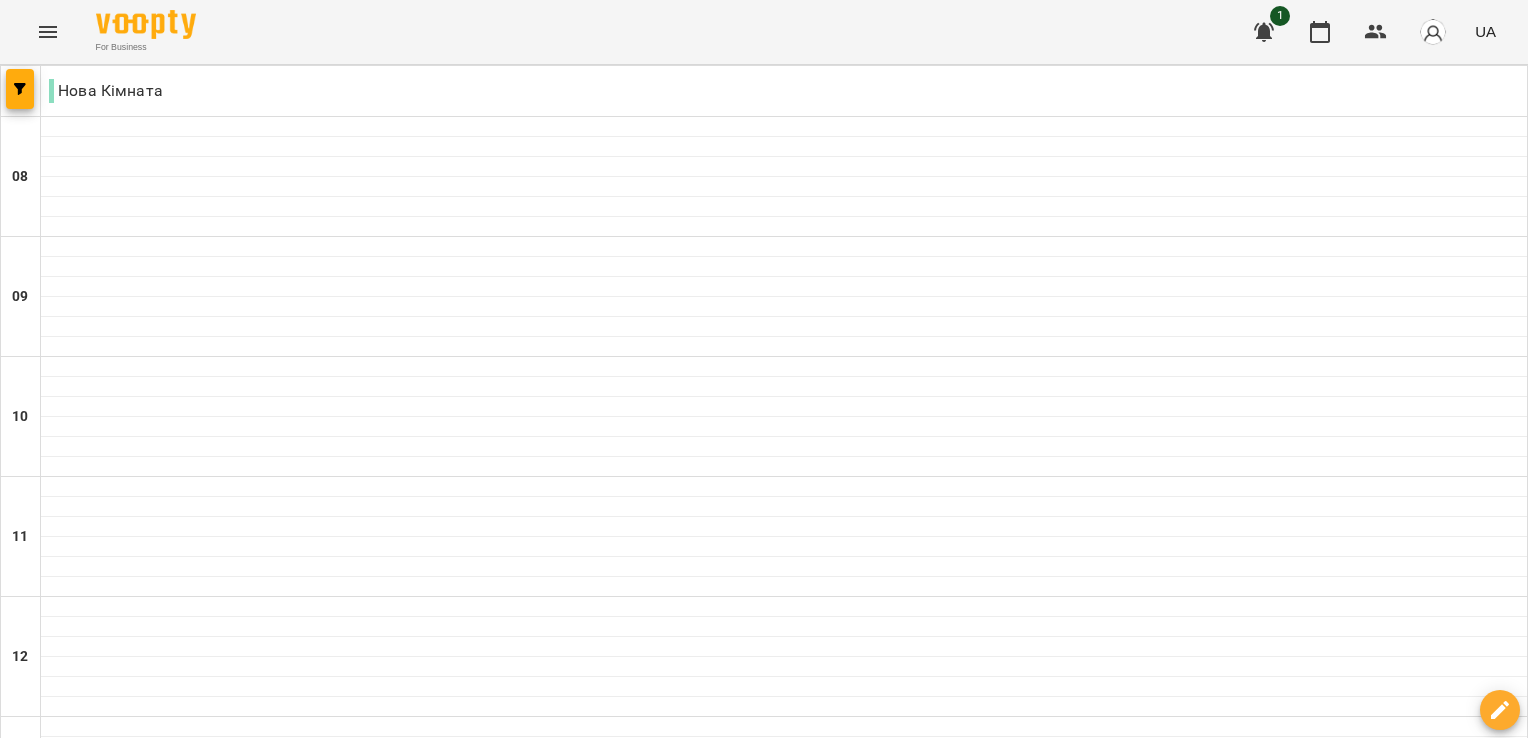click at bounding box center [784, 1447] 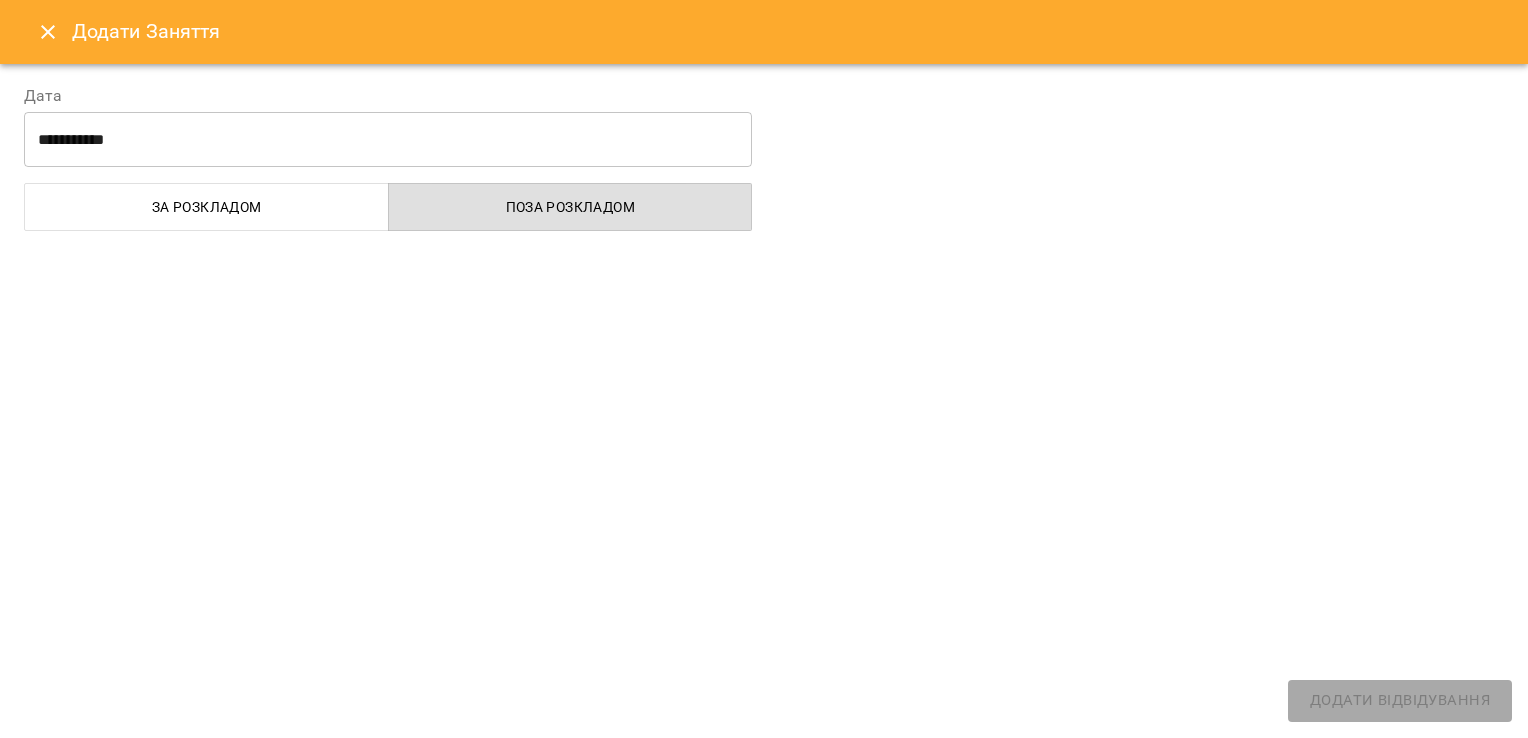 select on "**********" 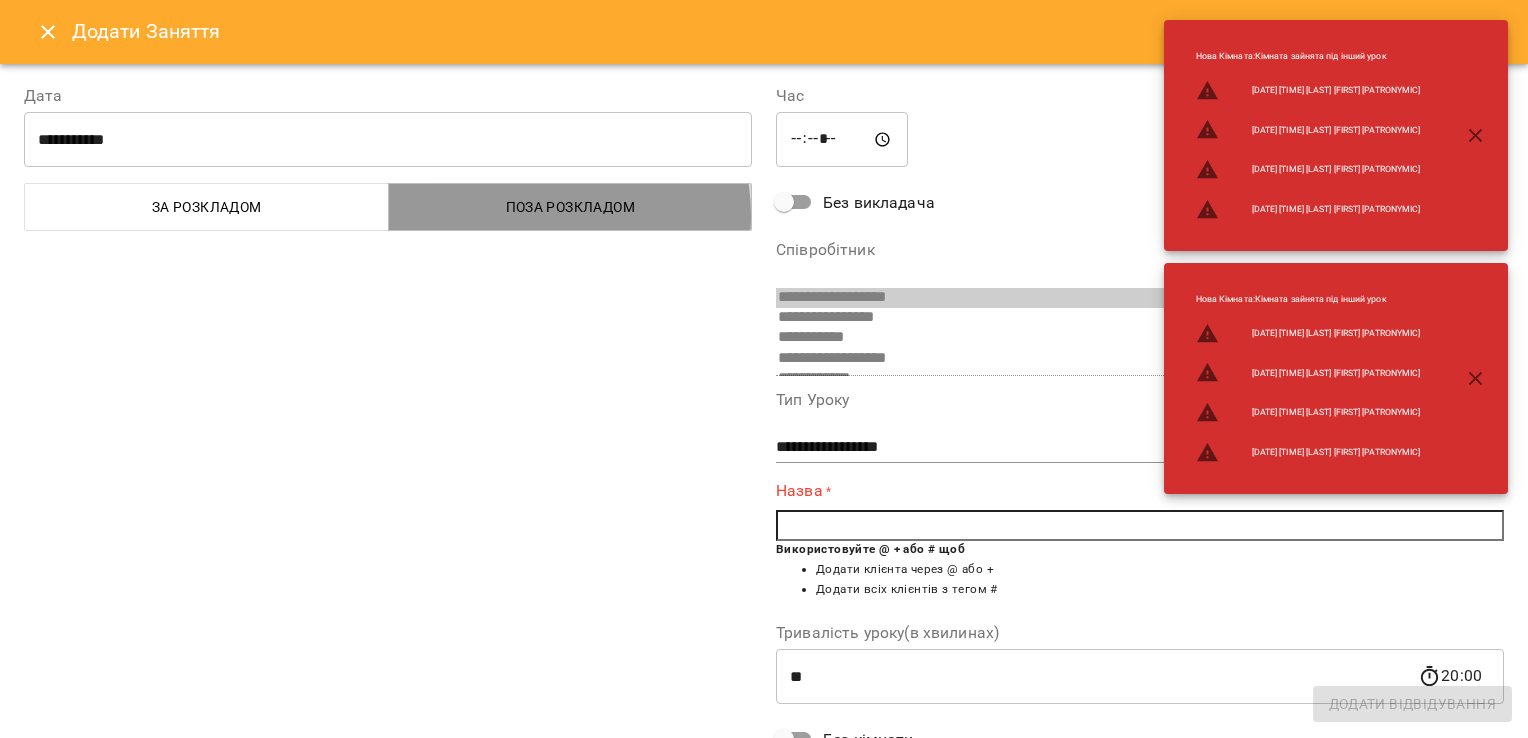 click on "Поза розкладом" at bounding box center (571, 207) 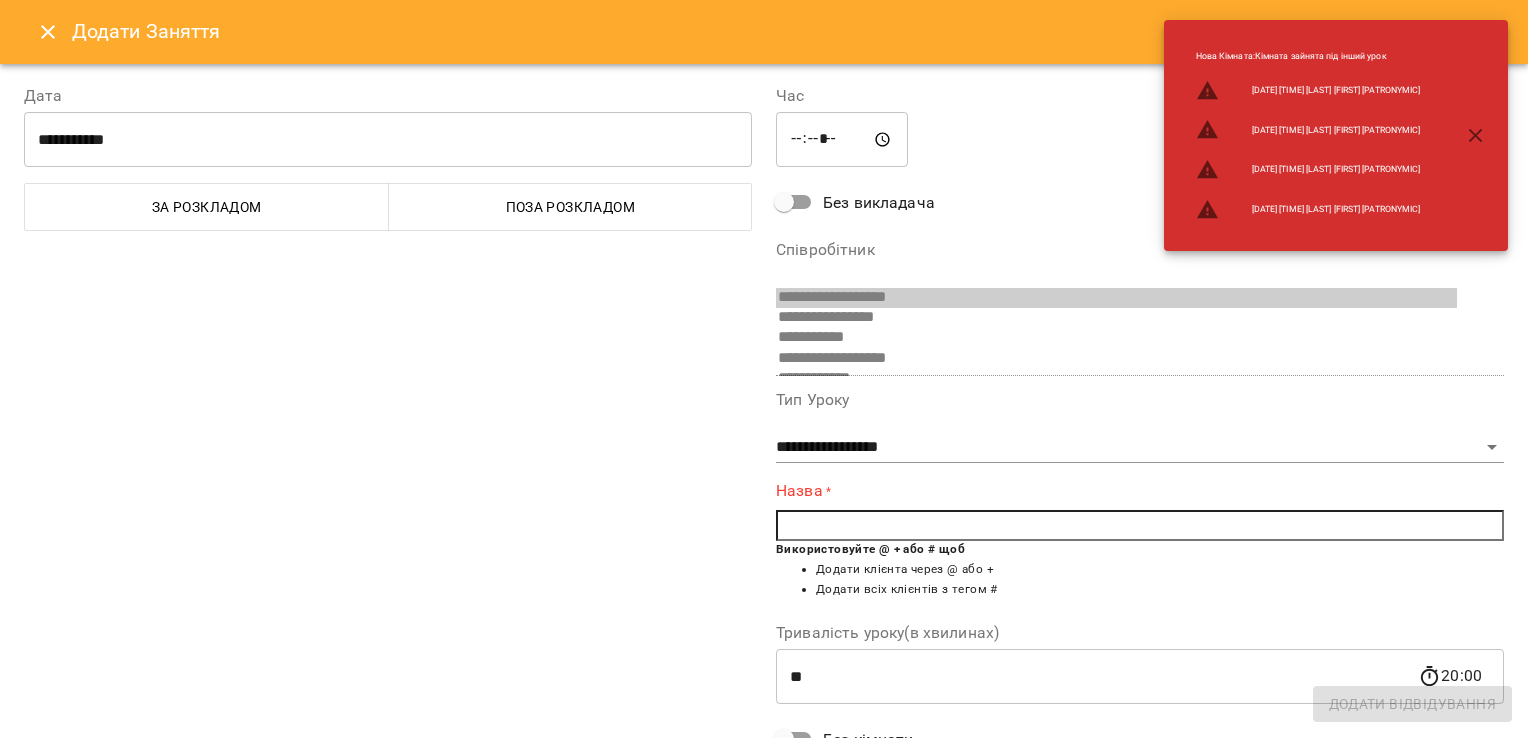 click 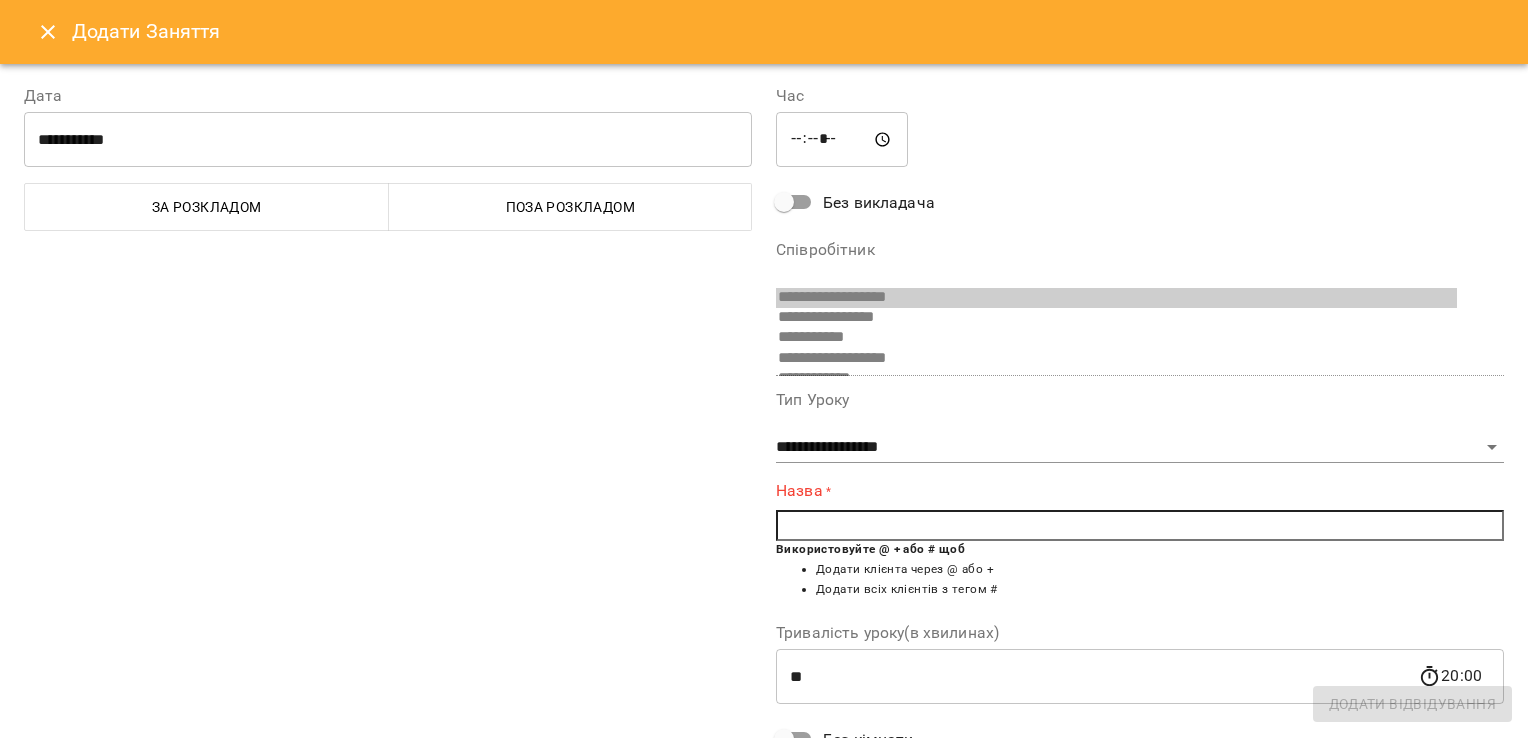 click at bounding box center (1140, 526) 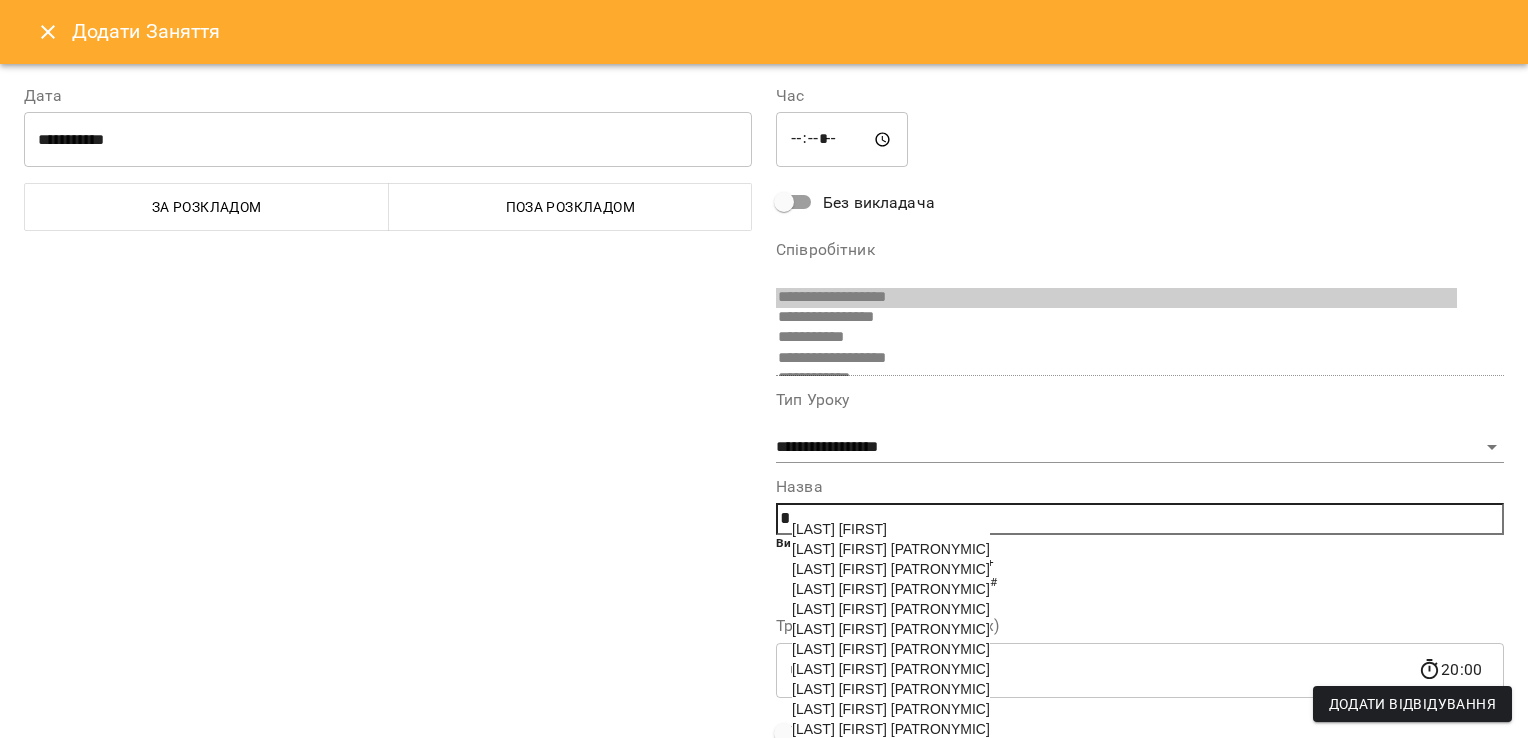 scroll, scrollTop: 100, scrollLeft: 0, axis: vertical 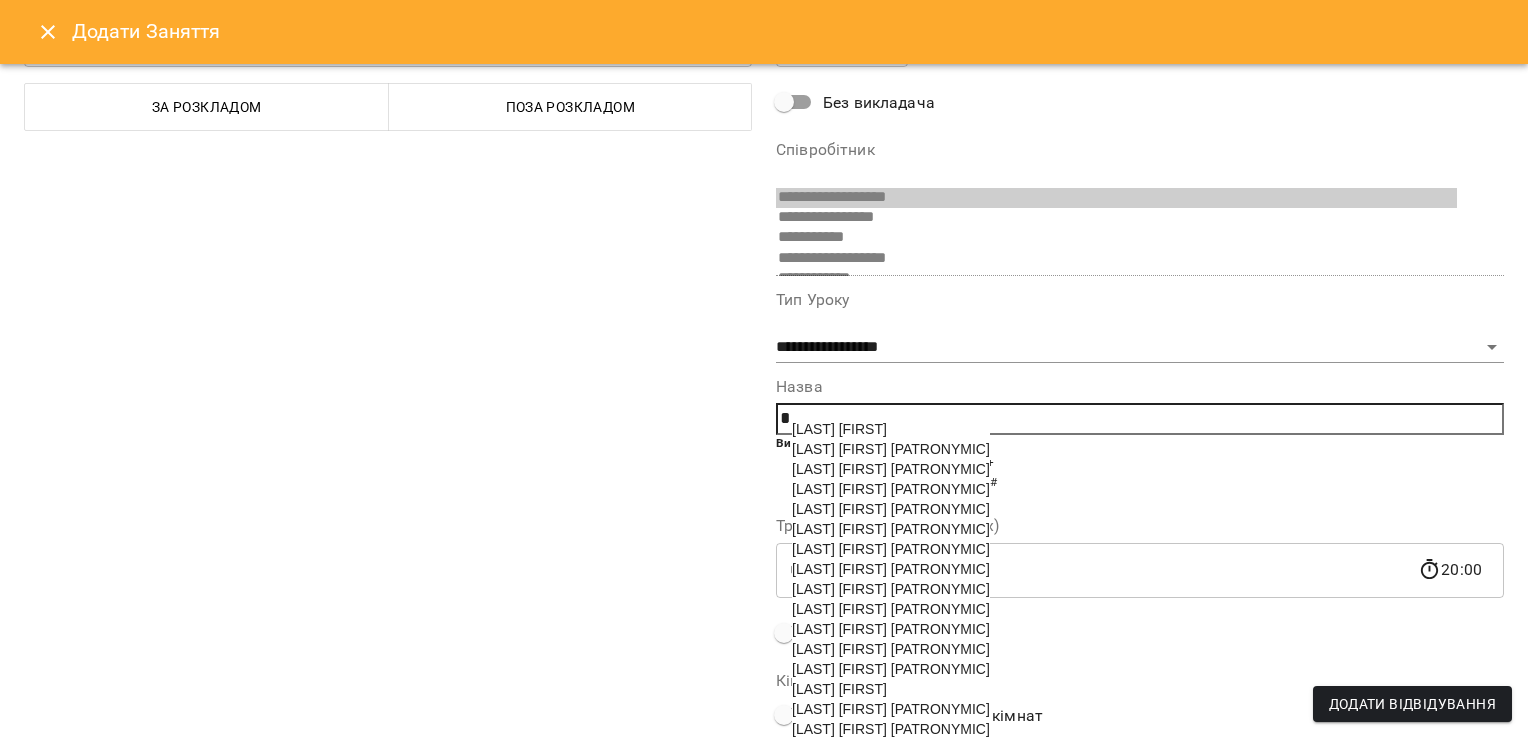 click on "Мостовік Тетяна Володимира" at bounding box center (891, 649) 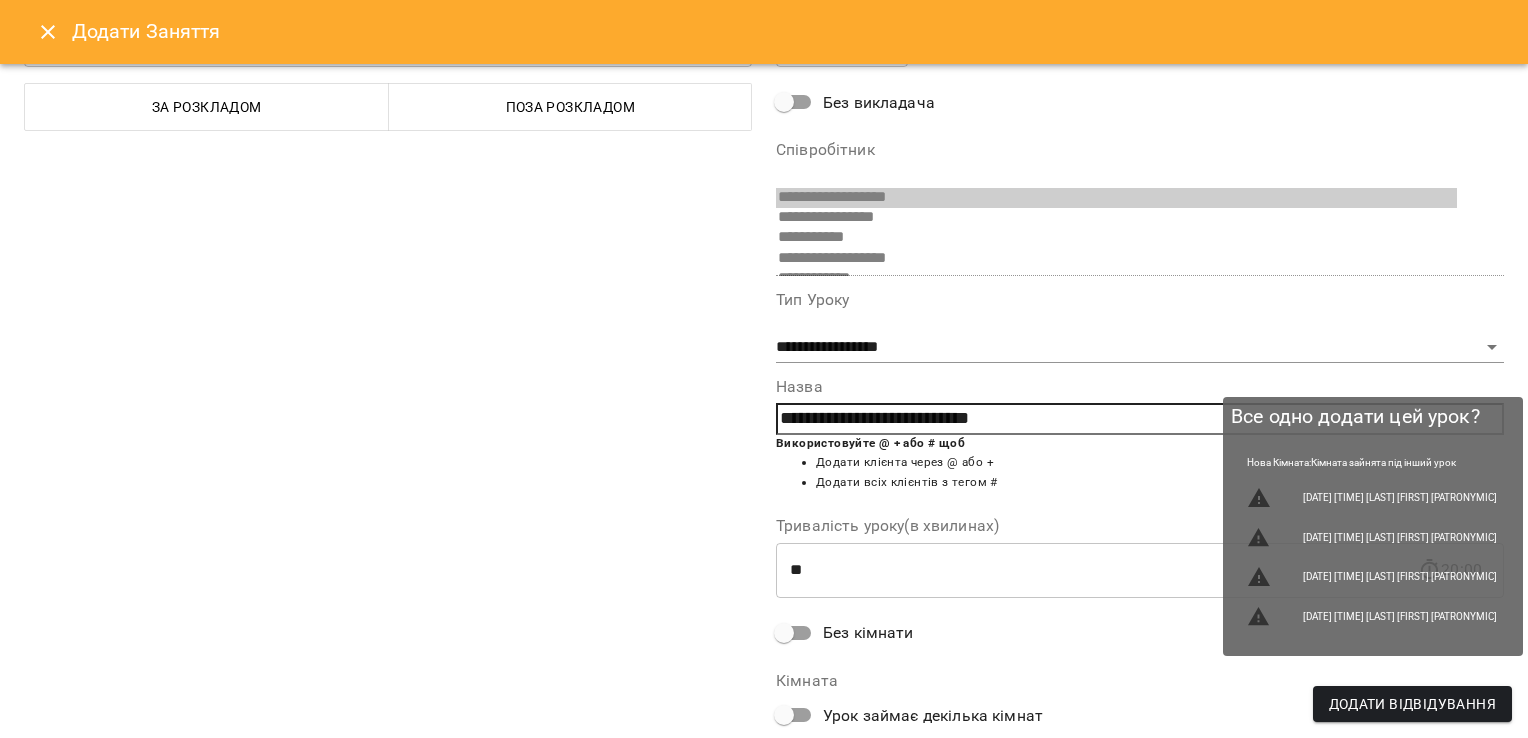 click on "Додати Відвідування" at bounding box center (1412, 704) 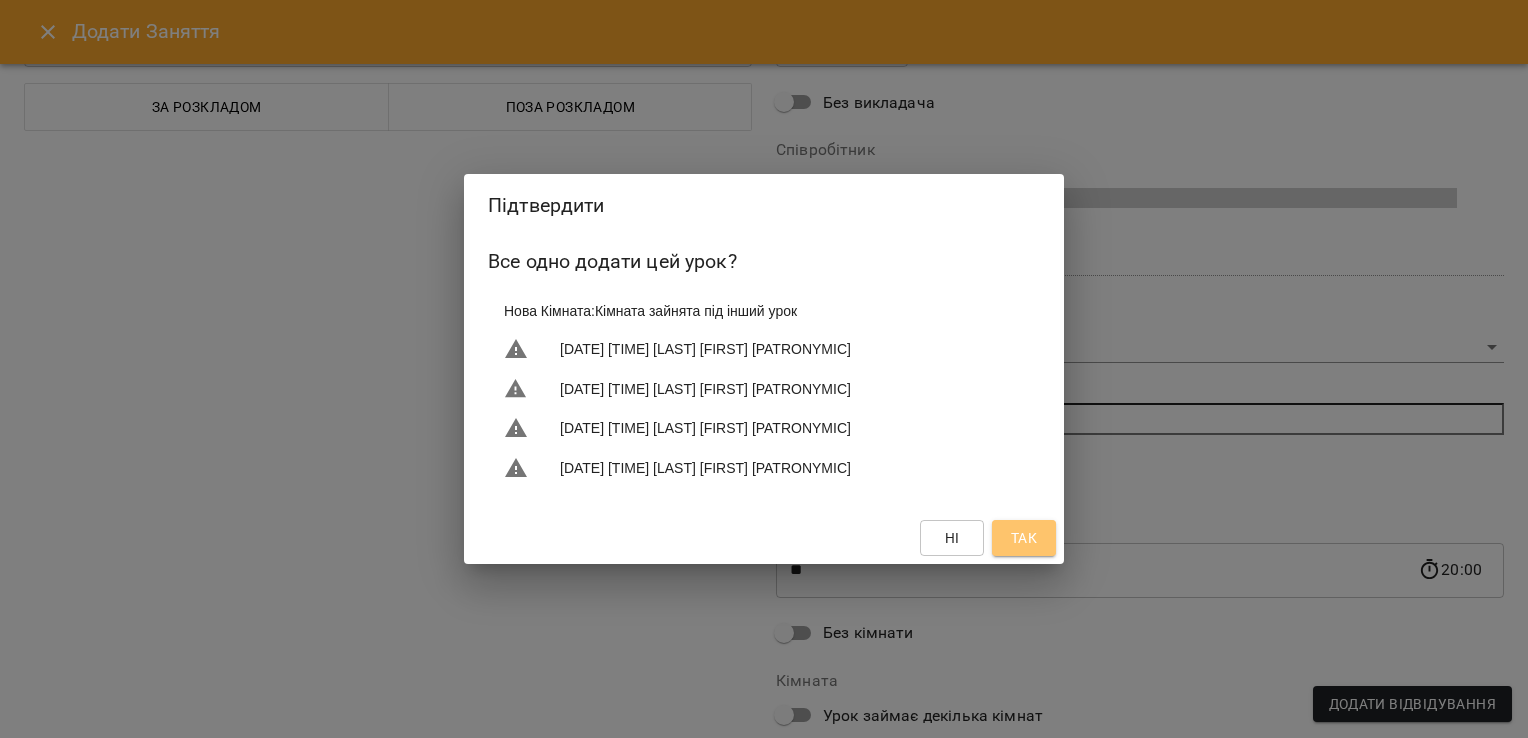 click on "Так" at bounding box center [1024, 538] 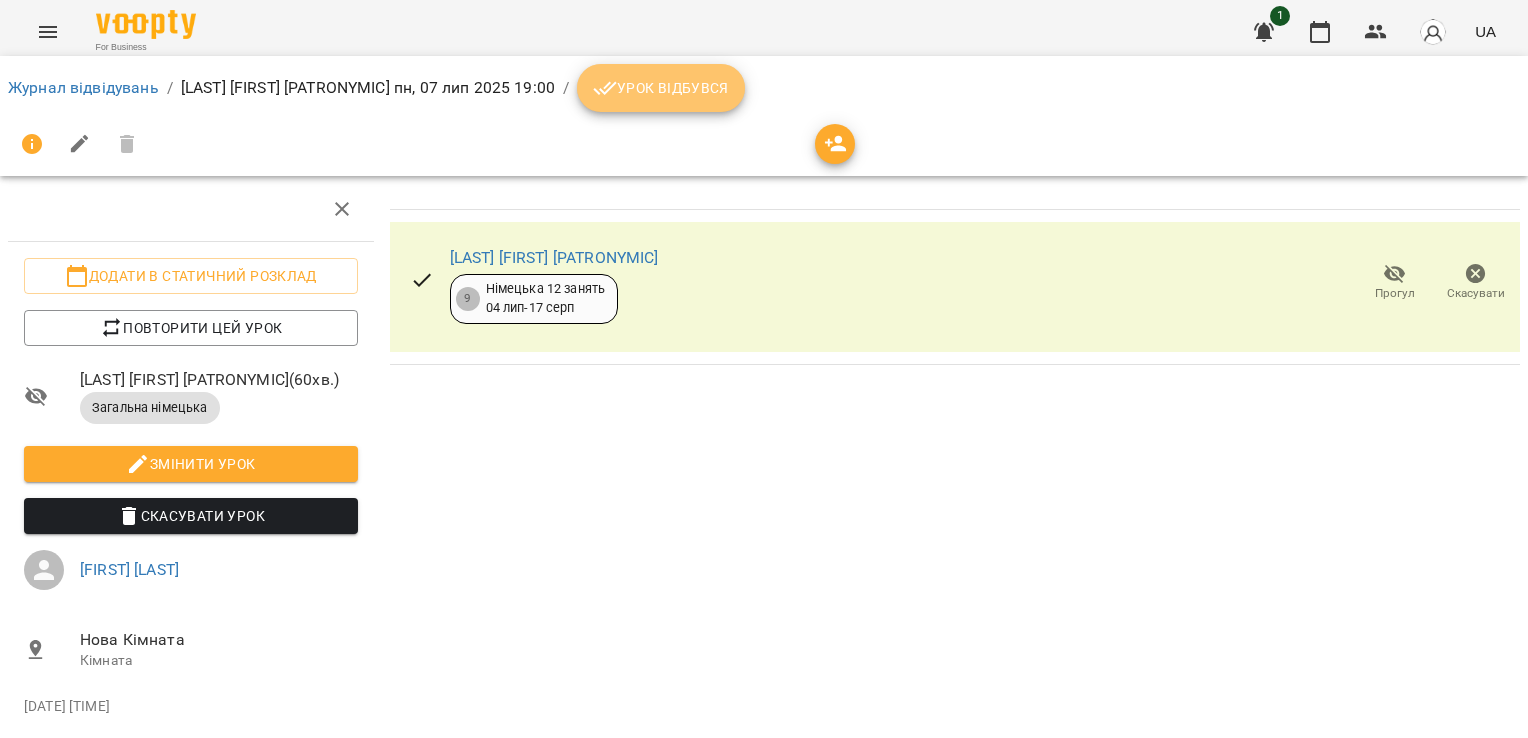 click on "Урок відбувся" at bounding box center (661, 88) 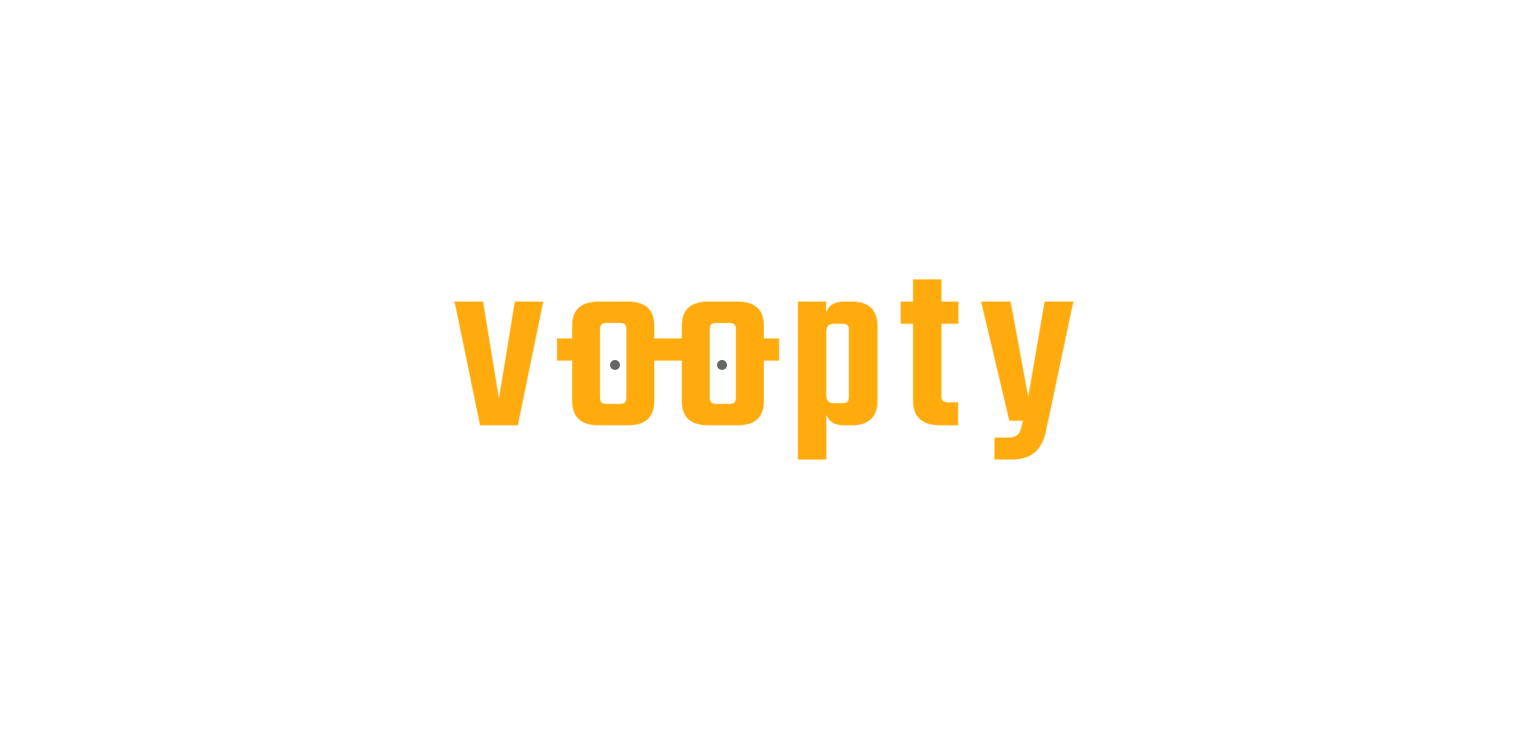 scroll, scrollTop: 0, scrollLeft: 0, axis: both 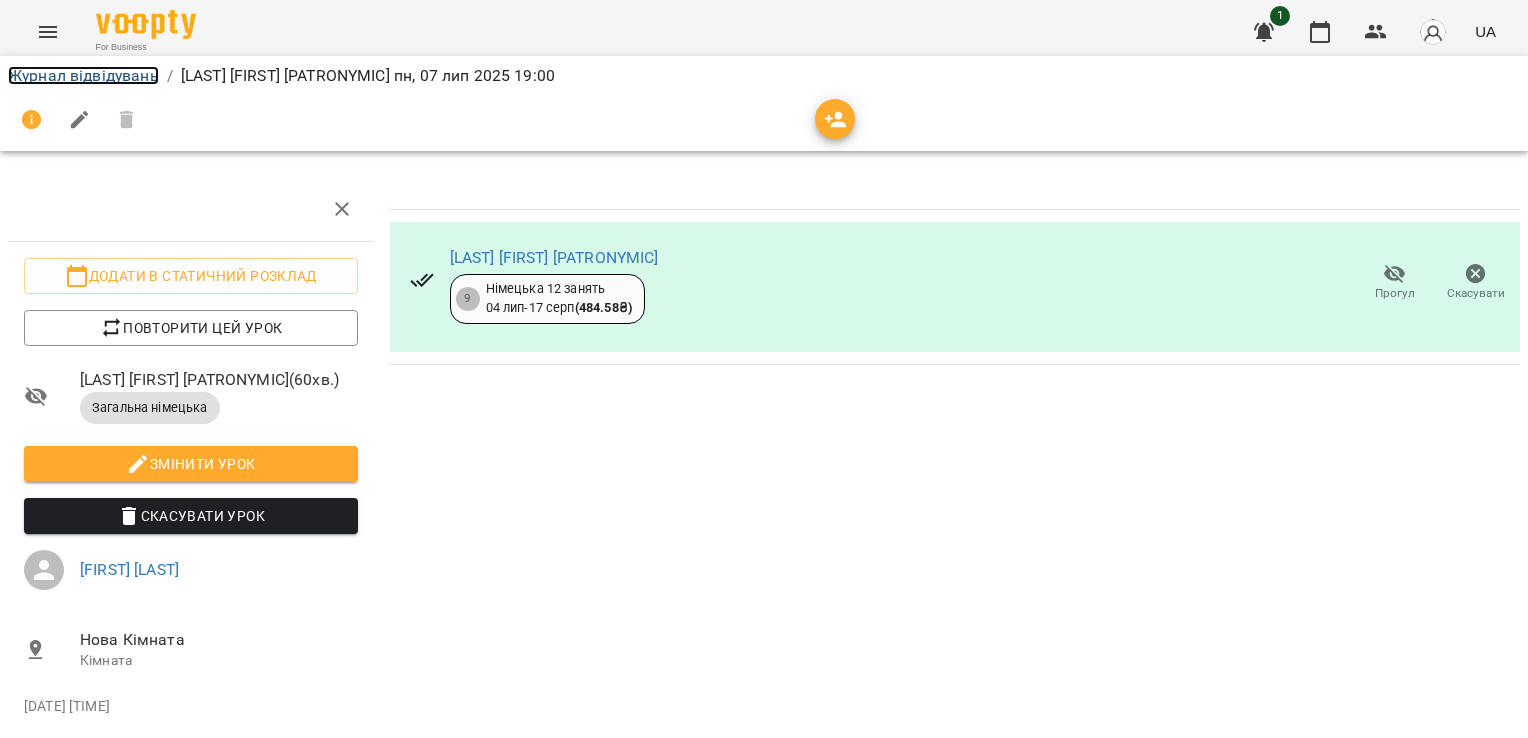 click on "Журнал відвідувань" at bounding box center (83, 75) 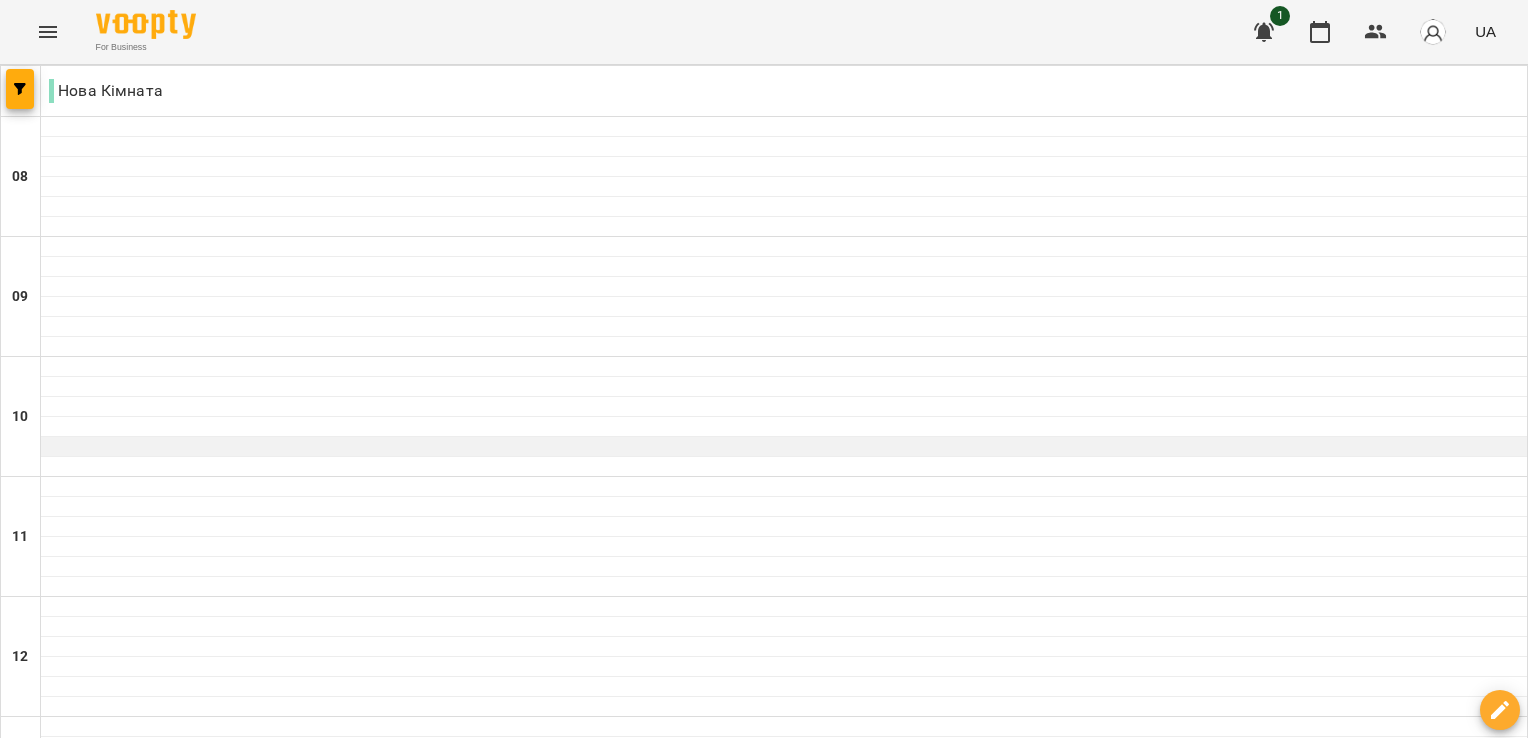 scroll, scrollTop: 100, scrollLeft: 0, axis: vertical 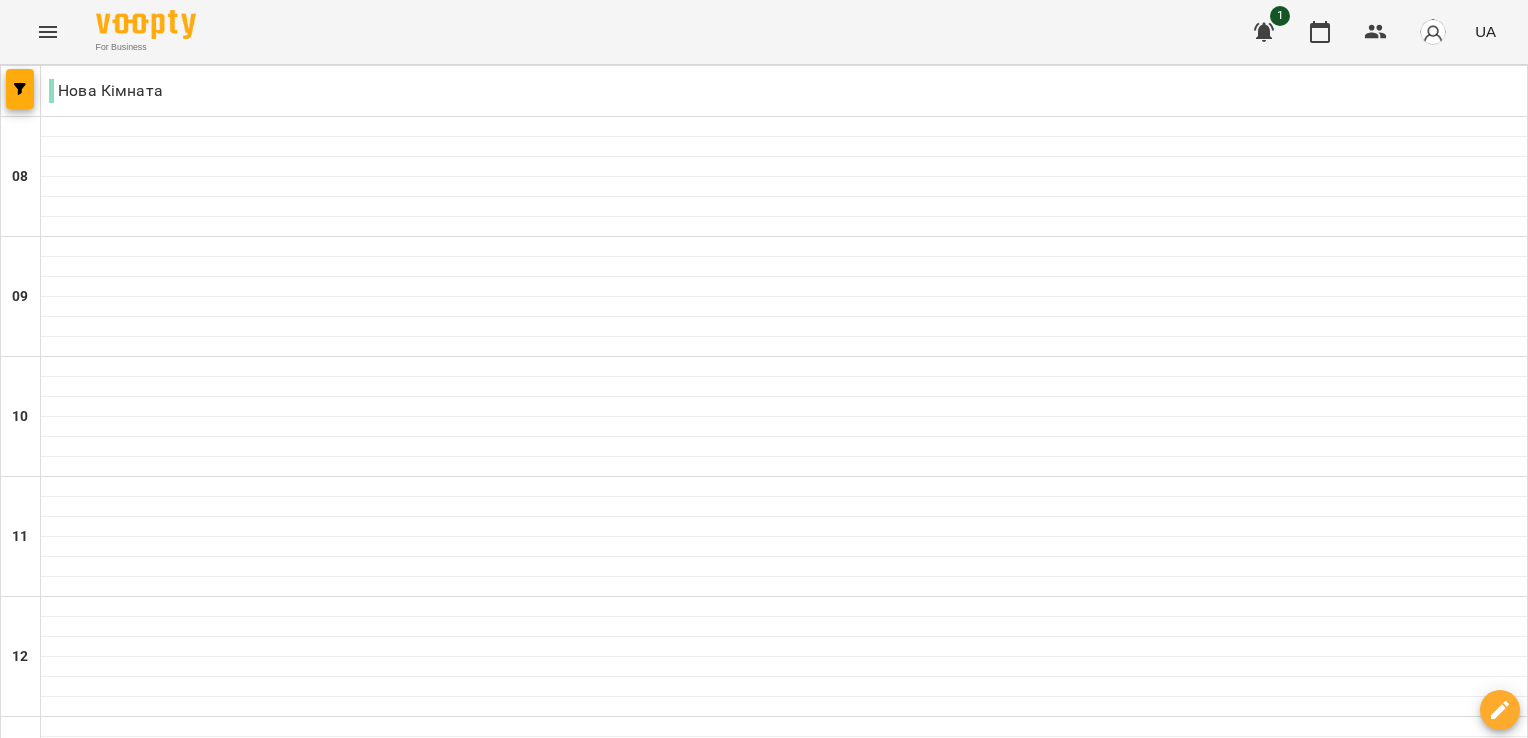 click on "чт" at bounding box center (853, 1943) 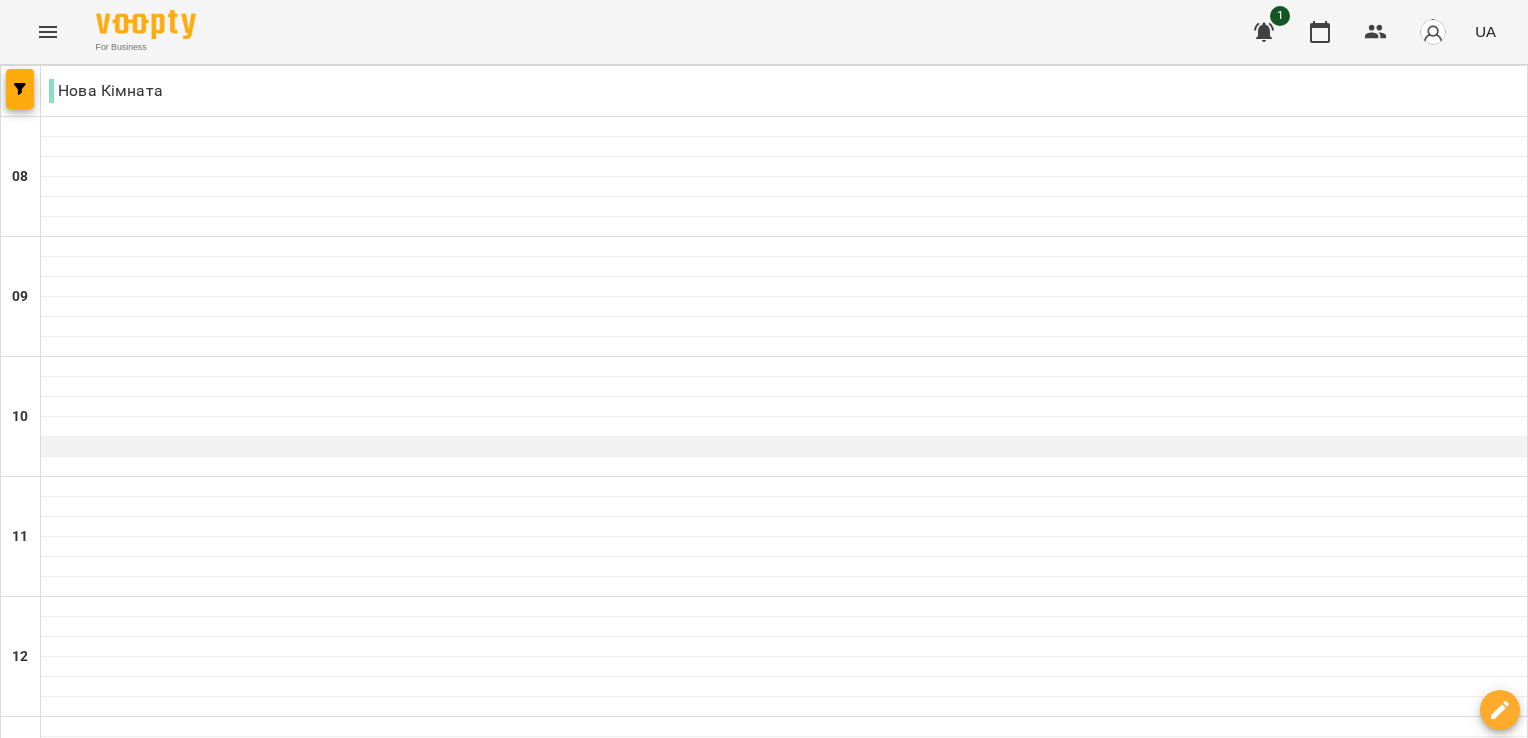 scroll, scrollTop: 1100, scrollLeft: 0, axis: vertical 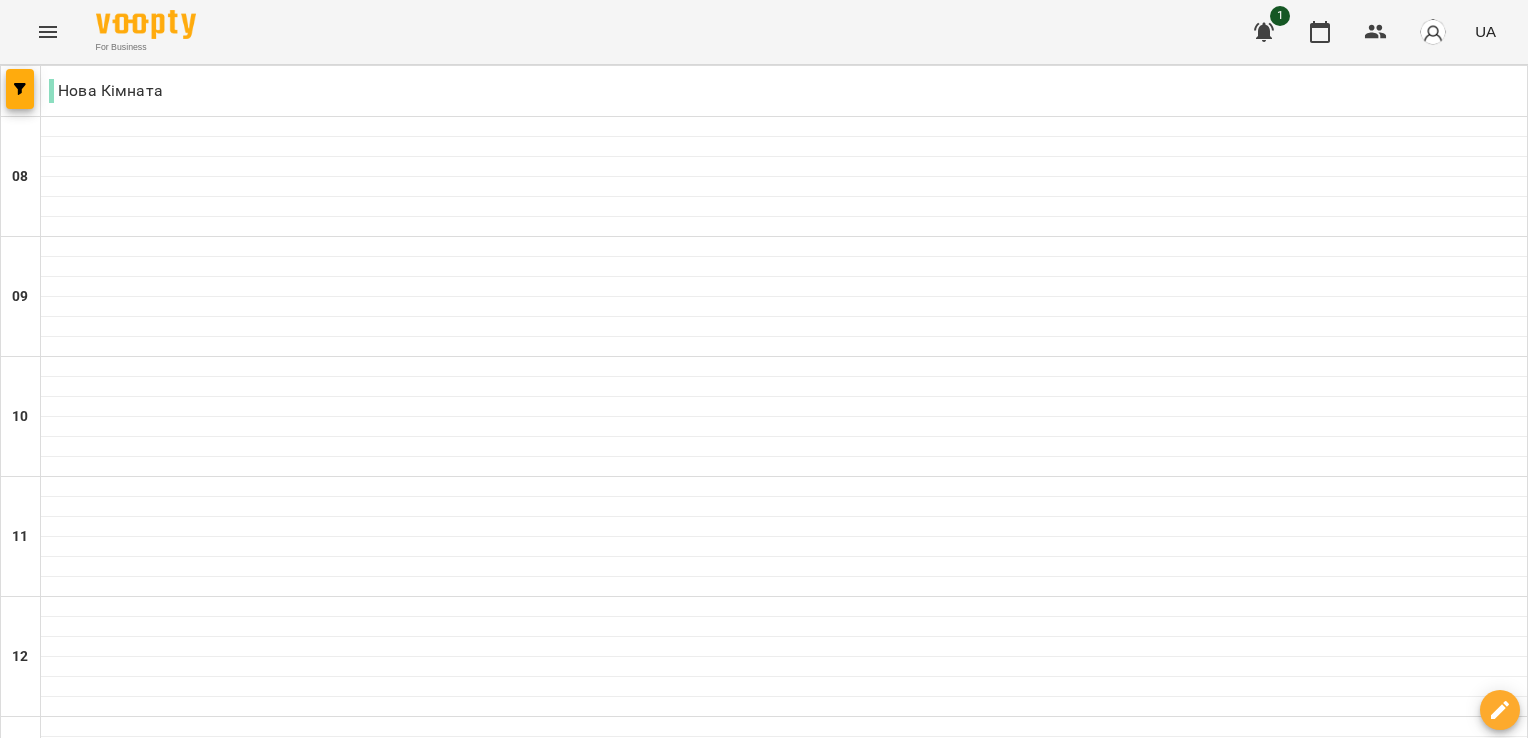 click 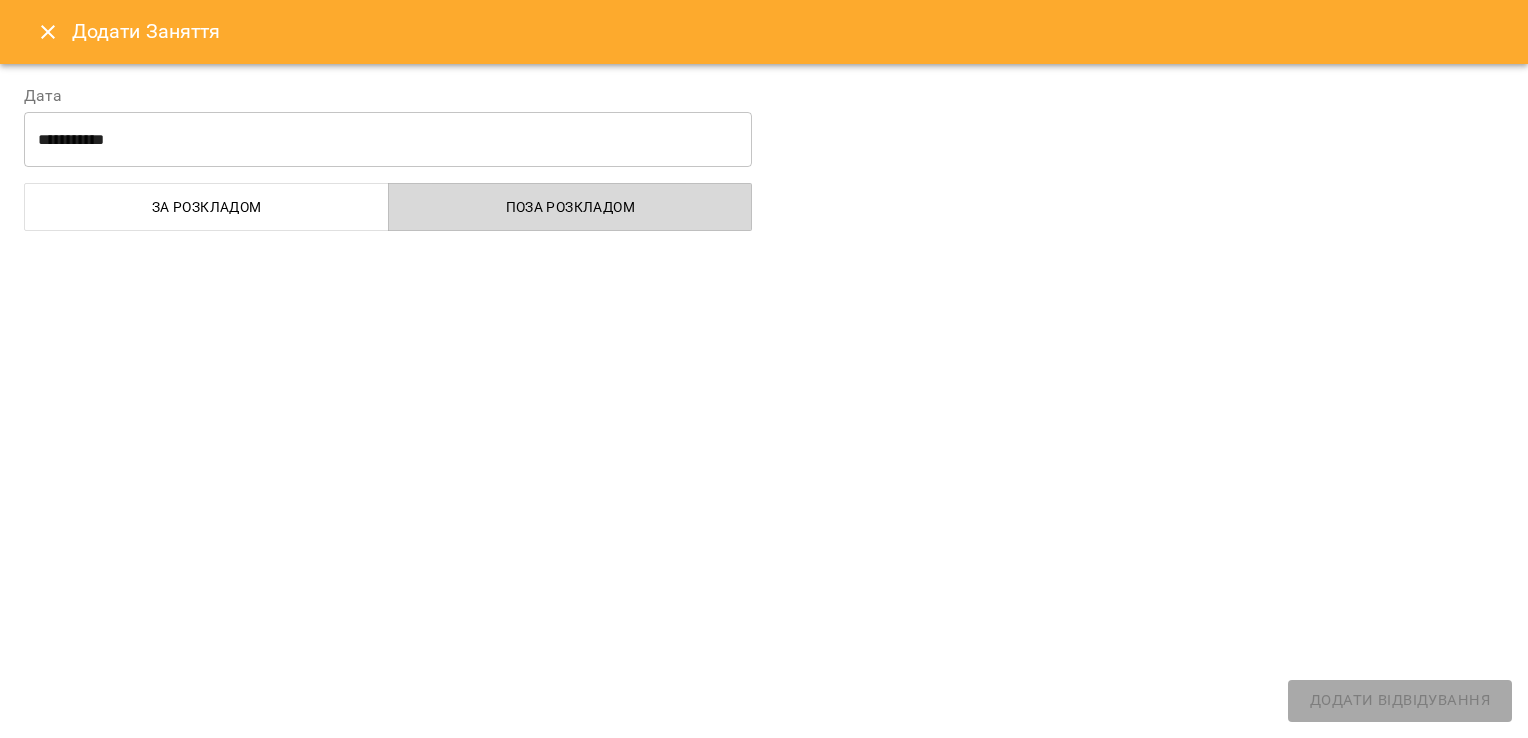select on "**********" 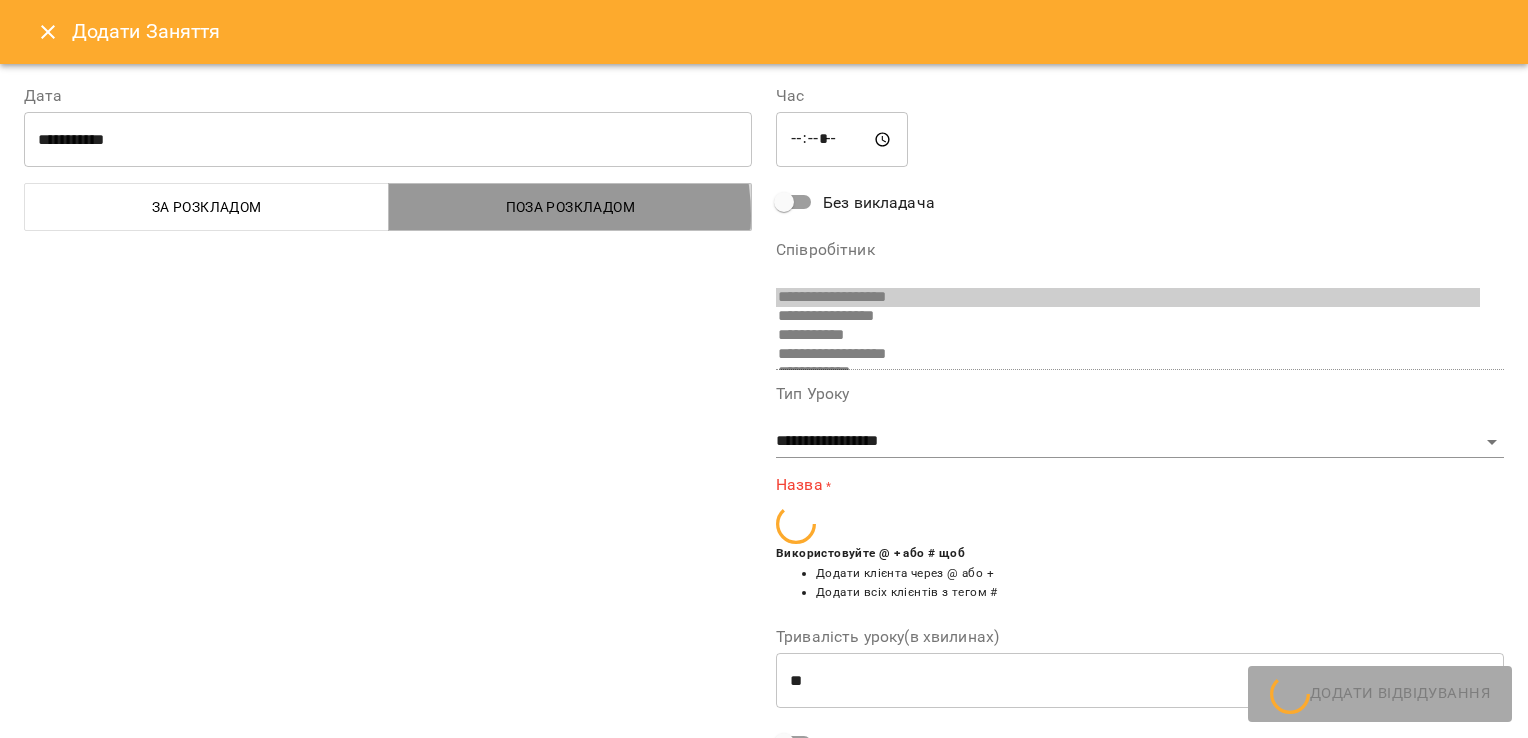 click on "Поза розкладом" at bounding box center [571, 207] 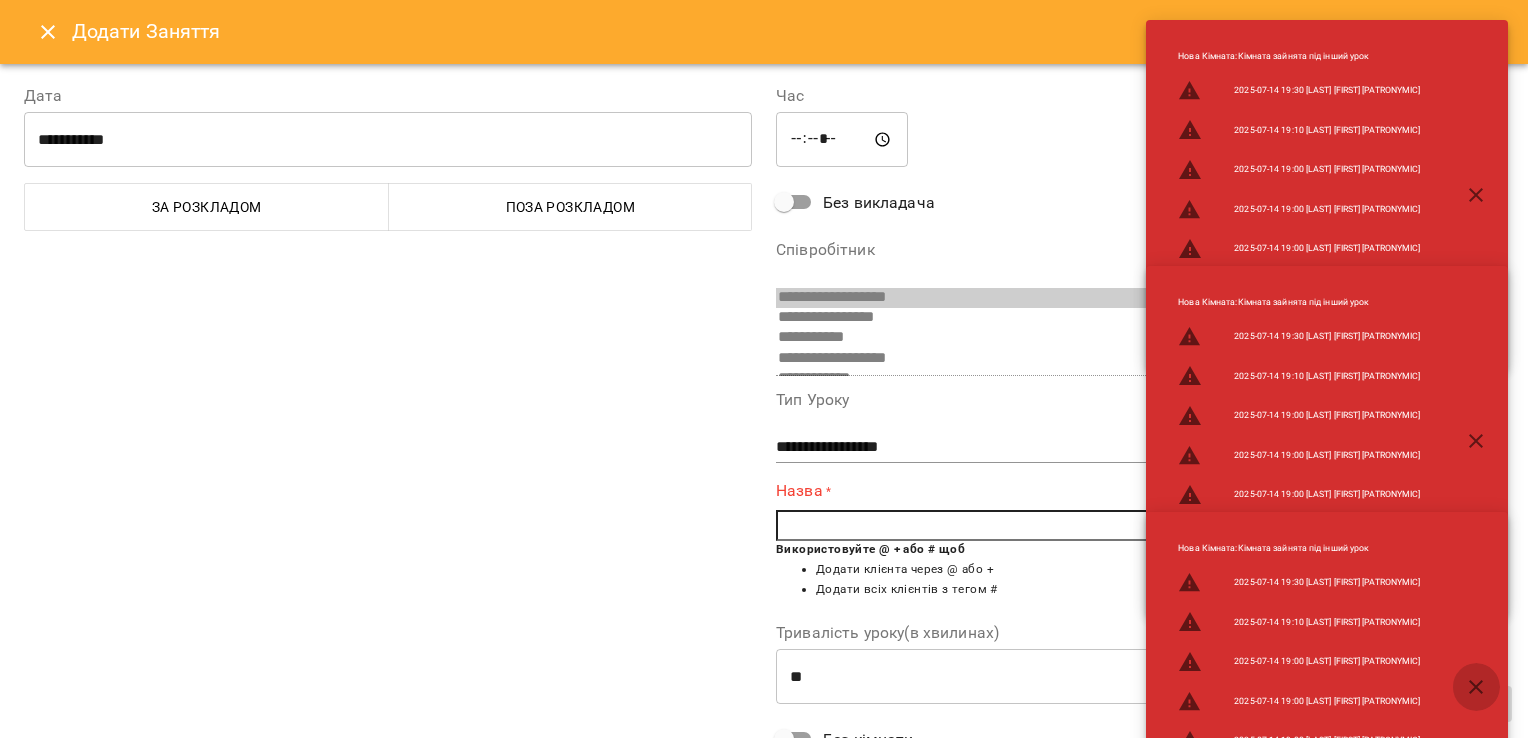 click 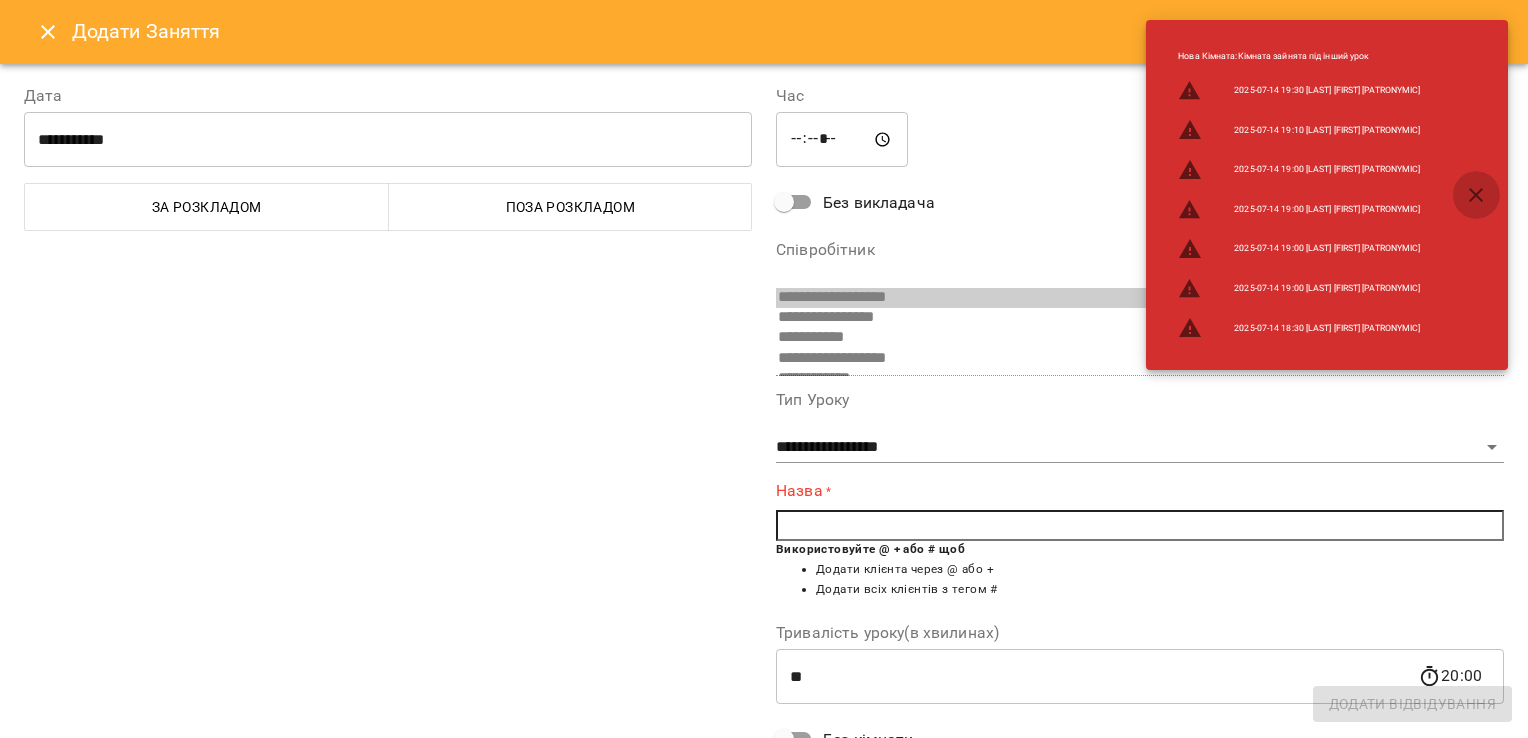 click on "Нова Кімната :  Кімната зайнята під інший урок 2025-07-14 19:30   Сахнюк Віталіна Валентинівна   2025-07-14 19:10   Обухіна Єлизавета Віталіївна   2025-07-14 19:00   Русин Ангеліна Петрівна  2025-07-14 19:00   Дюжикова Олена Володимирівна  2025-07-14 19:00   Олефир Катерина Євгенівна  2025-07-14 19:00   Пересипкіна Ольга Олегівна  2025-07-14 18:30   Щербина Зоряна Юріївна" at bounding box center [1327, 195] 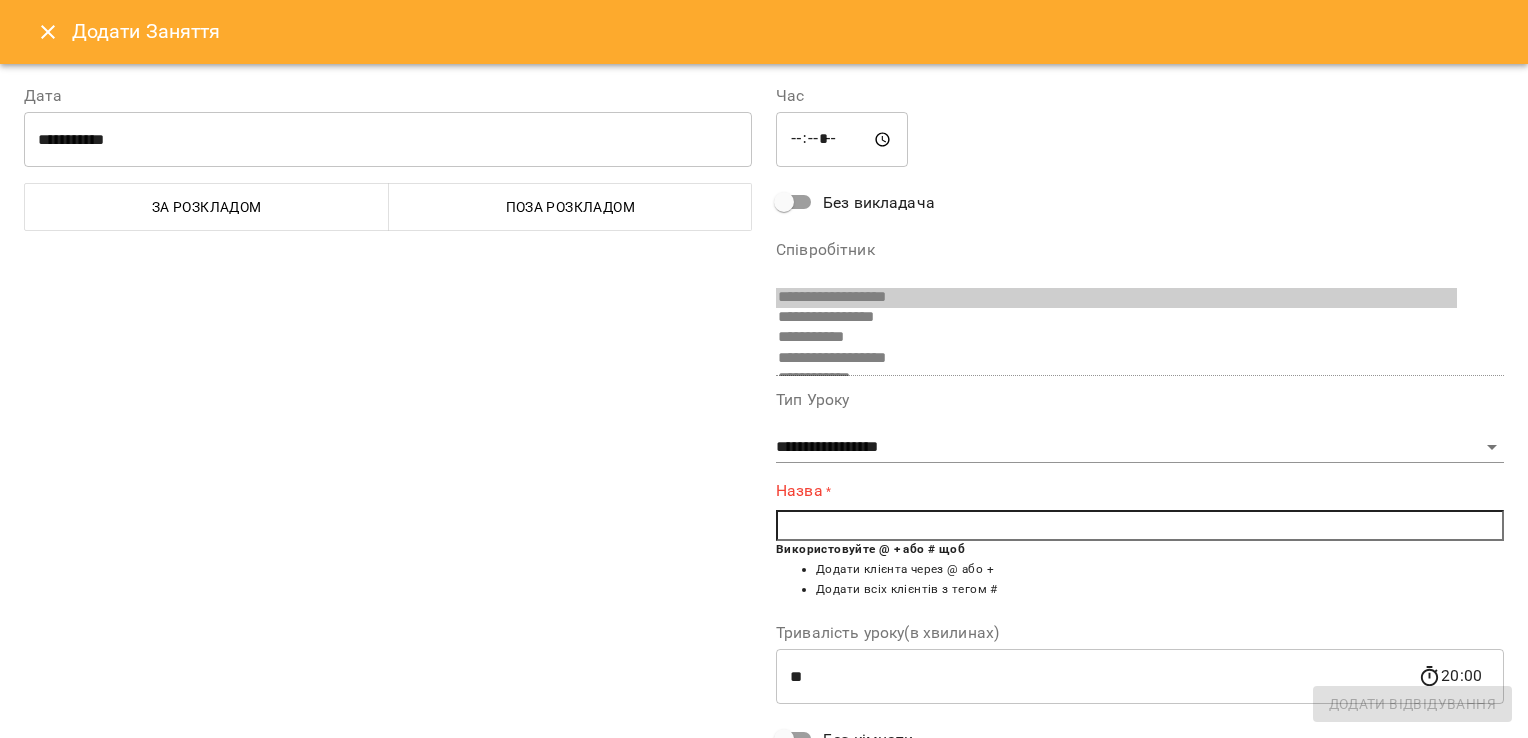 click at bounding box center [1140, 526] 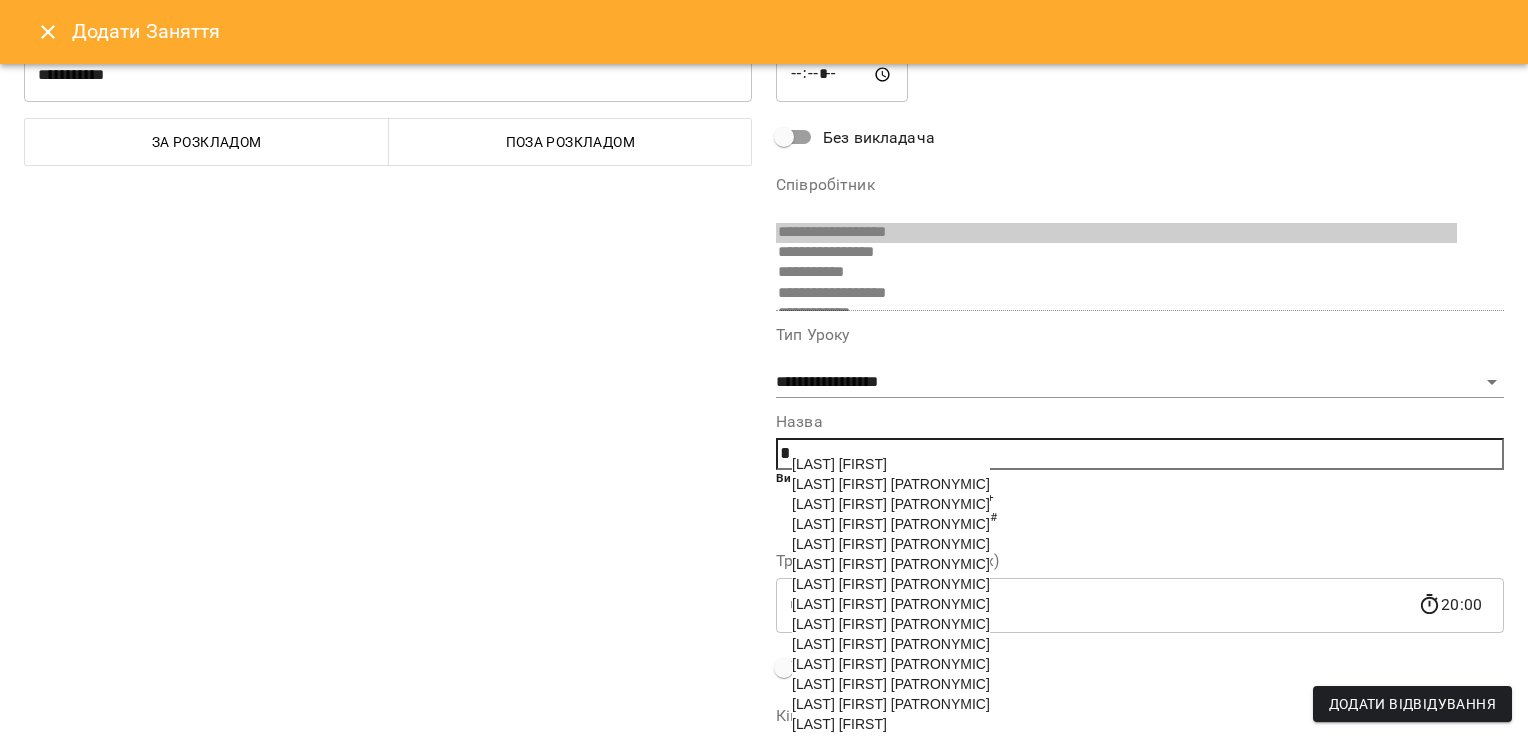 scroll, scrollTop: 100, scrollLeft: 0, axis: vertical 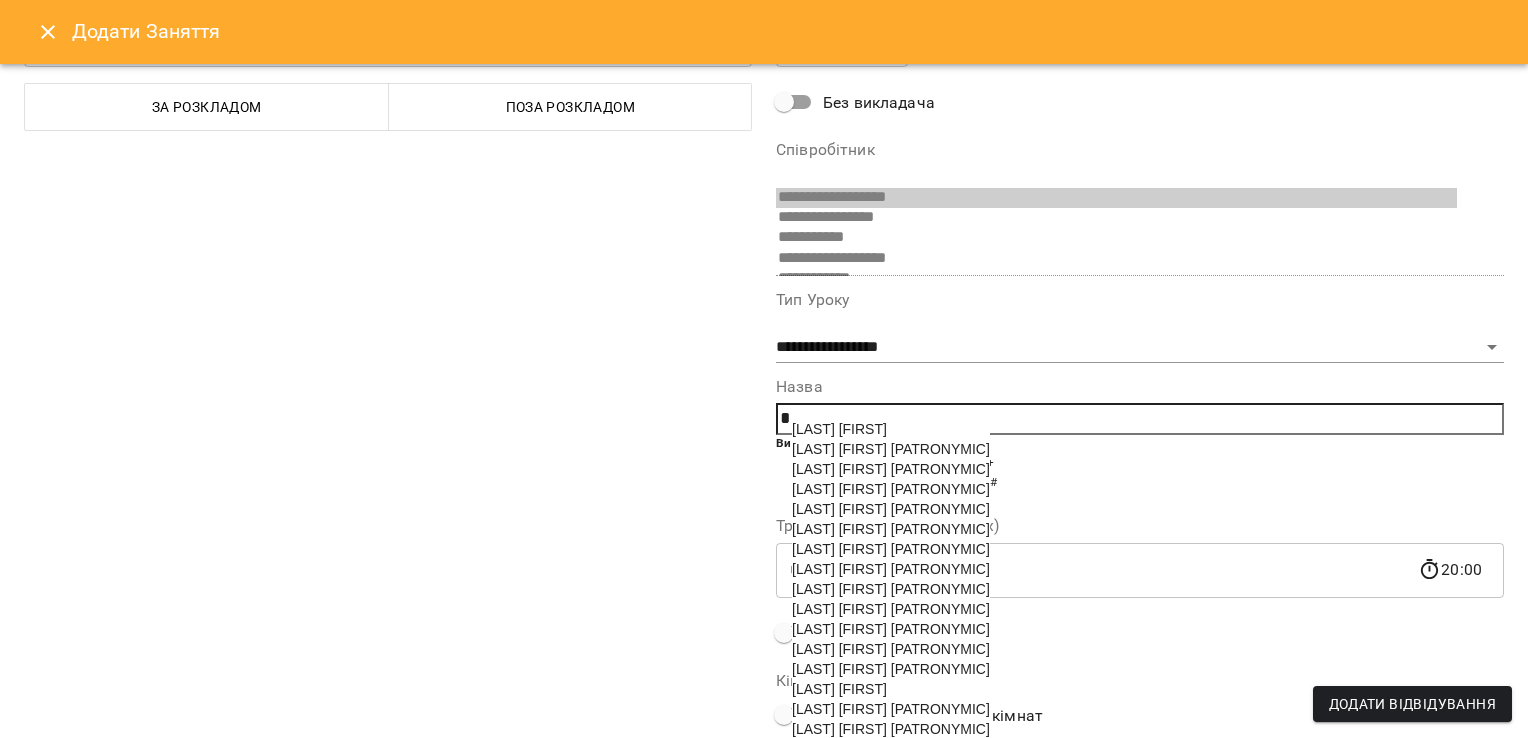 click on "Мостовік Тетяна Володимира" at bounding box center [891, 649] 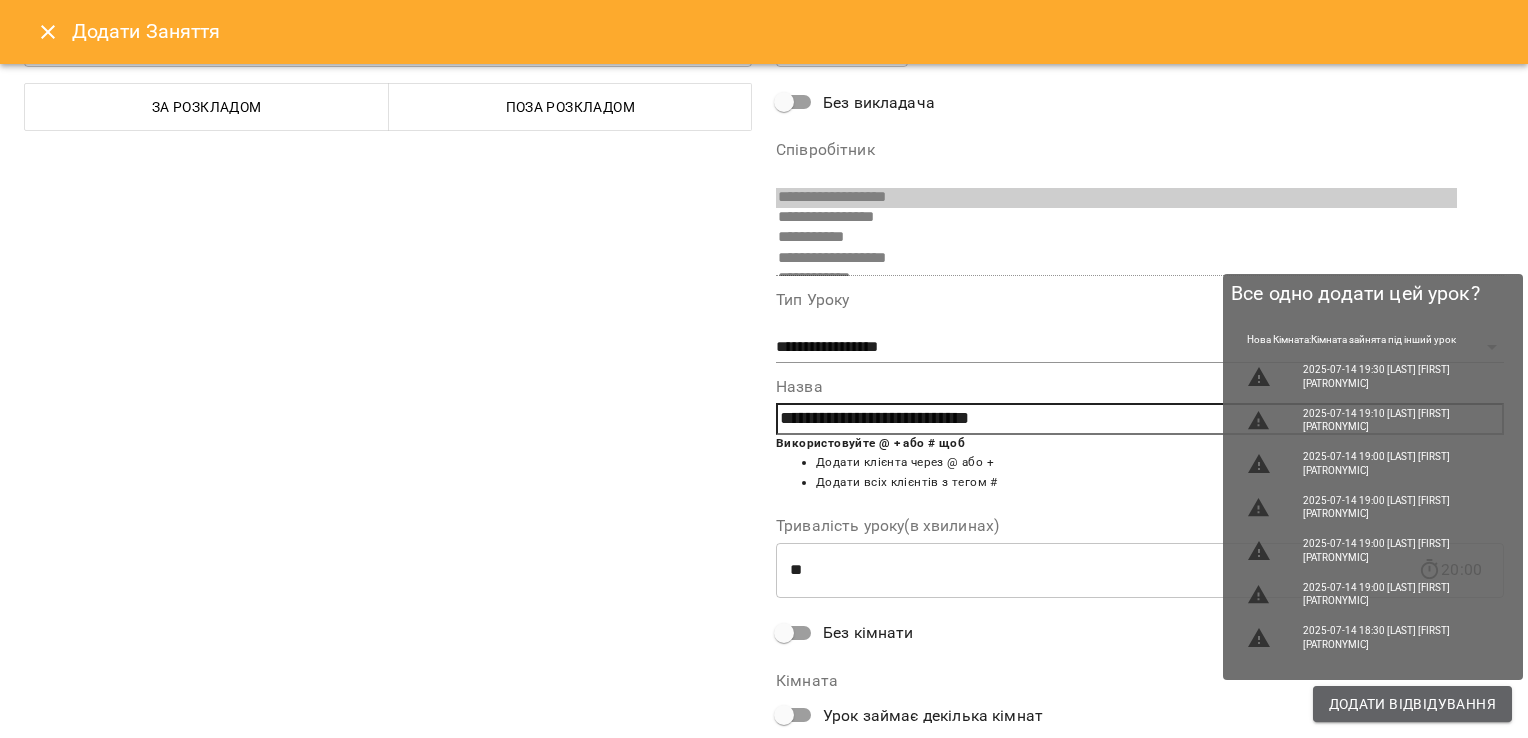 click on "Додати Відвідування" at bounding box center [1412, 704] 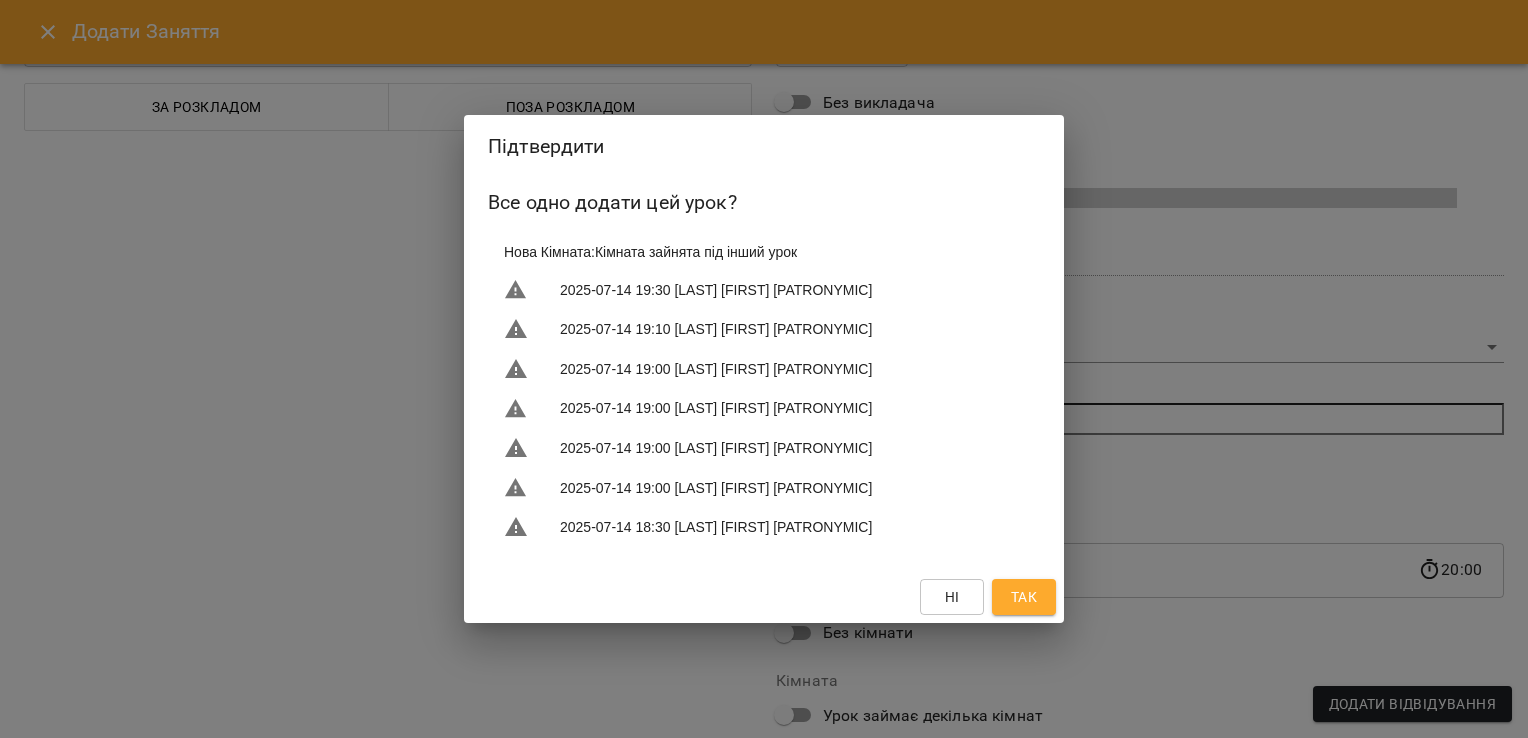 click on "Так" at bounding box center [1024, 597] 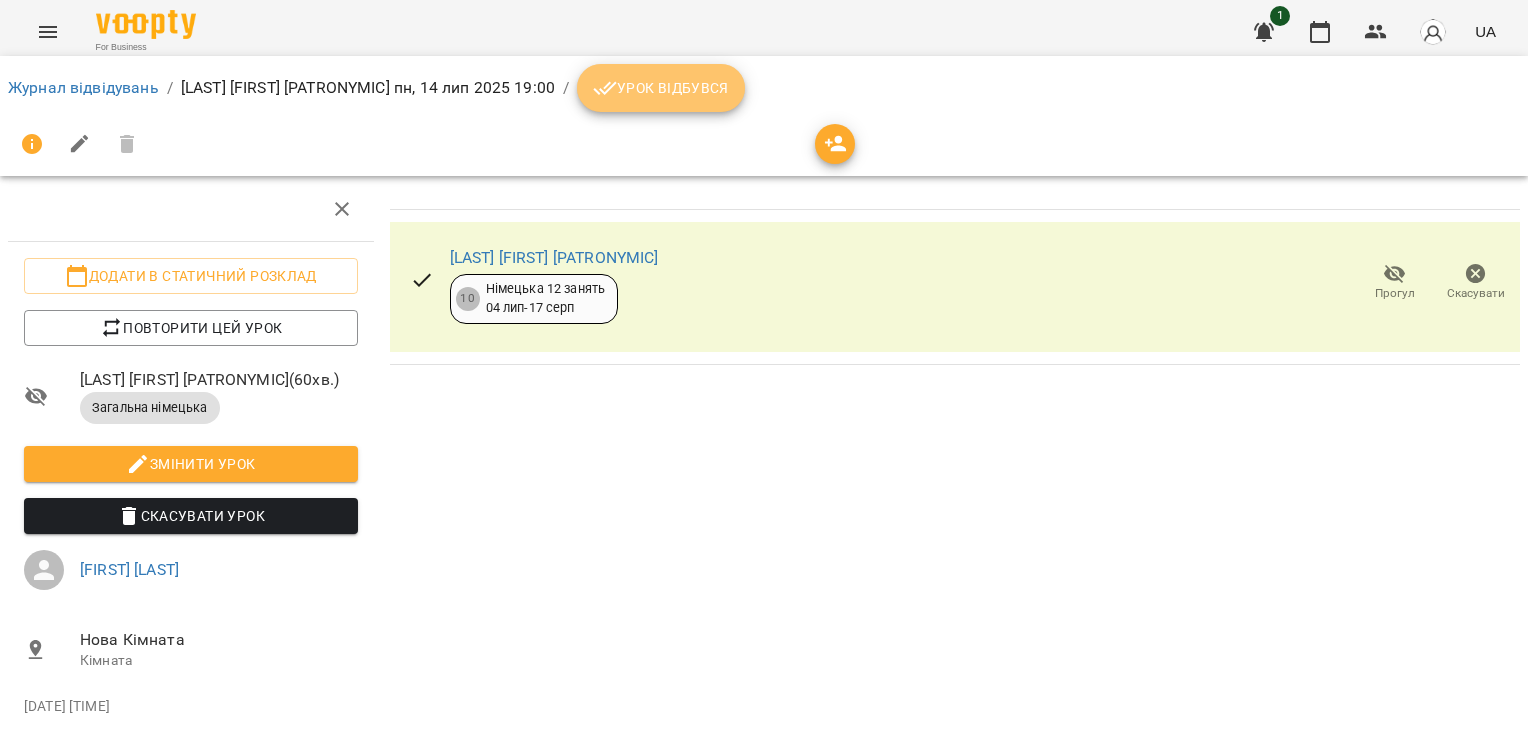 click on "Урок відбувся" at bounding box center [661, 88] 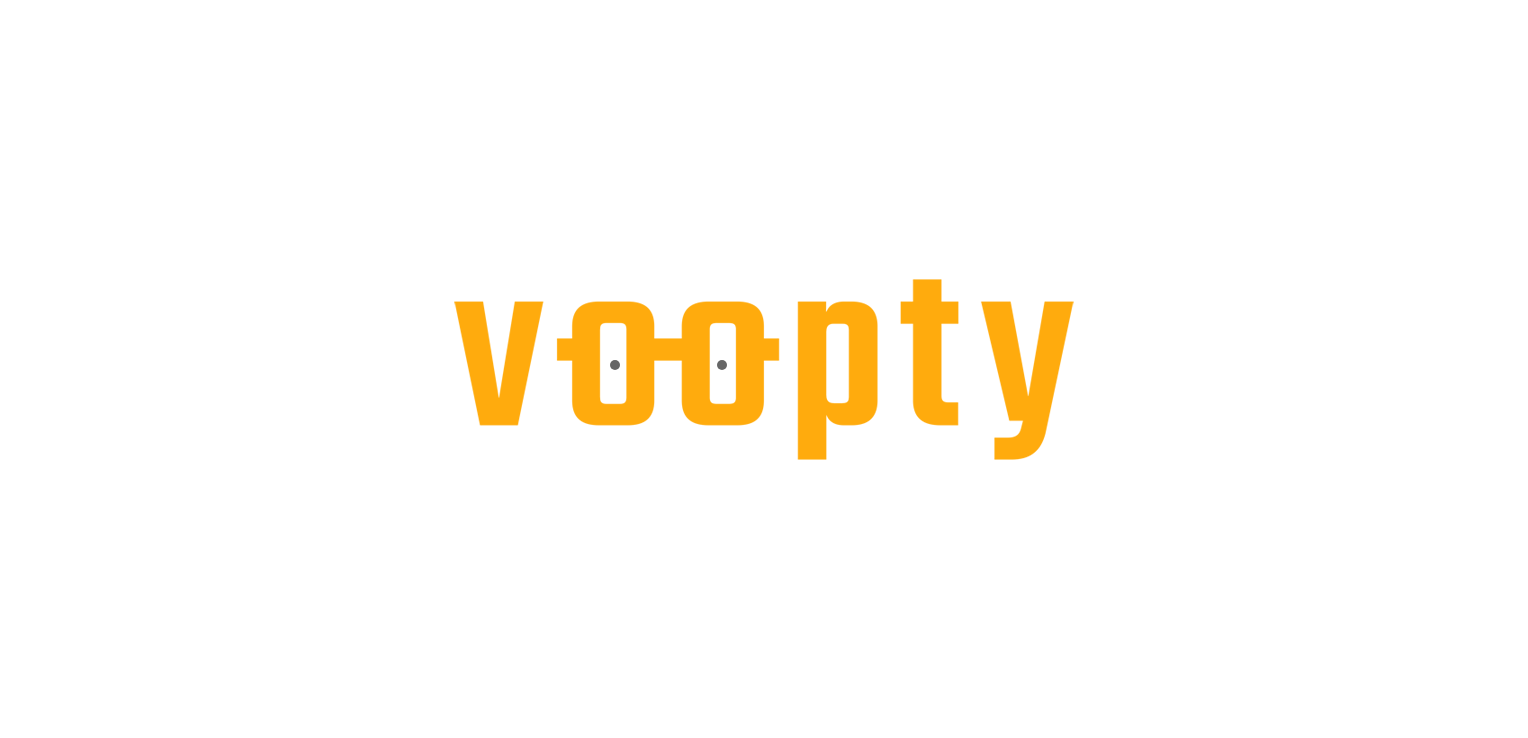 scroll, scrollTop: 0, scrollLeft: 0, axis: both 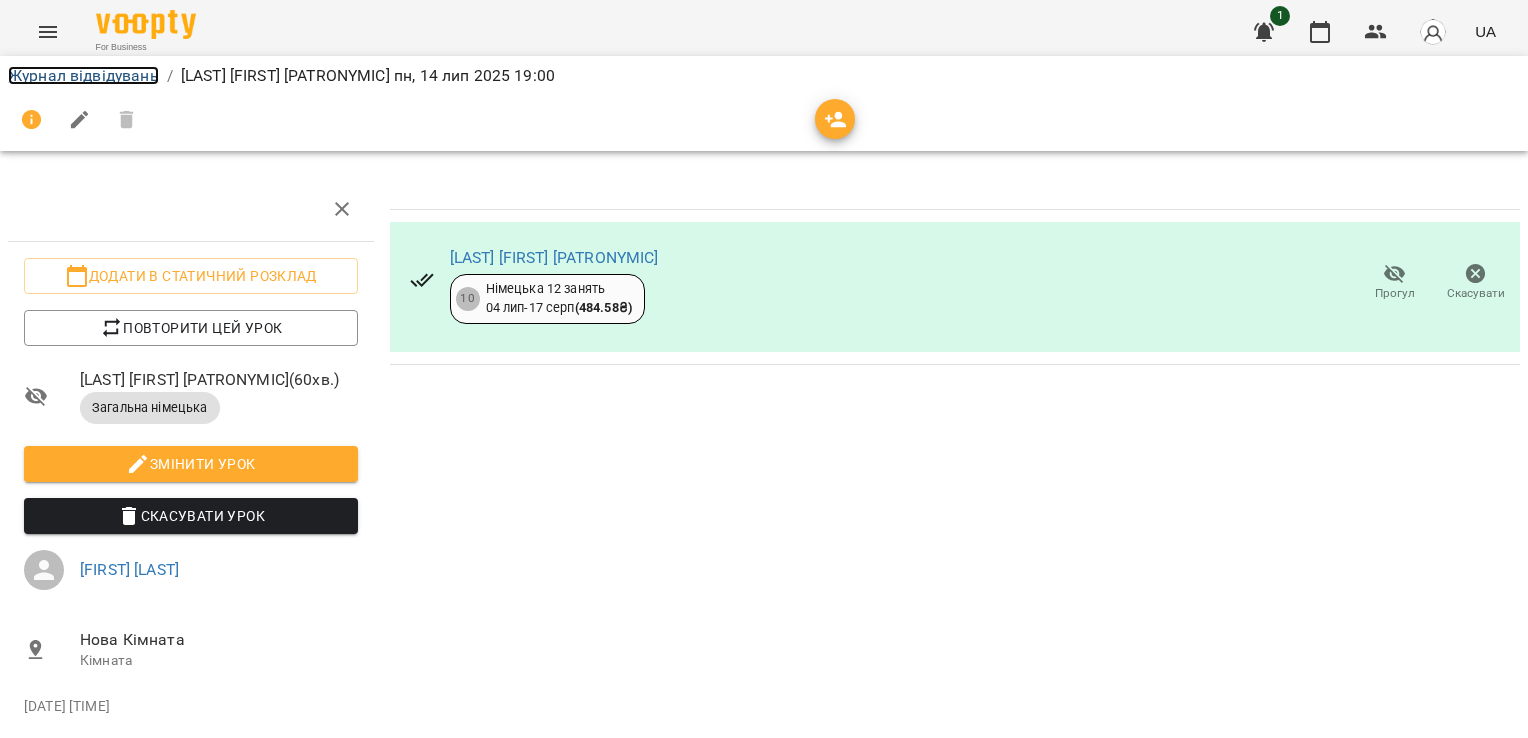 click on "Журнал відвідувань" at bounding box center (83, 75) 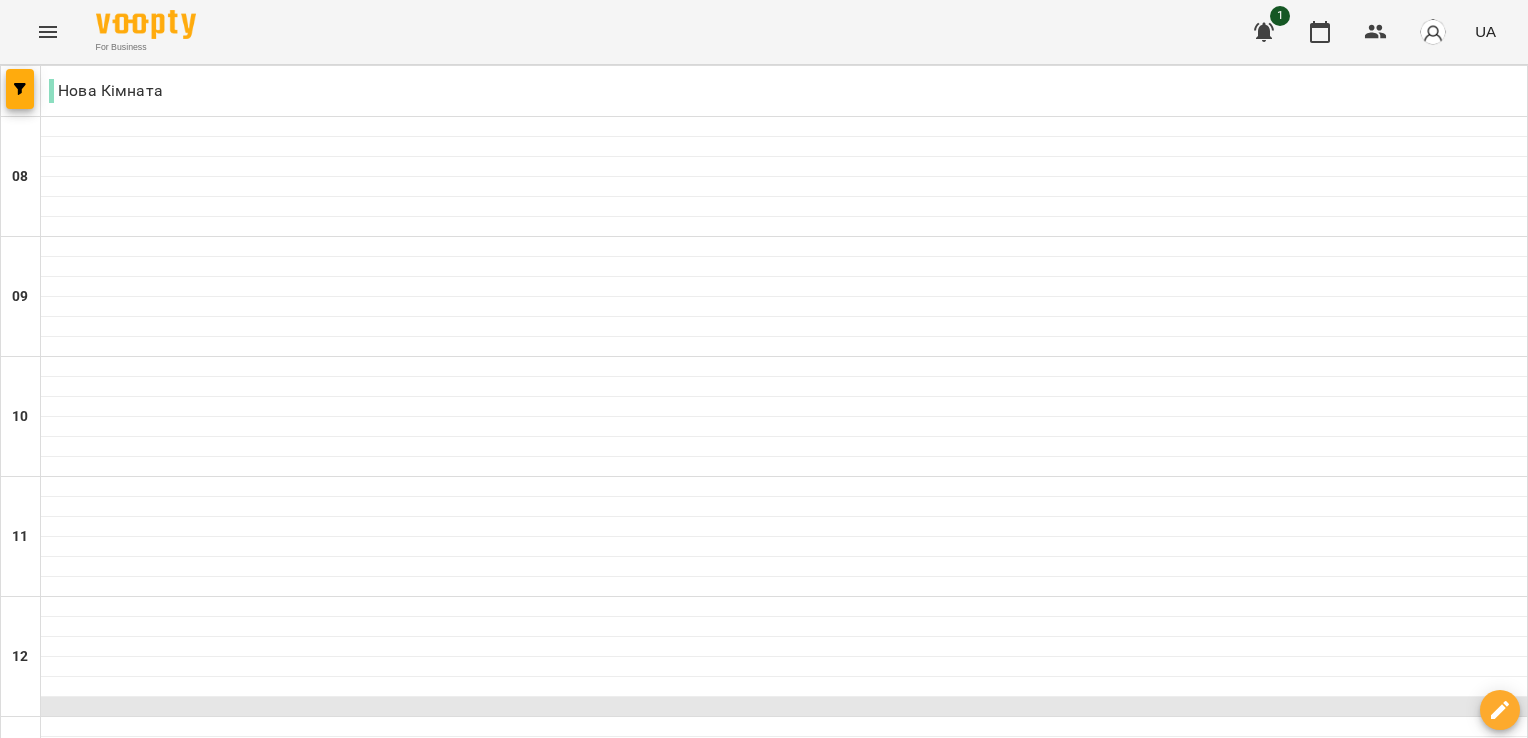 scroll, scrollTop: 1200, scrollLeft: 0, axis: vertical 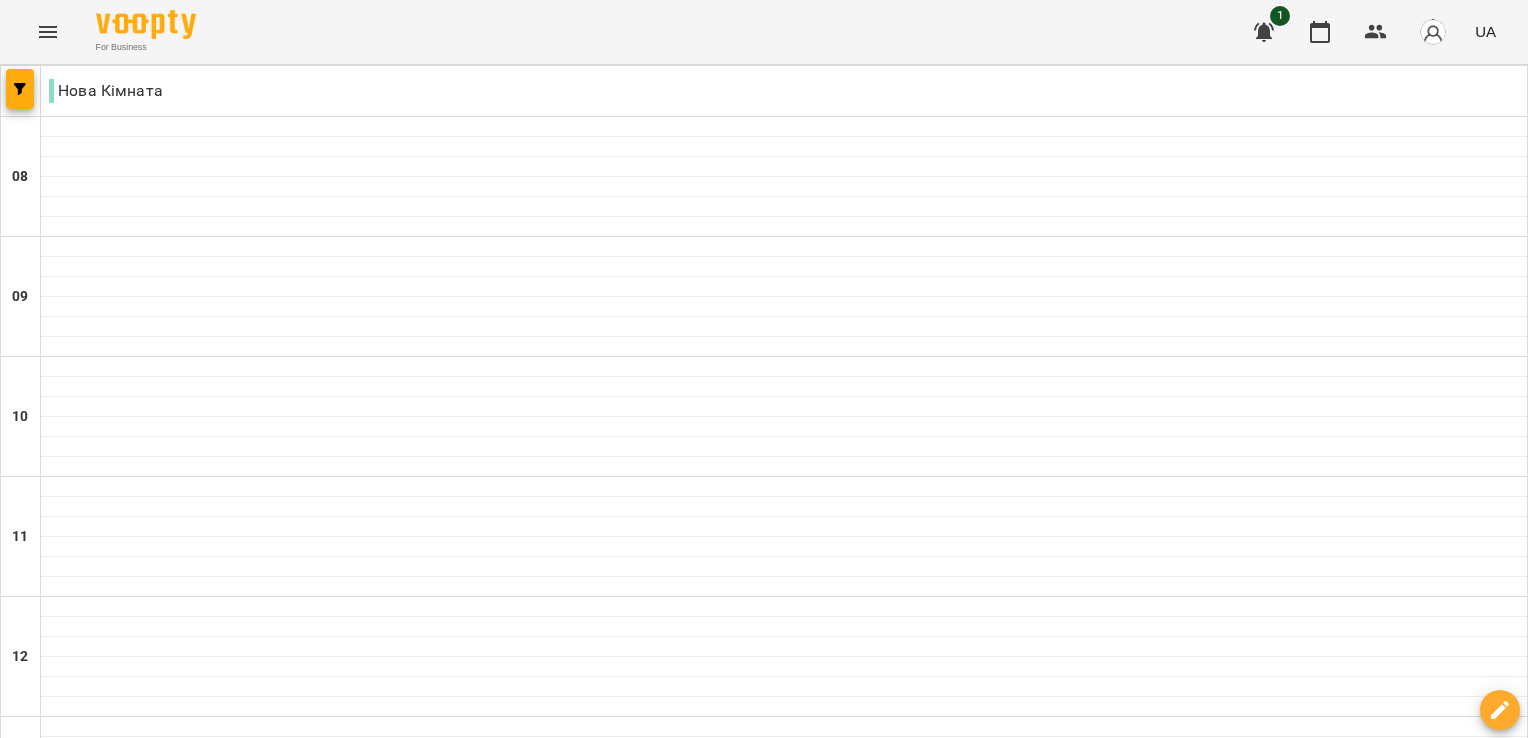 click on "чт" at bounding box center (853, 1943) 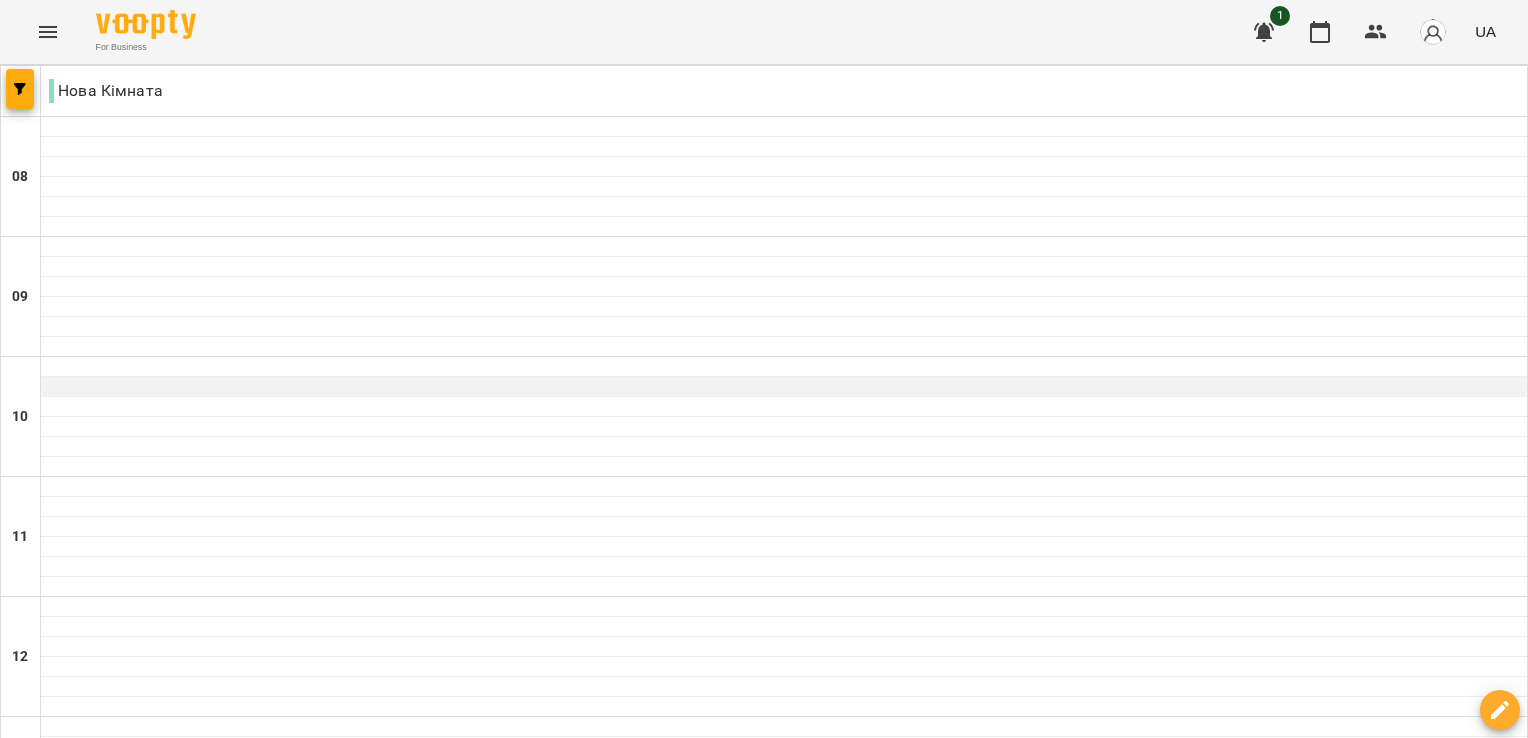 scroll, scrollTop: 1100, scrollLeft: 0, axis: vertical 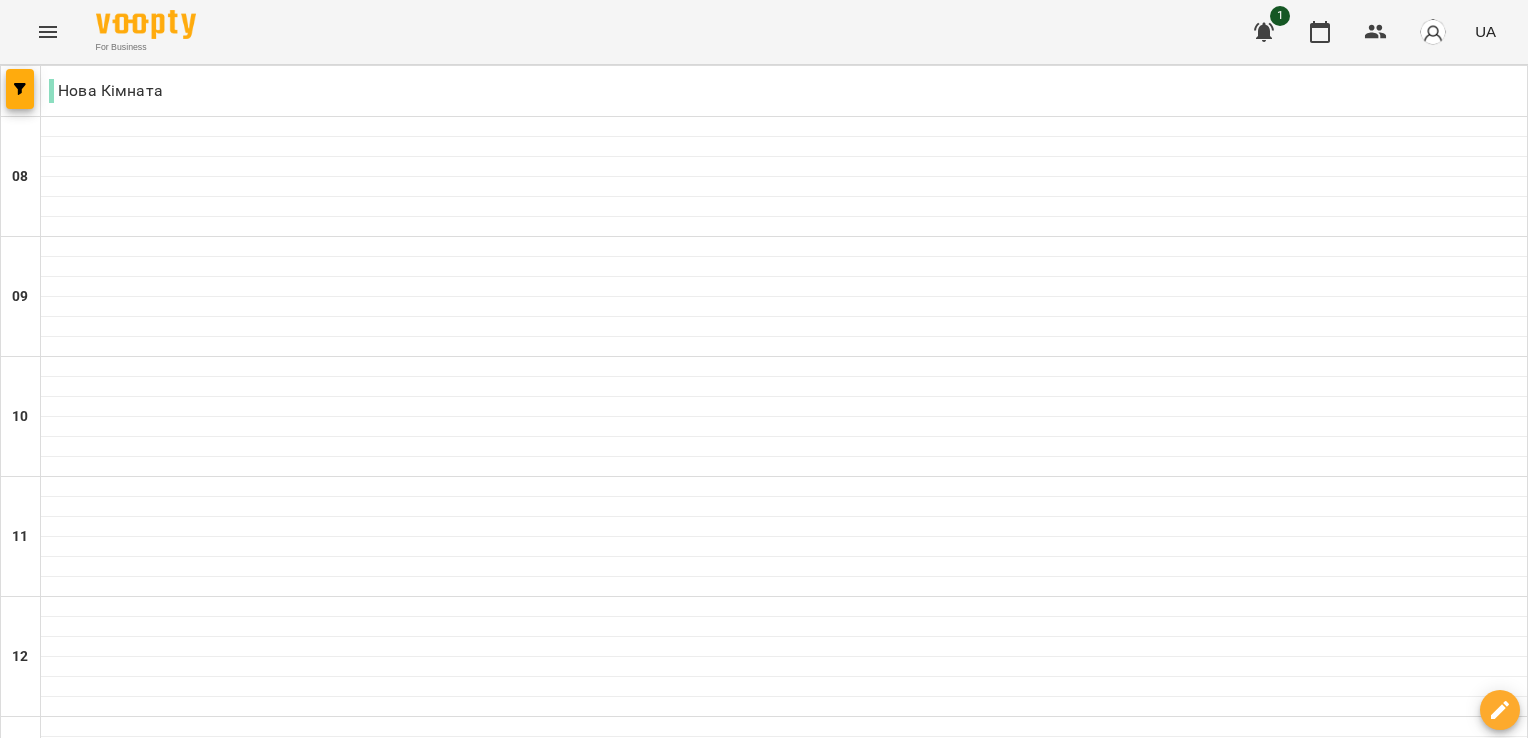 click at bounding box center [863, 2008] 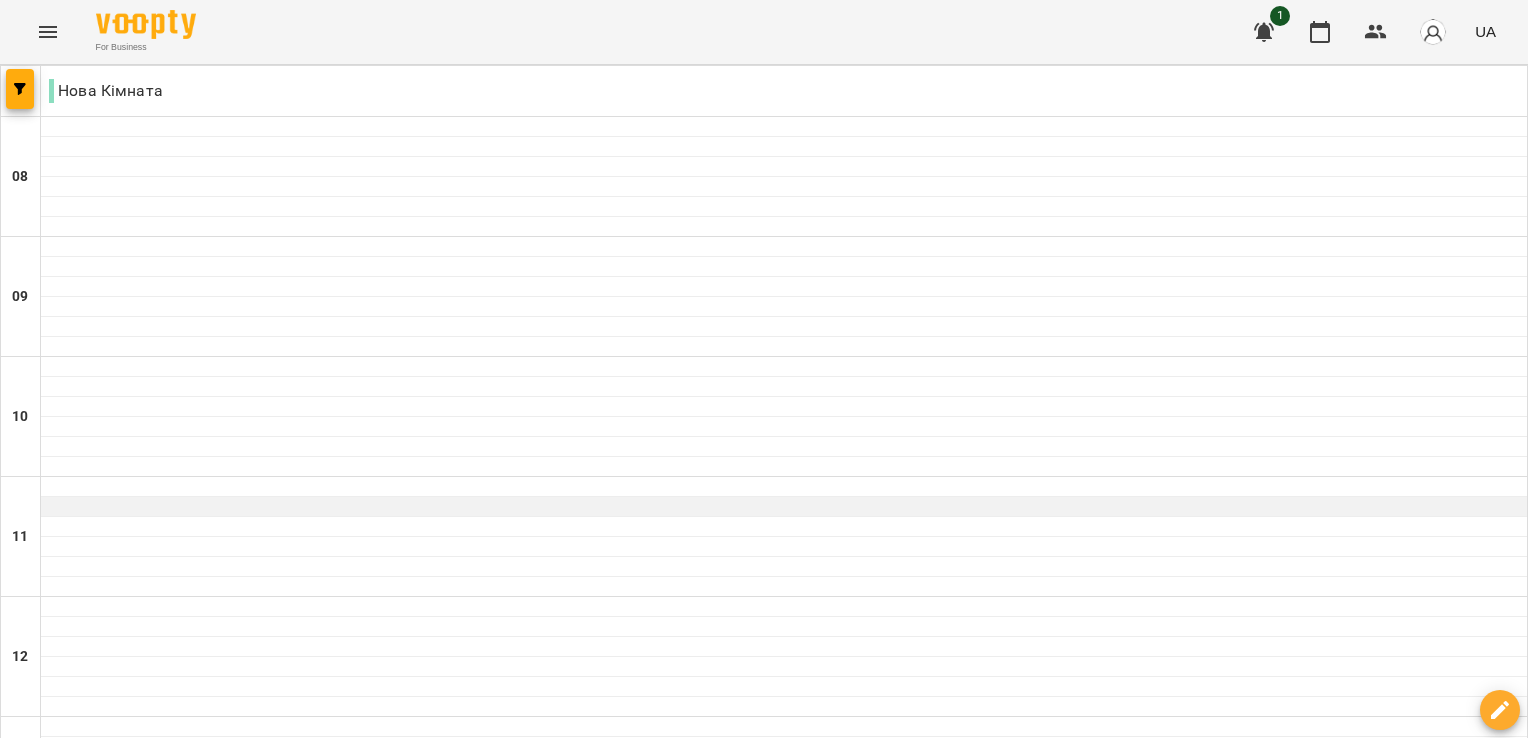 scroll, scrollTop: 1000, scrollLeft: 0, axis: vertical 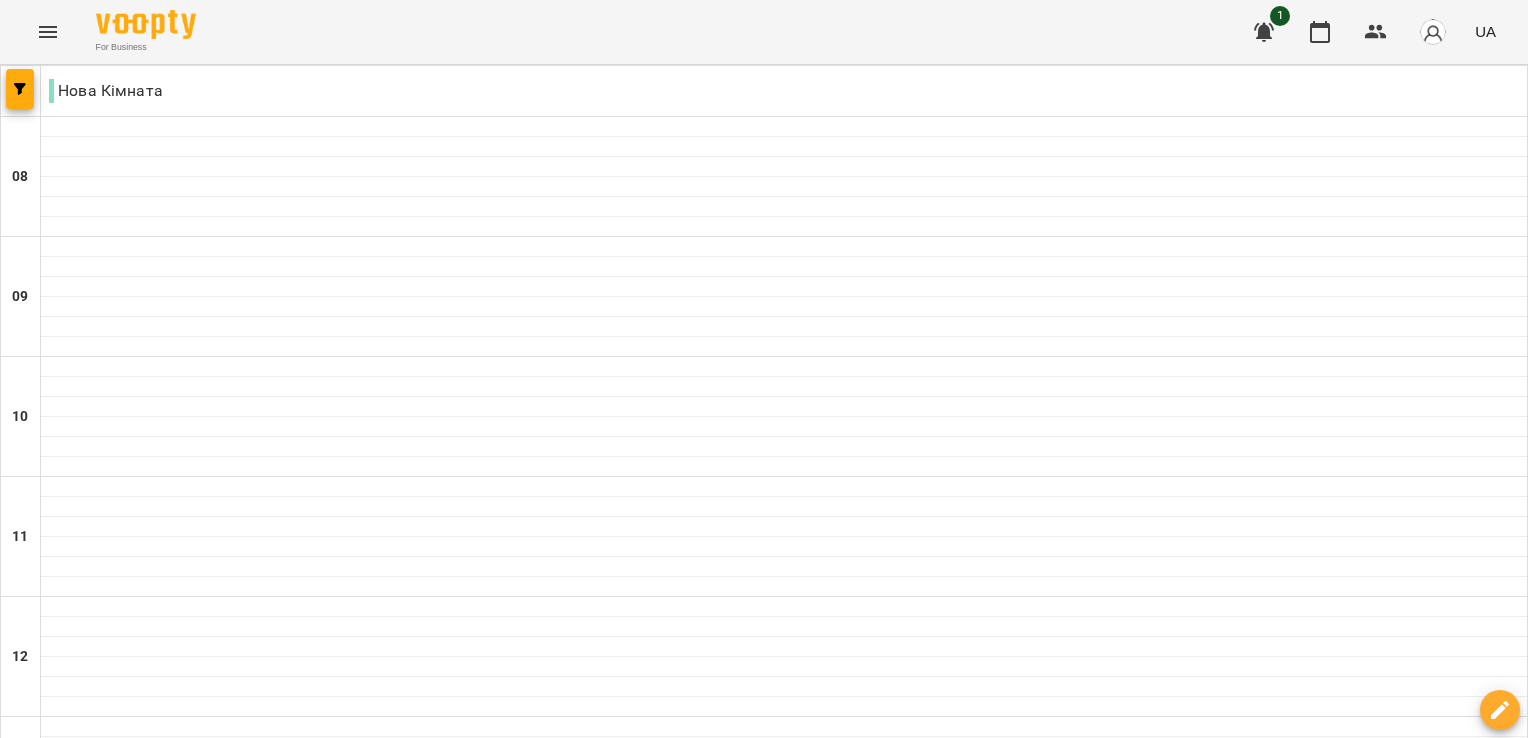 click on "чт" at bounding box center (853, 1943) 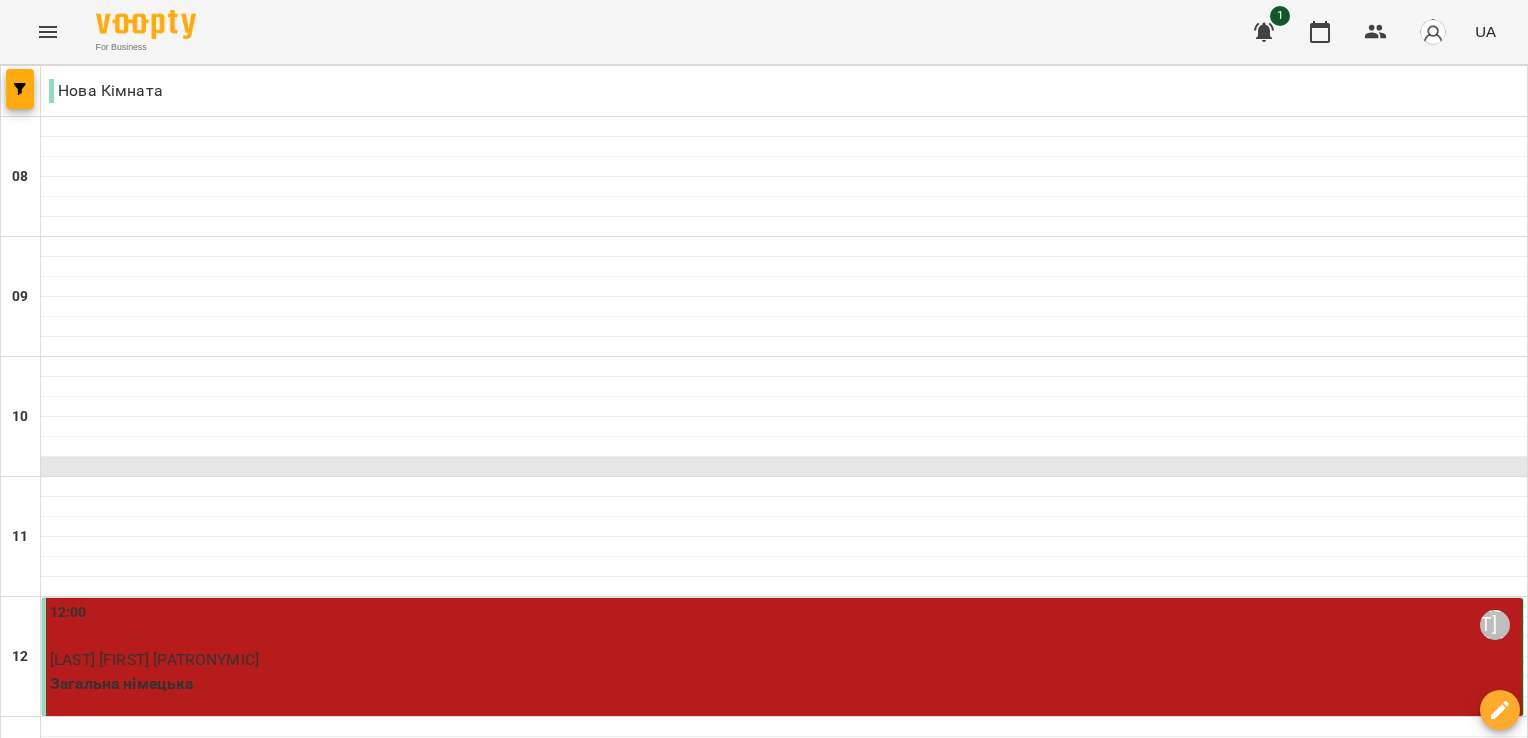scroll, scrollTop: 1300, scrollLeft: 0, axis: vertical 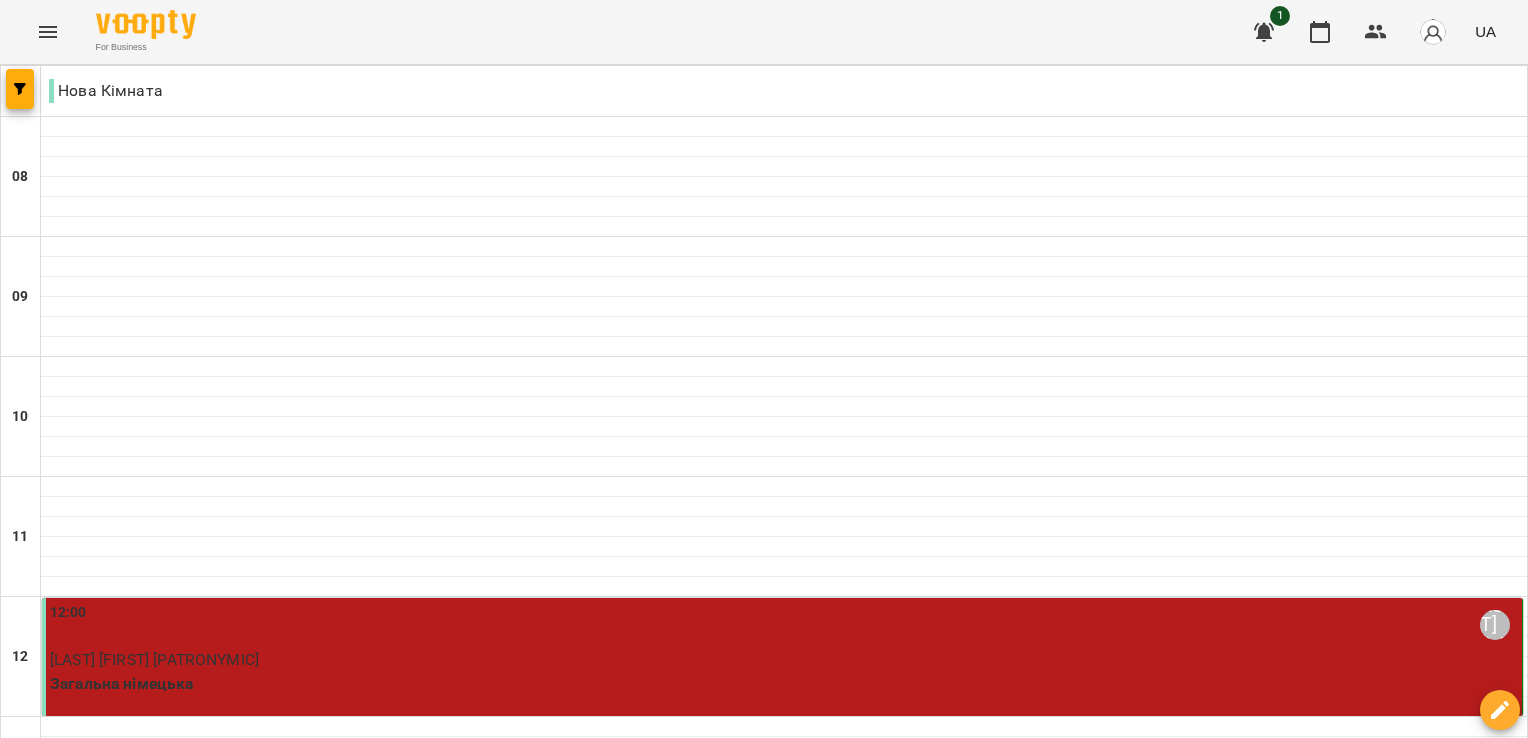 click on "вт" at bounding box center [247, 1943] 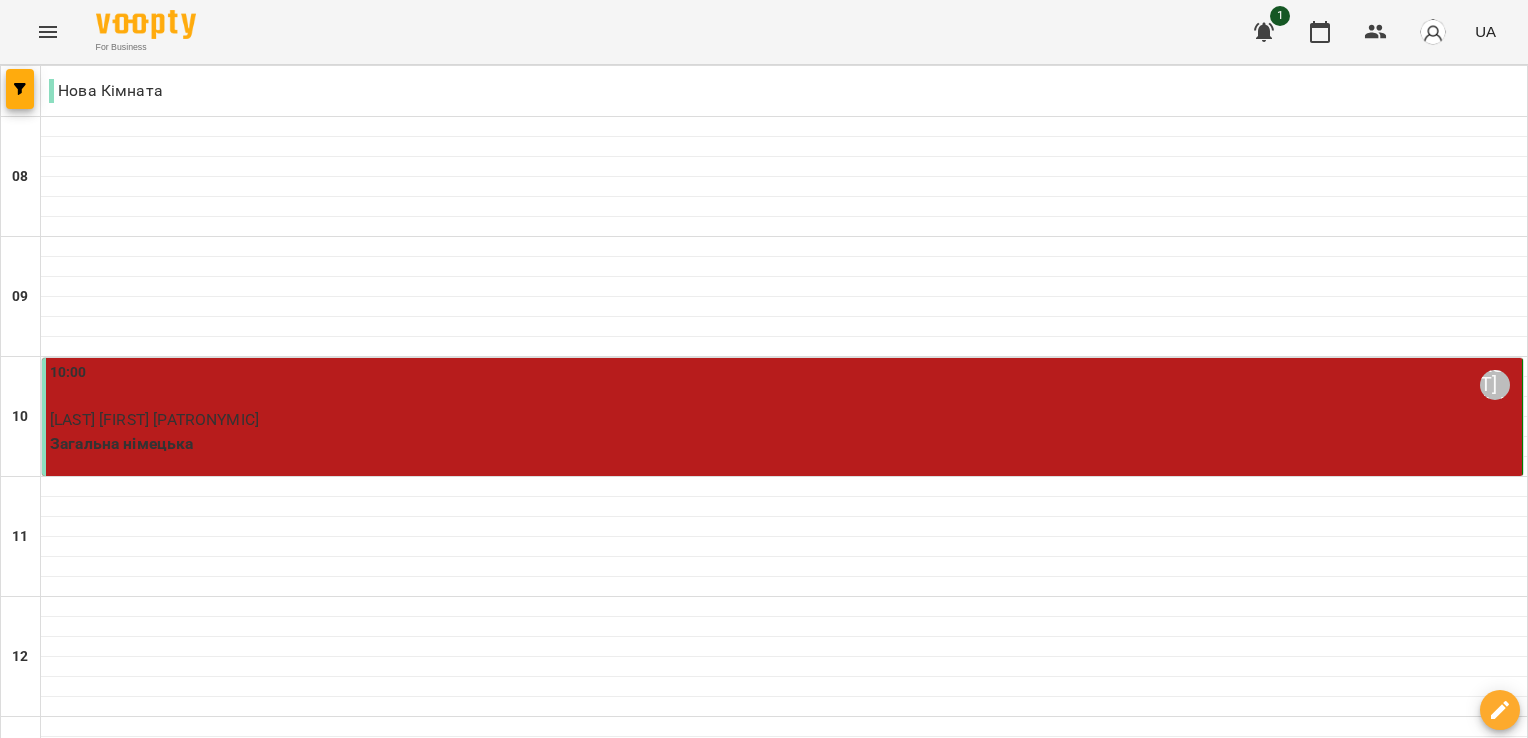 click on "чт" at bounding box center (847, 1943) 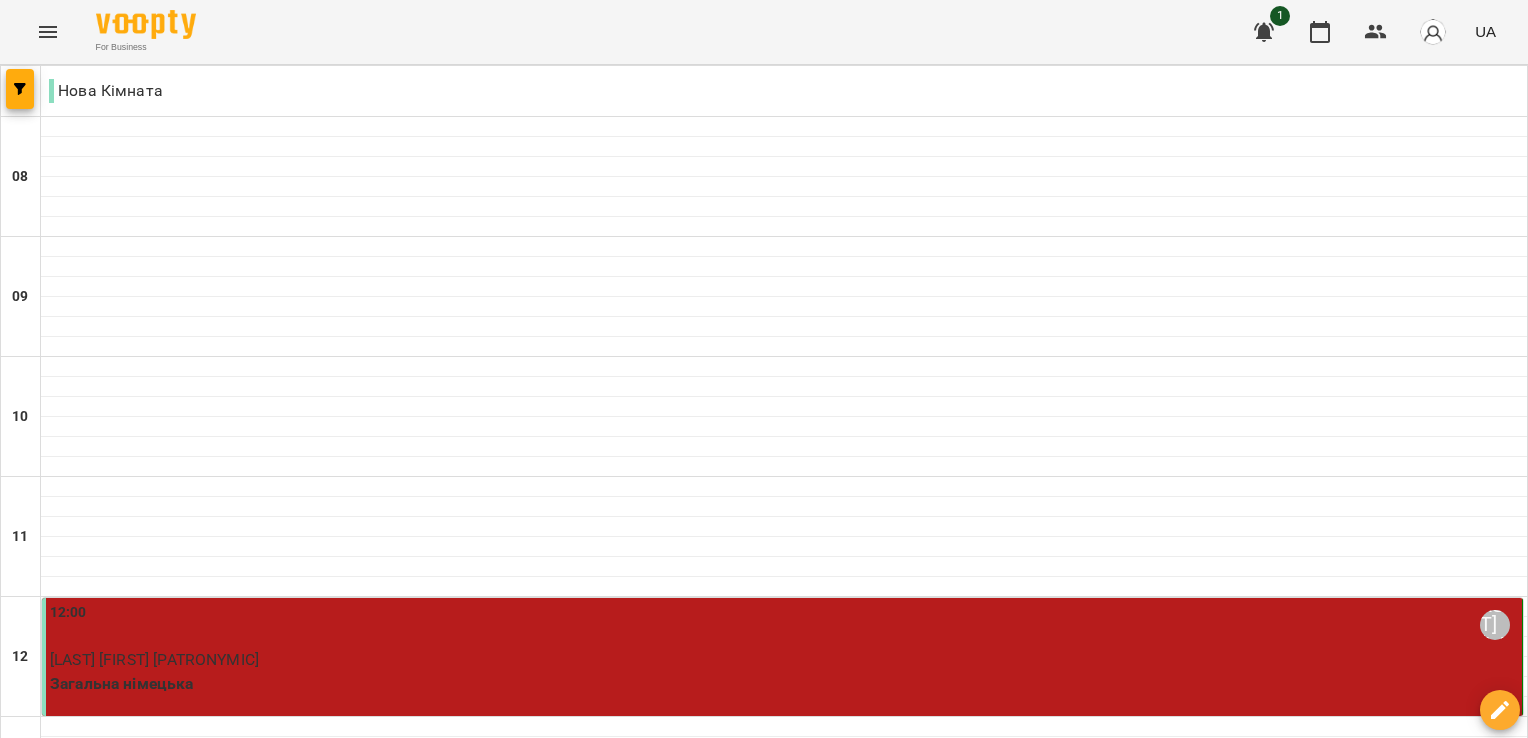 scroll, scrollTop: 300, scrollLeft: 0, axis: vertical 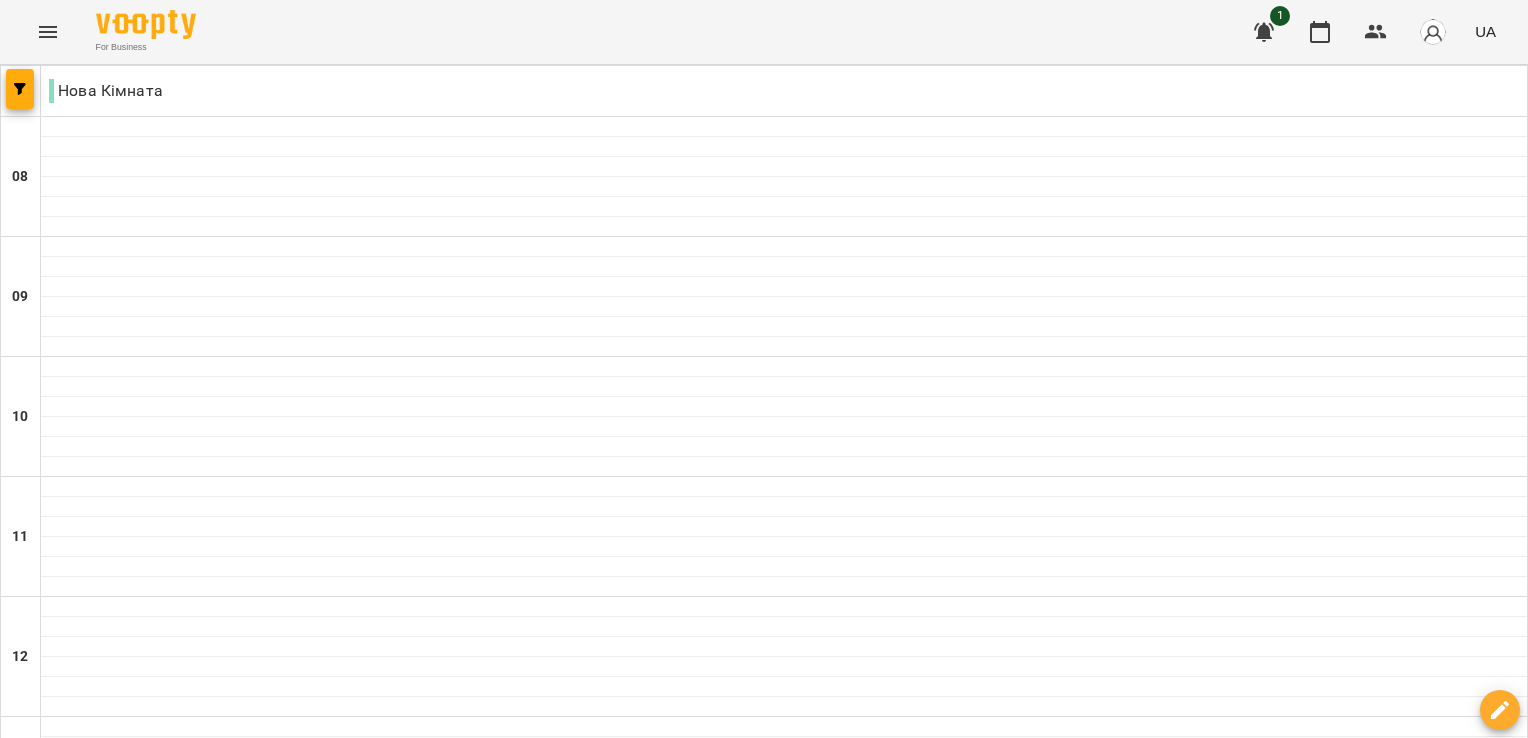 click at bounding box center [664, 2008] 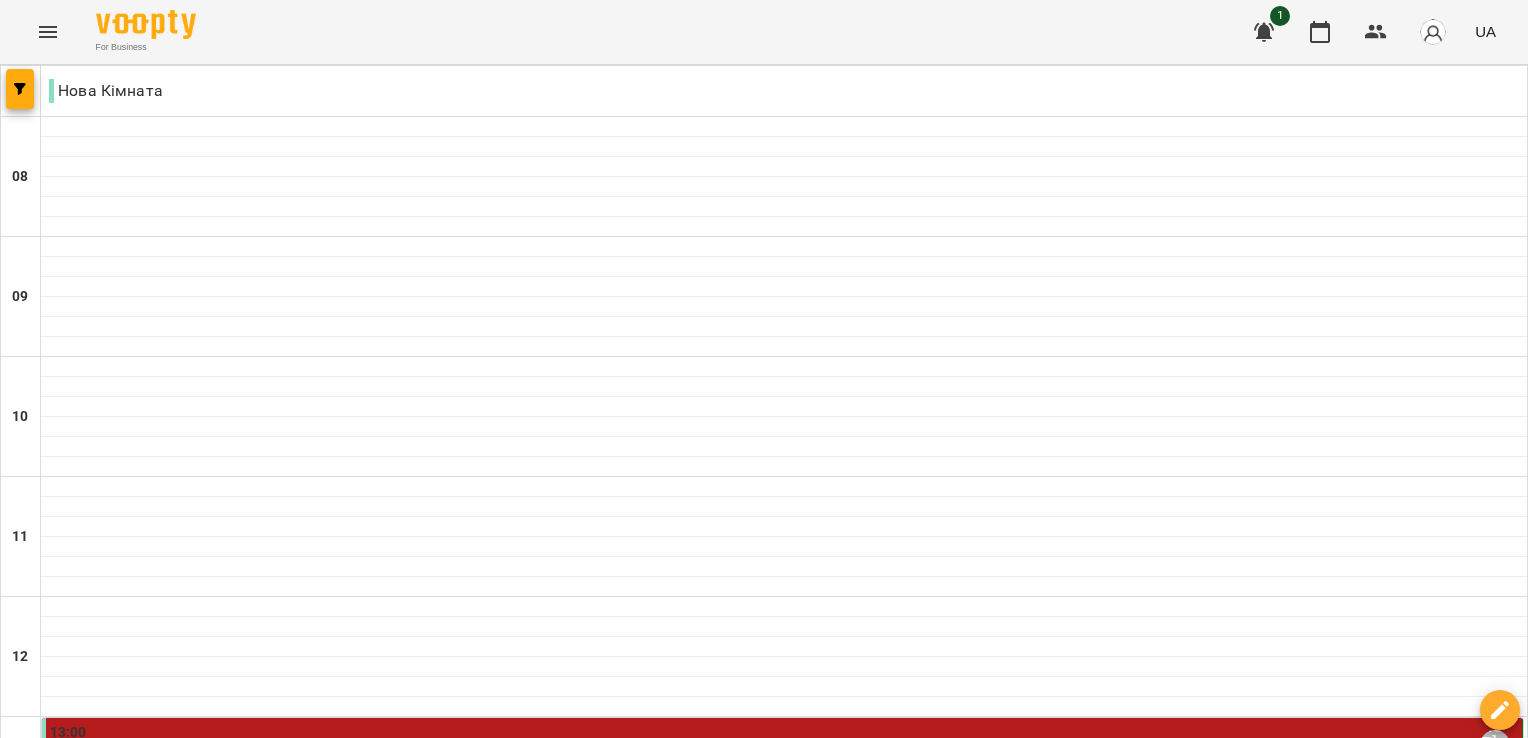 click 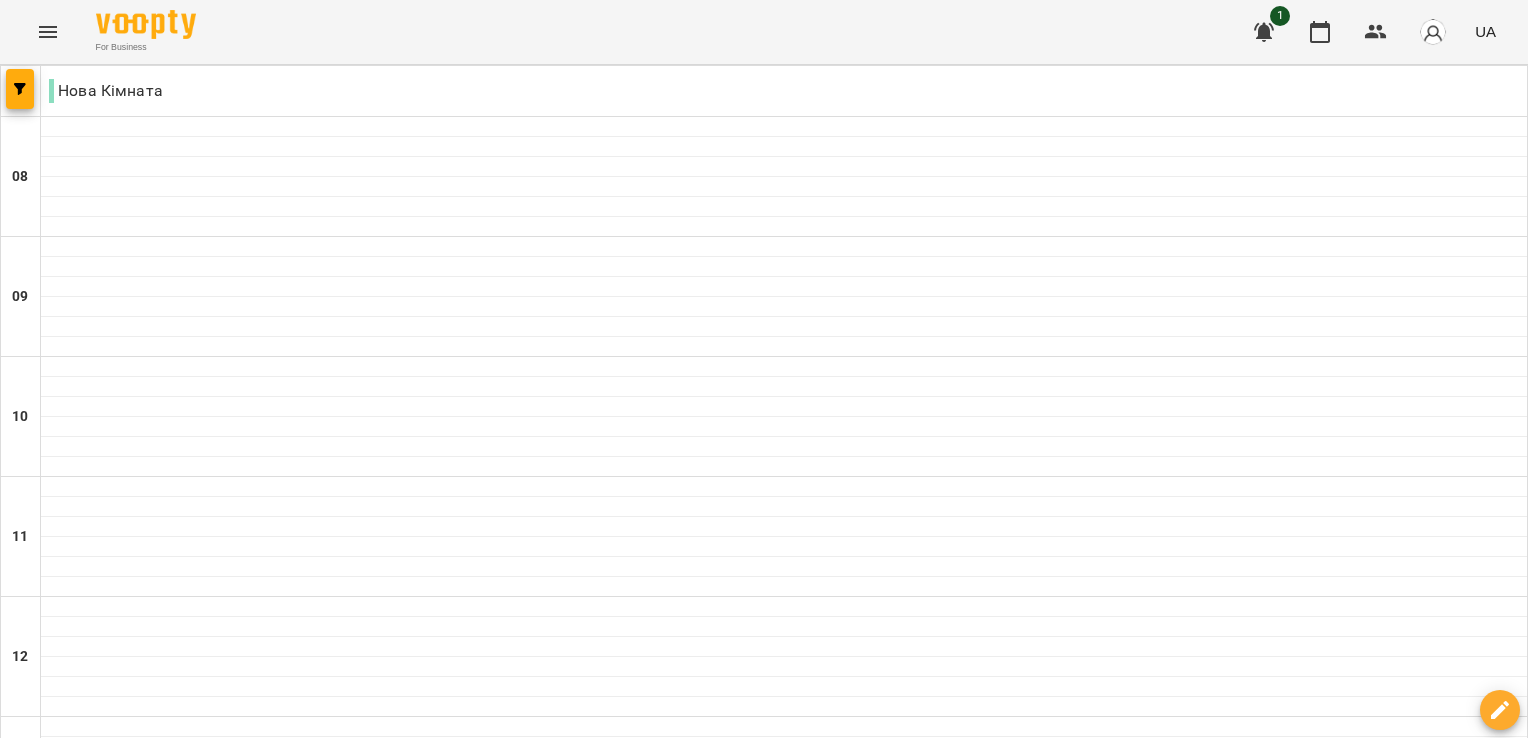 click on "ср" at bounding box center (461, 1943) 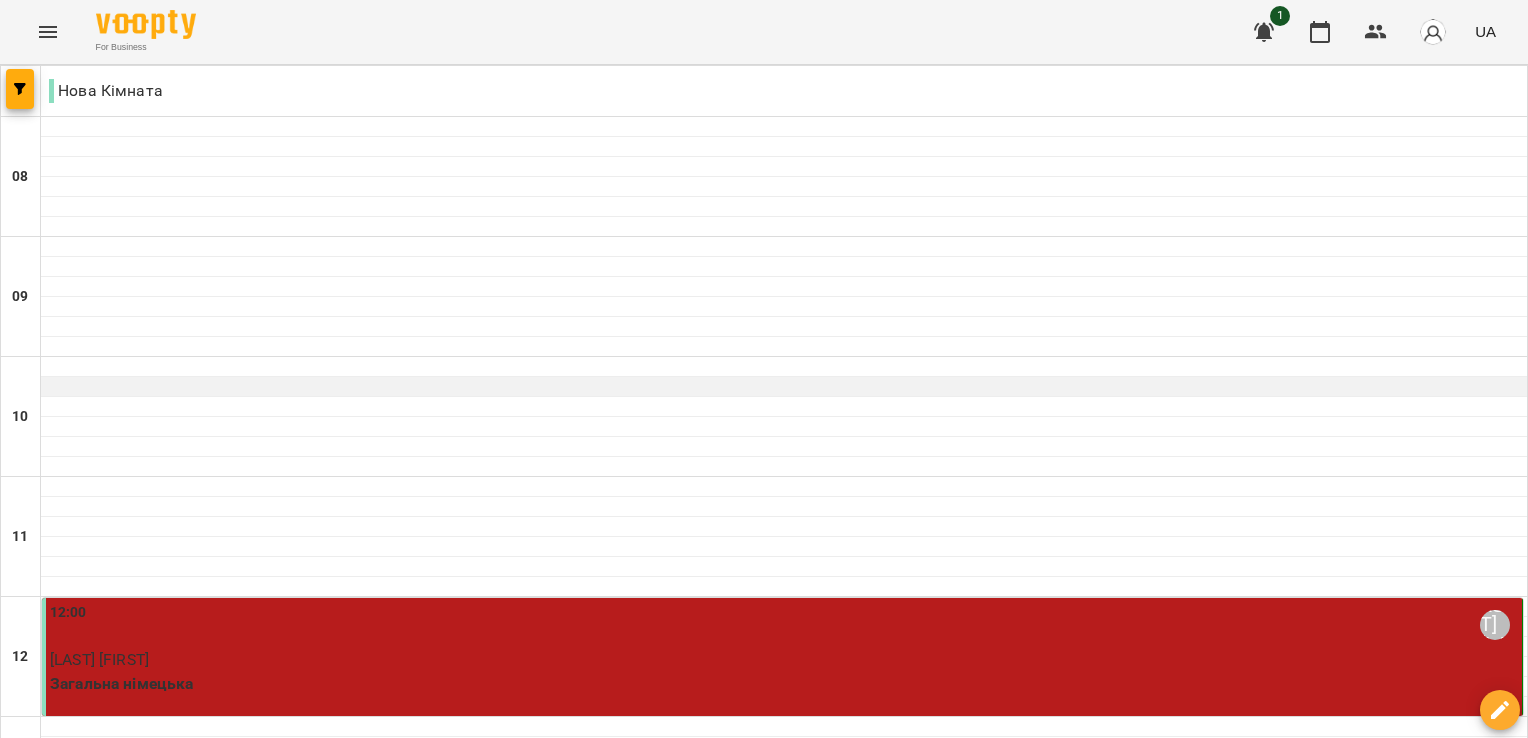 scroll, scrollTop: 700, scrollLeft: 0, axis: vertical 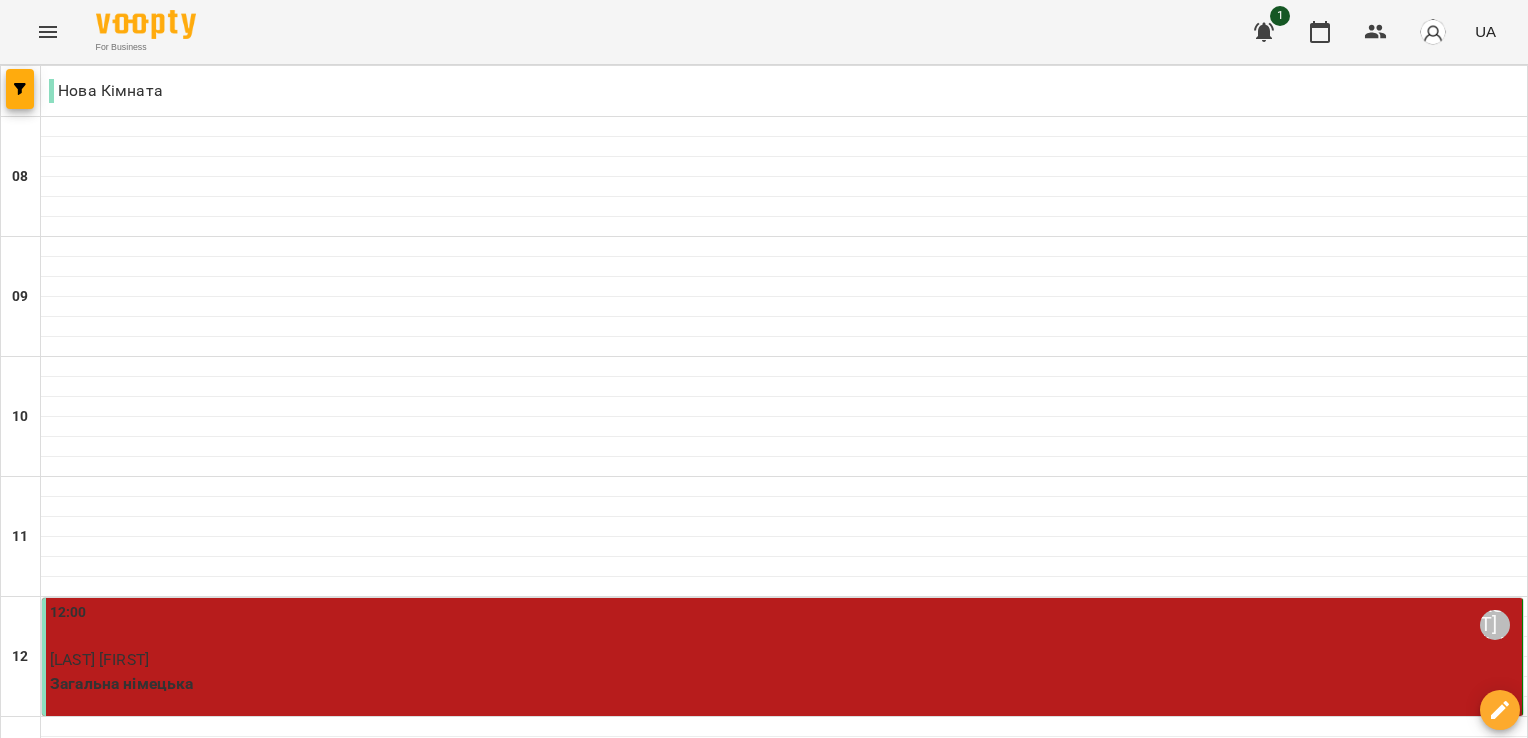 click on "пт" at bounding box center (1066, 1943) 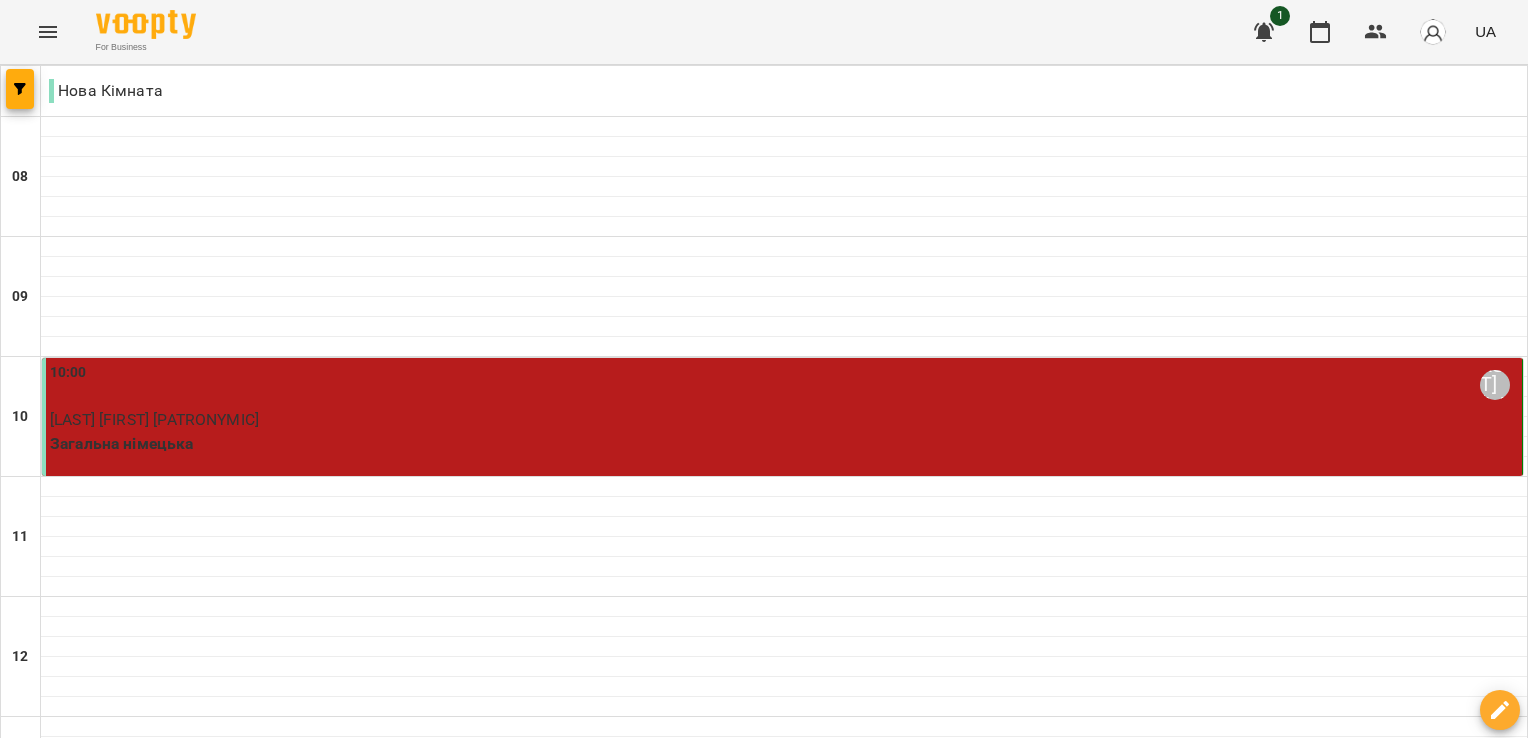 click at bounding box center (863, 2008) 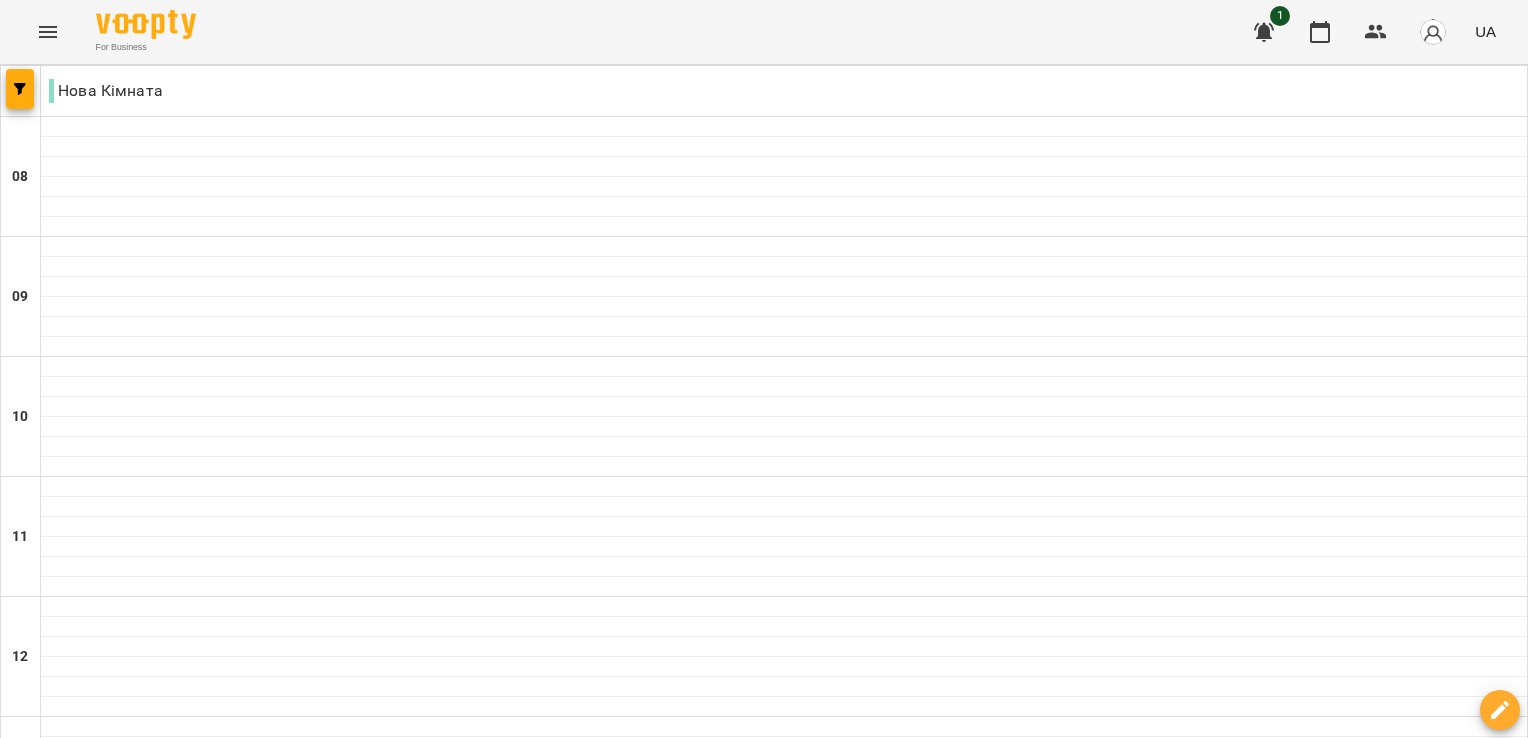 click on "ср" at bounding box center (642, 1943) 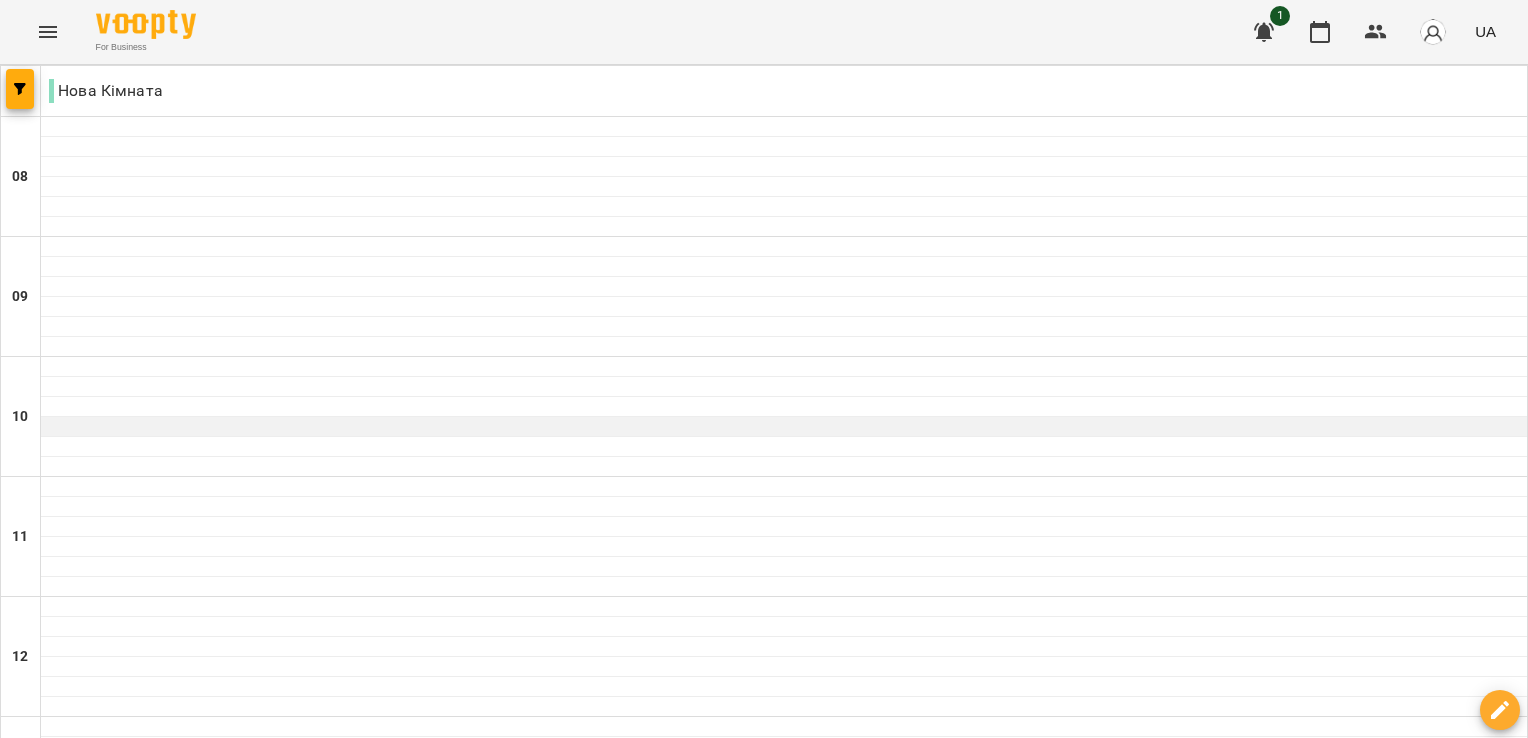 scroll, scrollTop: 600, scrollLeft: 0, axis: vertical 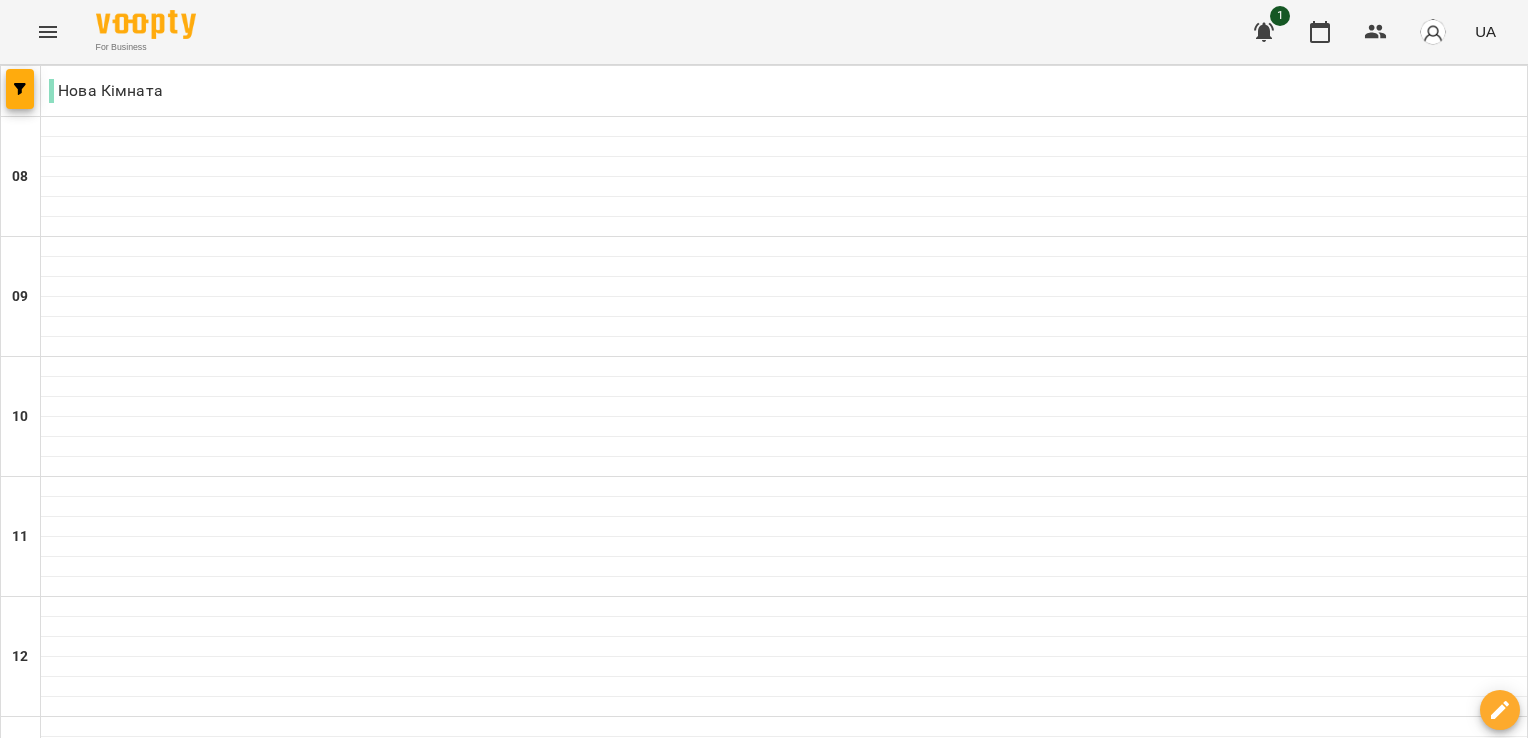 click on "04 лип" at bounding box center (1067, 1962) 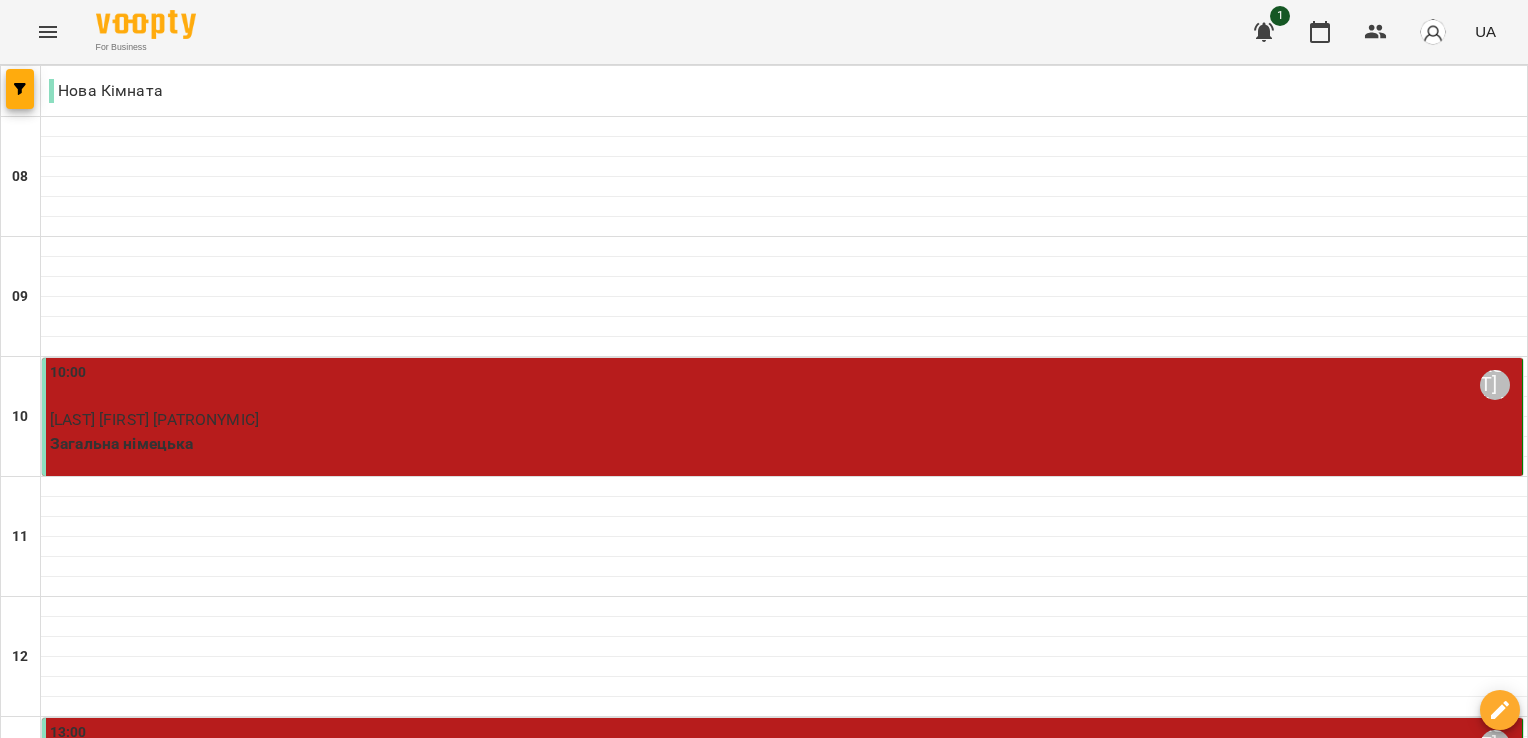 click at bounding box center (863, 2008) 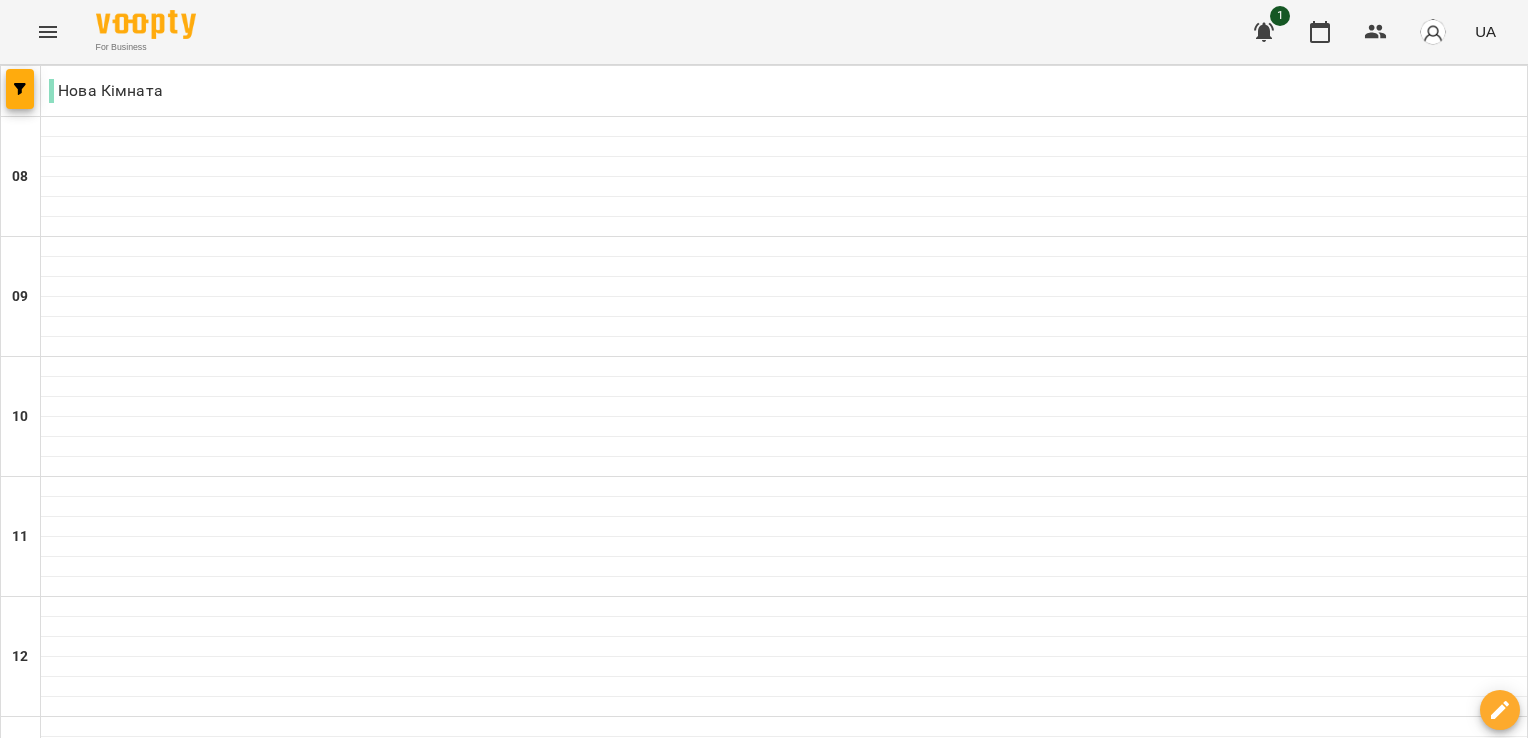 click on "ср" at bounding box center (642, 1943) 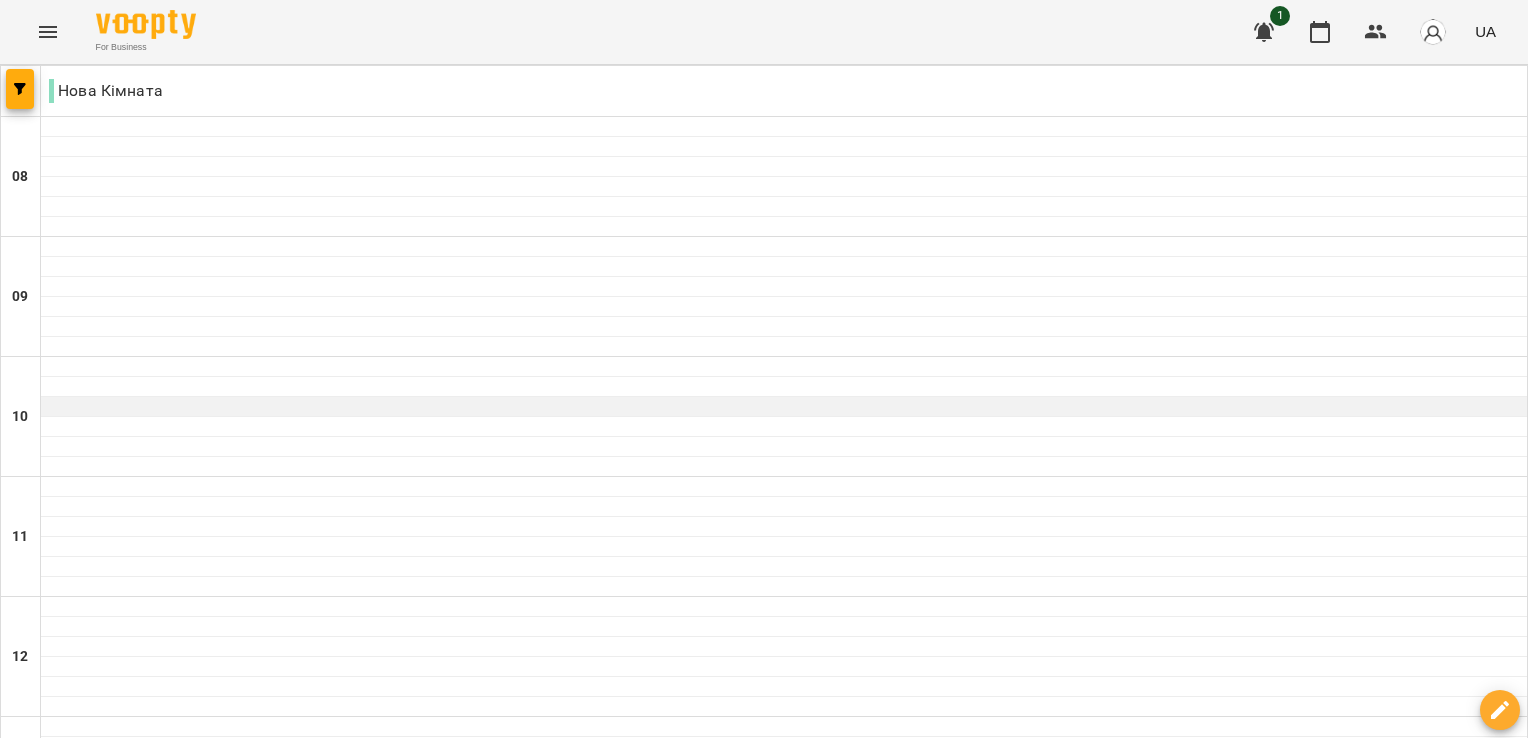 scroll, scrollTop: 600, scrollLeft: 0, axis: vertical 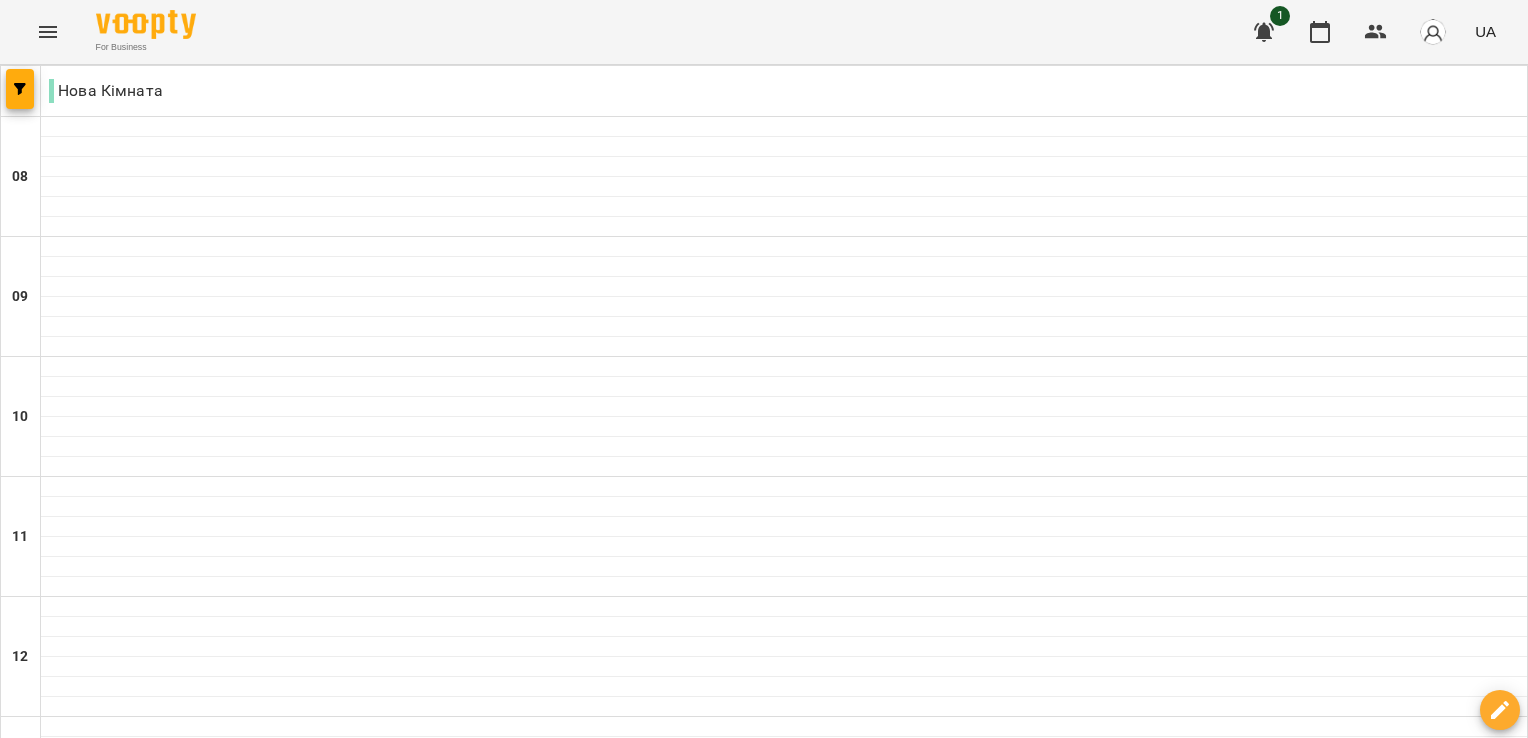 click on "пт" at bounding box center (1065, 1943) 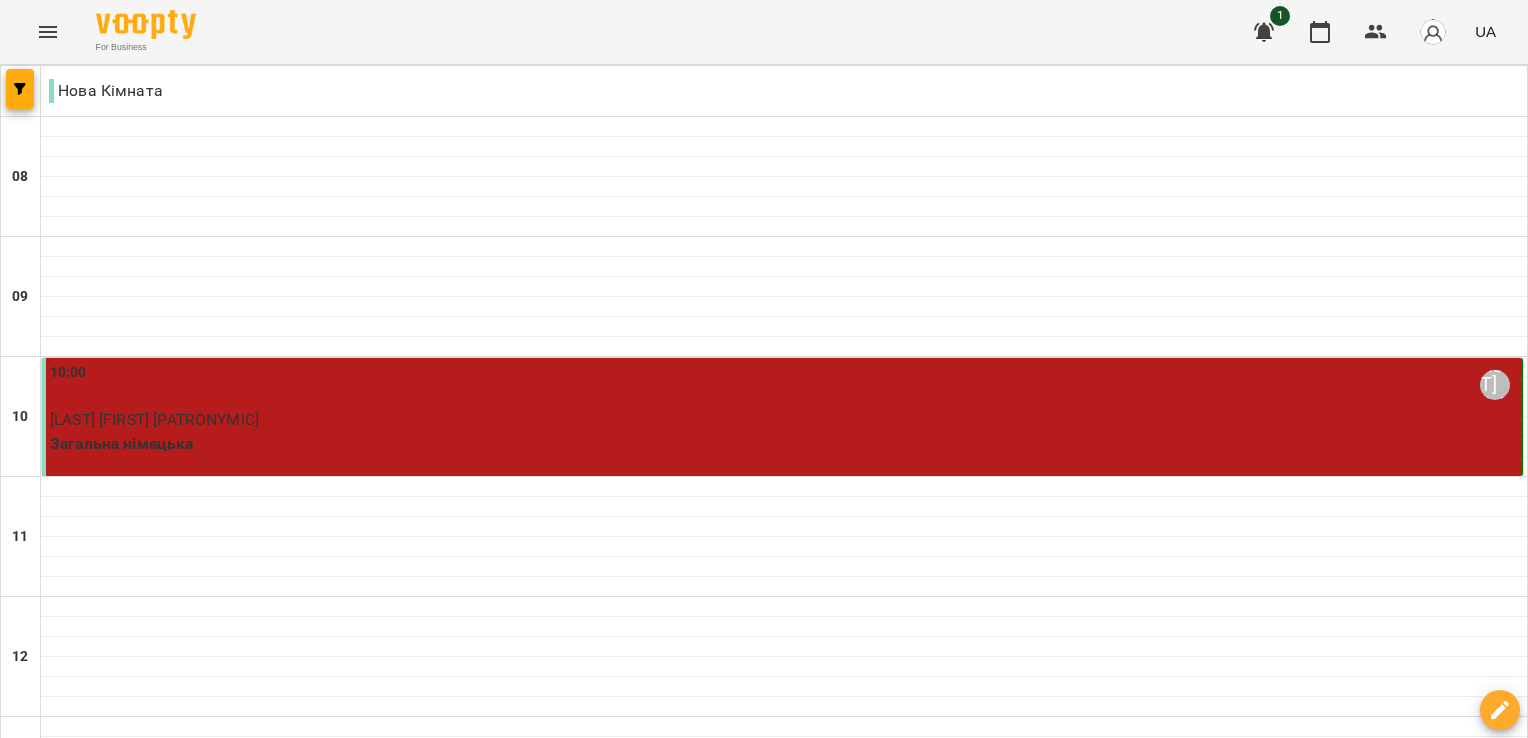click at bounding box center (863, 2008) 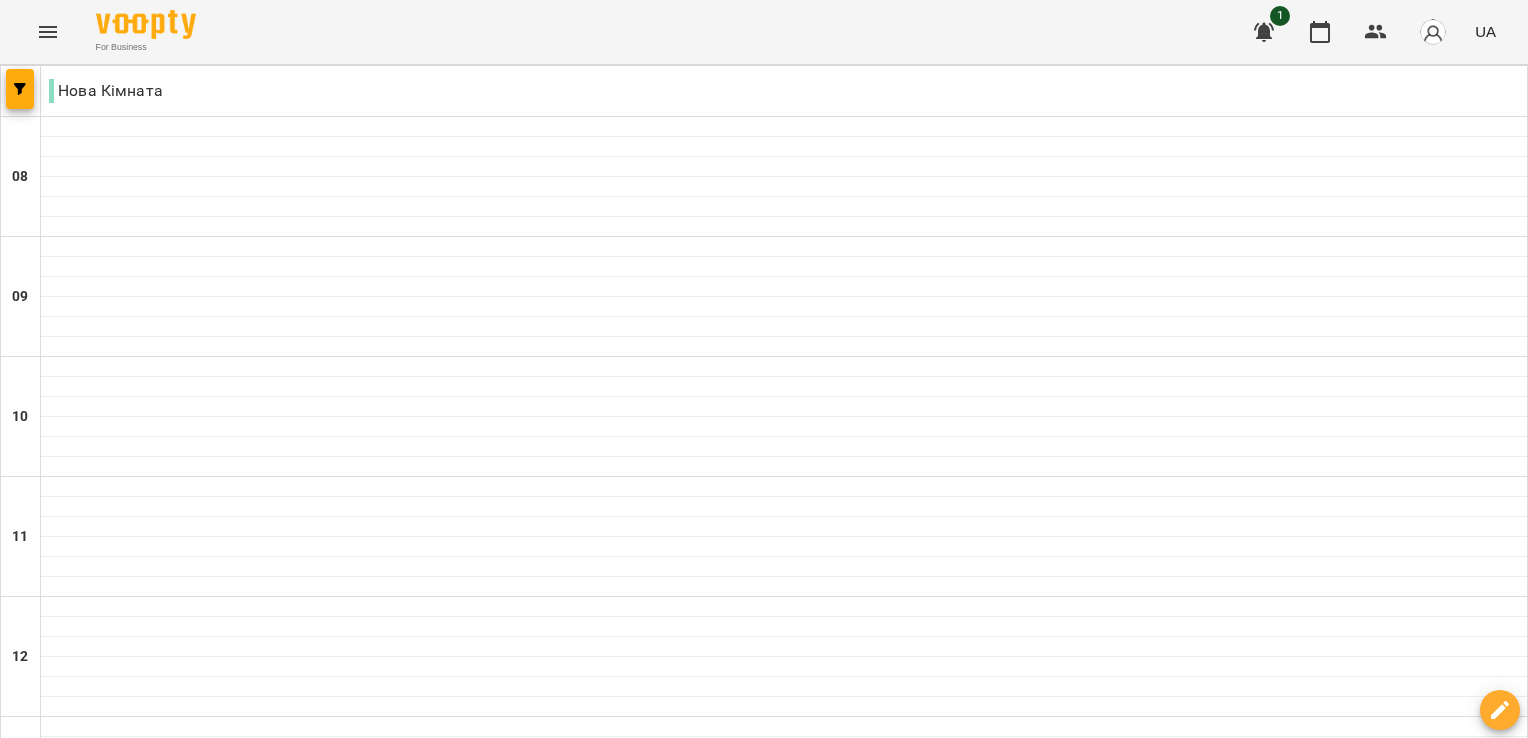 click at bounding box center [863, 2008] 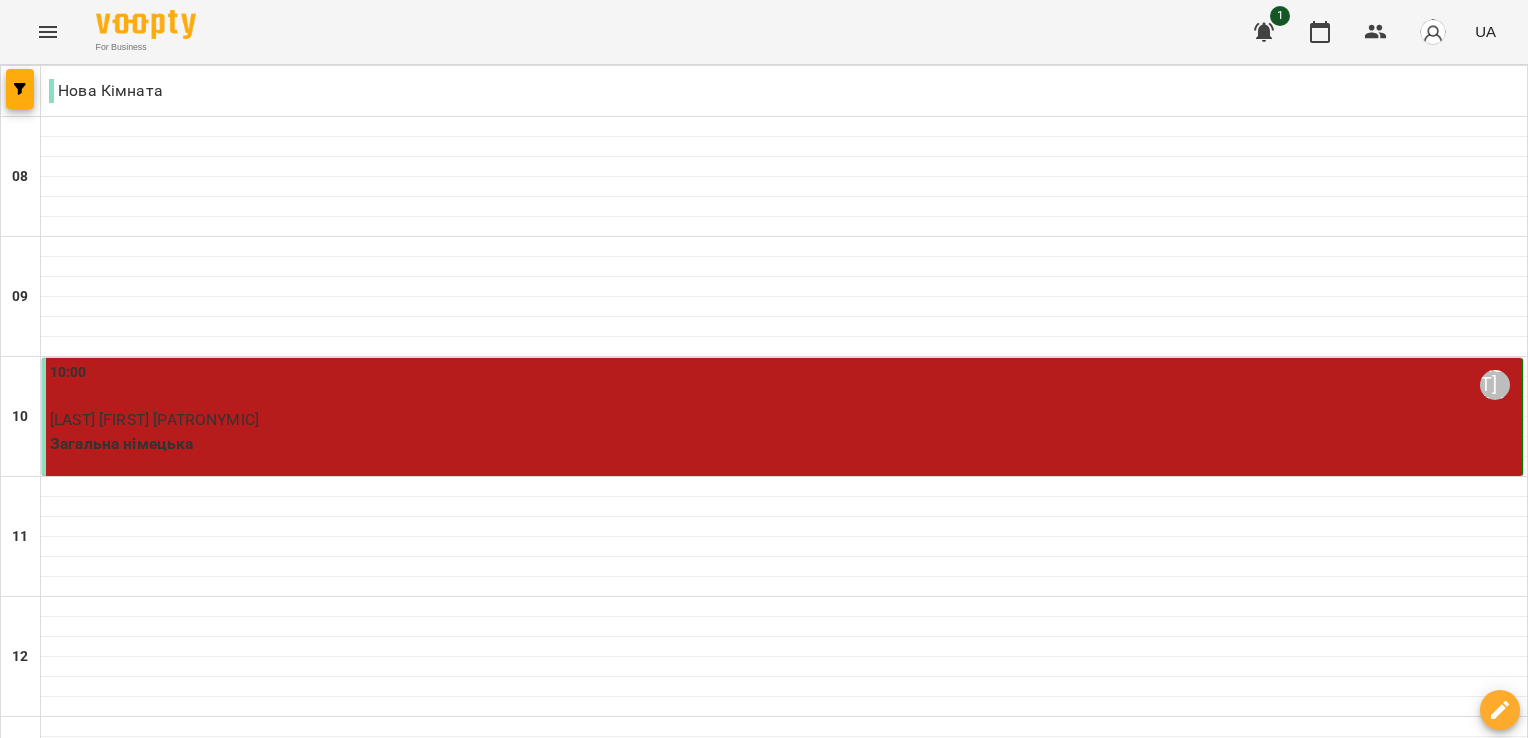 click 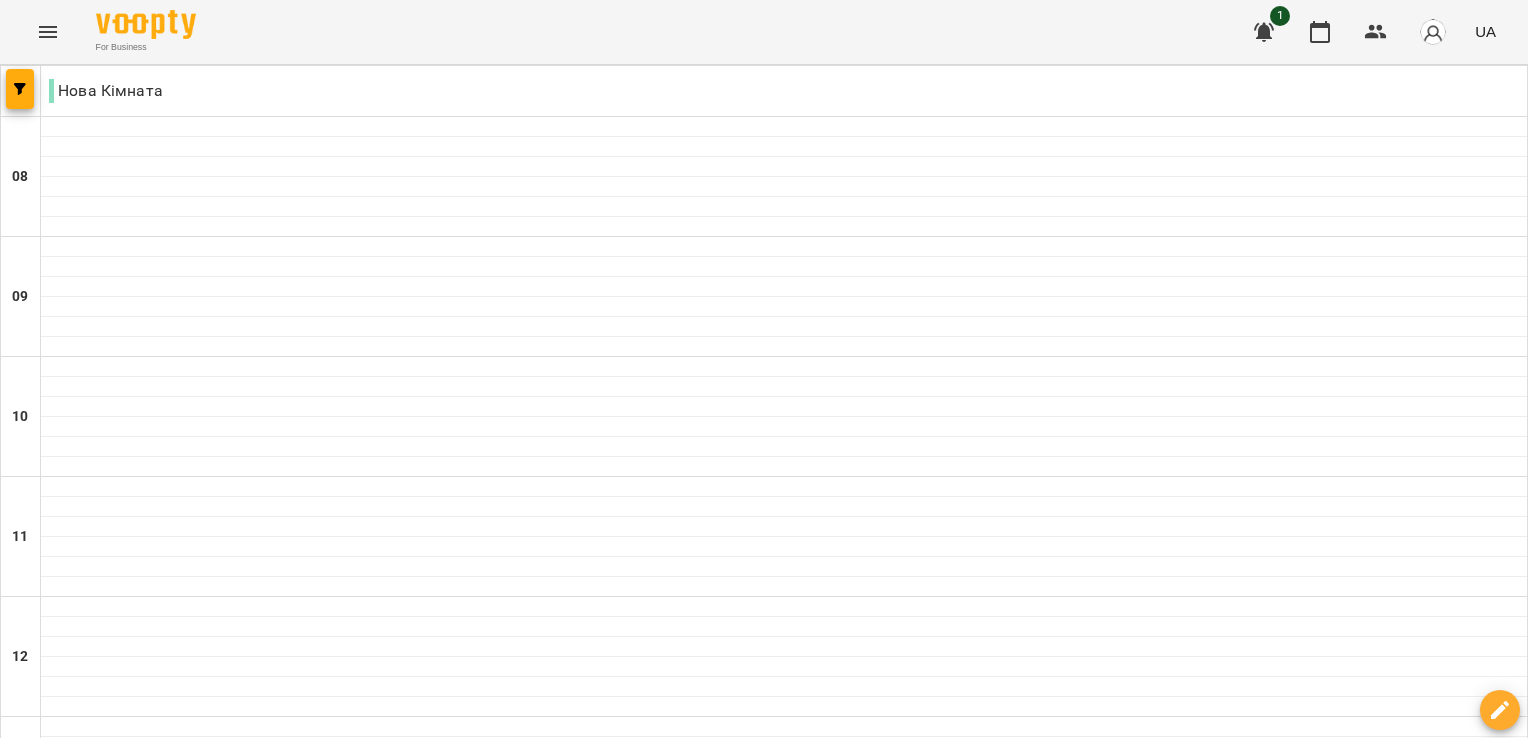 click 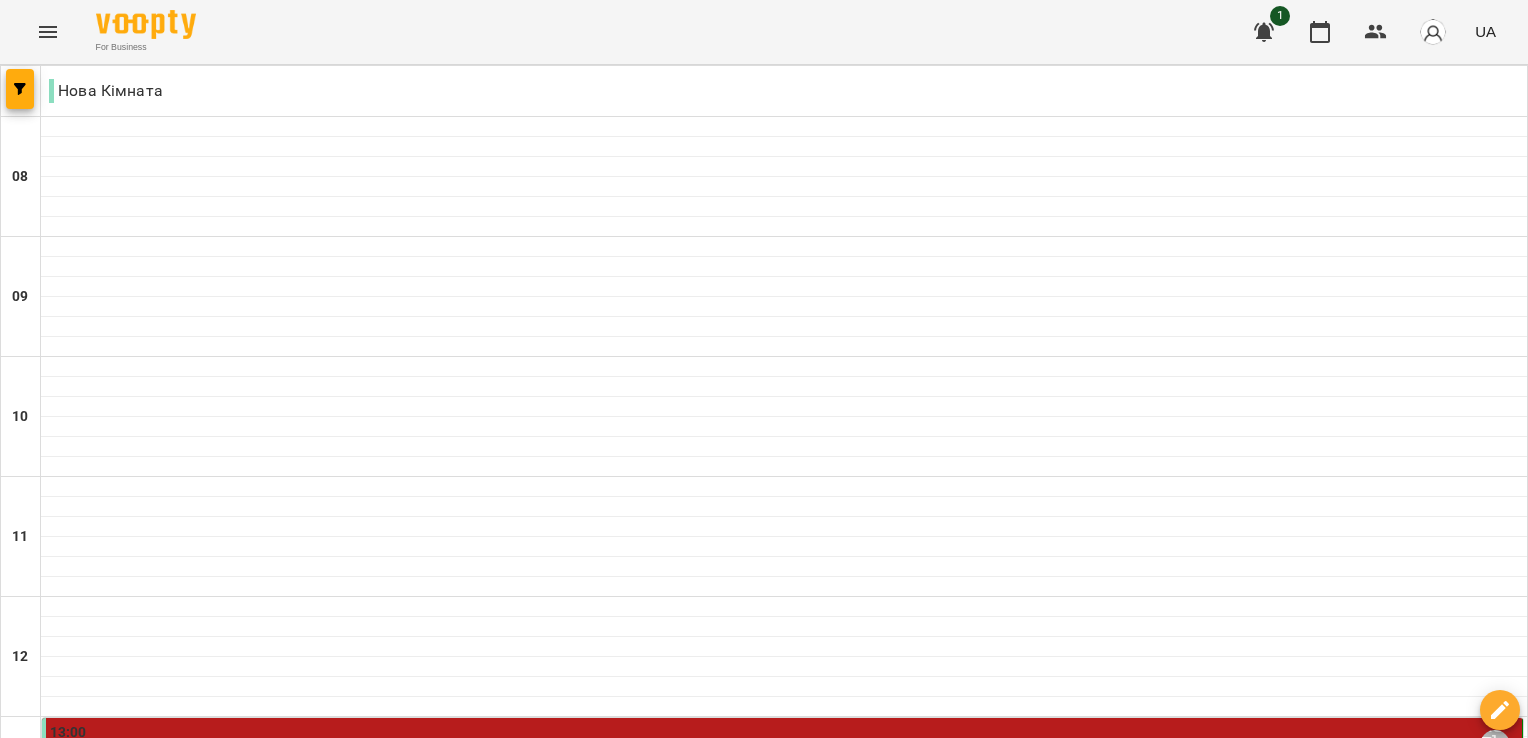 click on "пт" at bounding box center [886, 1943] 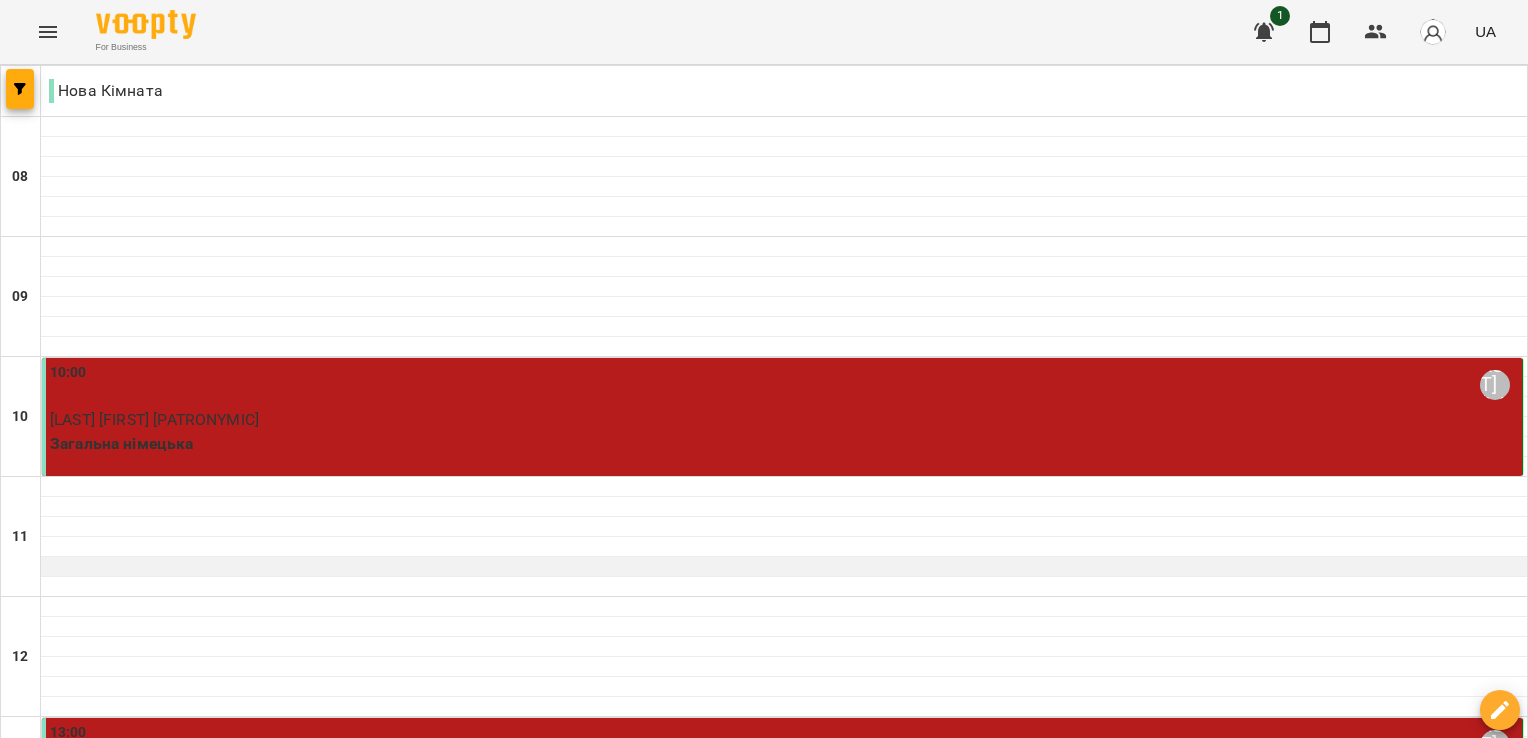 scroll, scrollTop: 300, scrollLeft: 0, axis: vertical 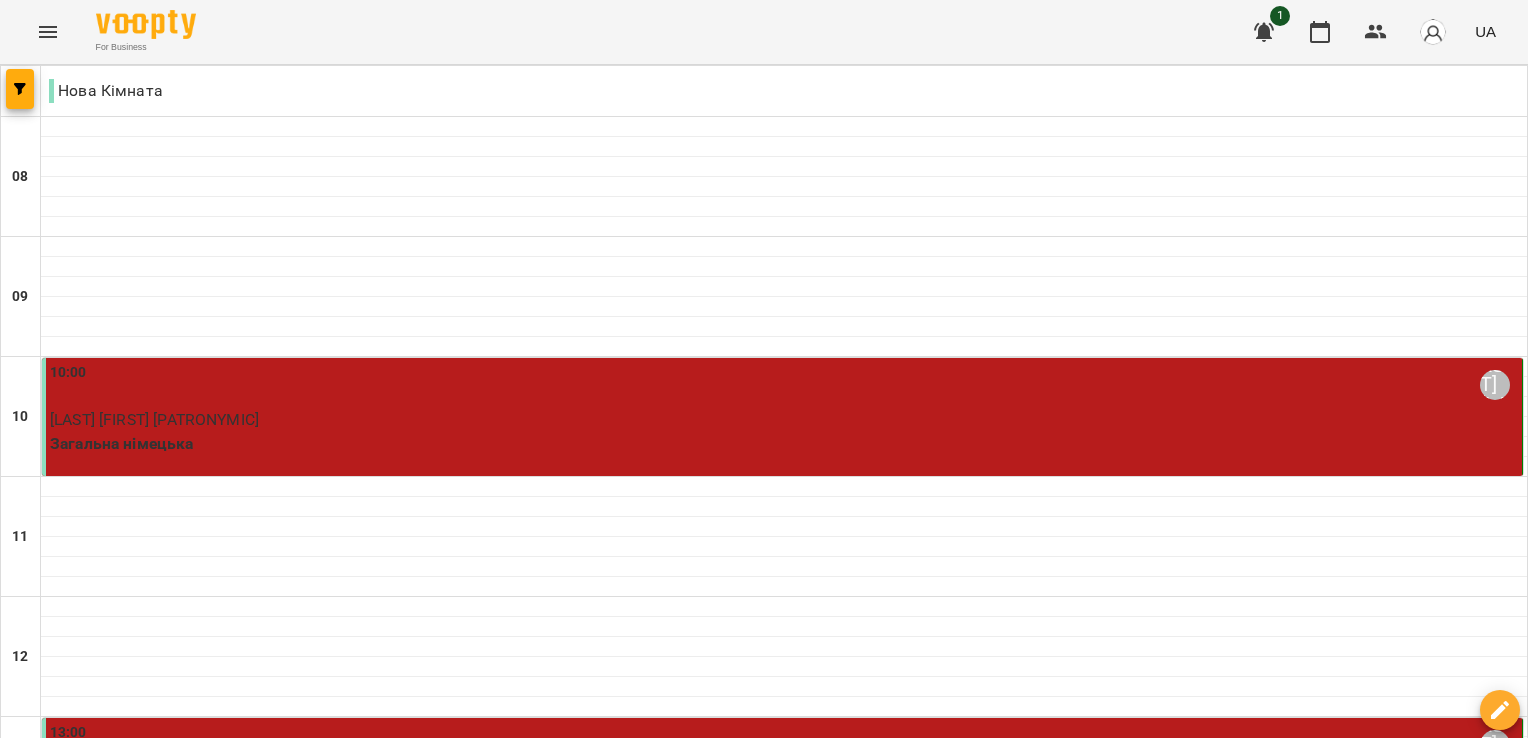 click on "06 лип" at bounding box center [1489, 1962] 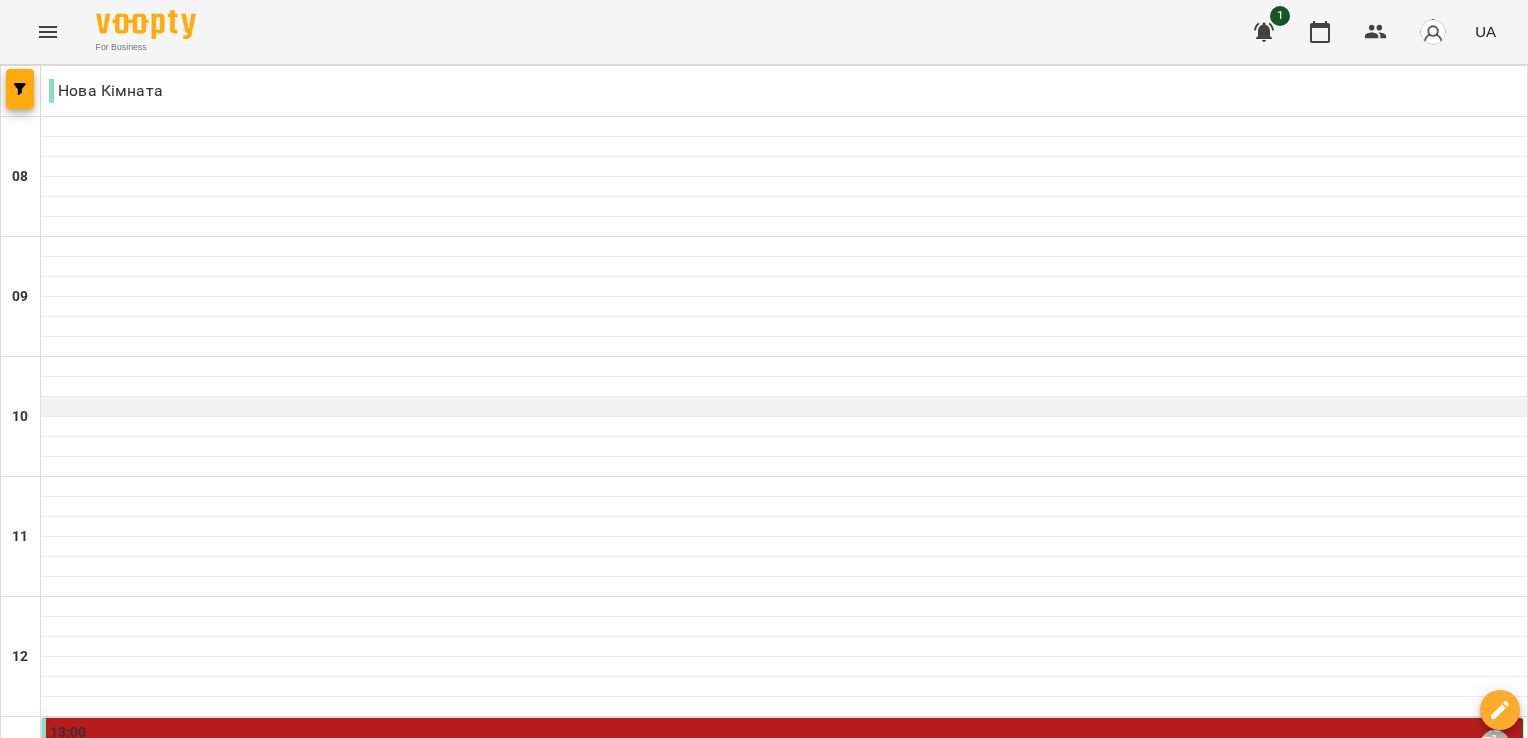 scroll, scrollTop: 400, scrollLeft: 0, axis: vertical 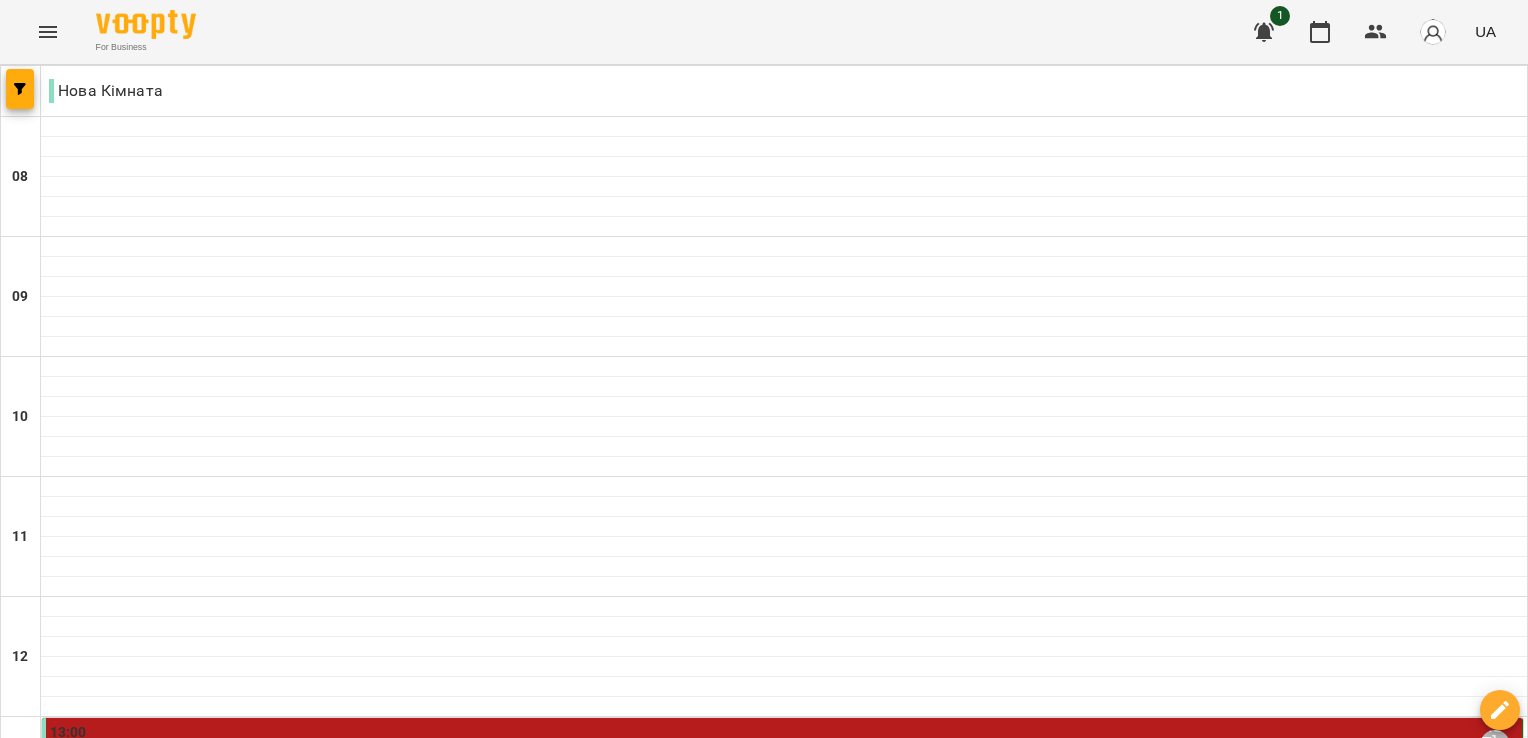 click at bounding box center [863, 2008] 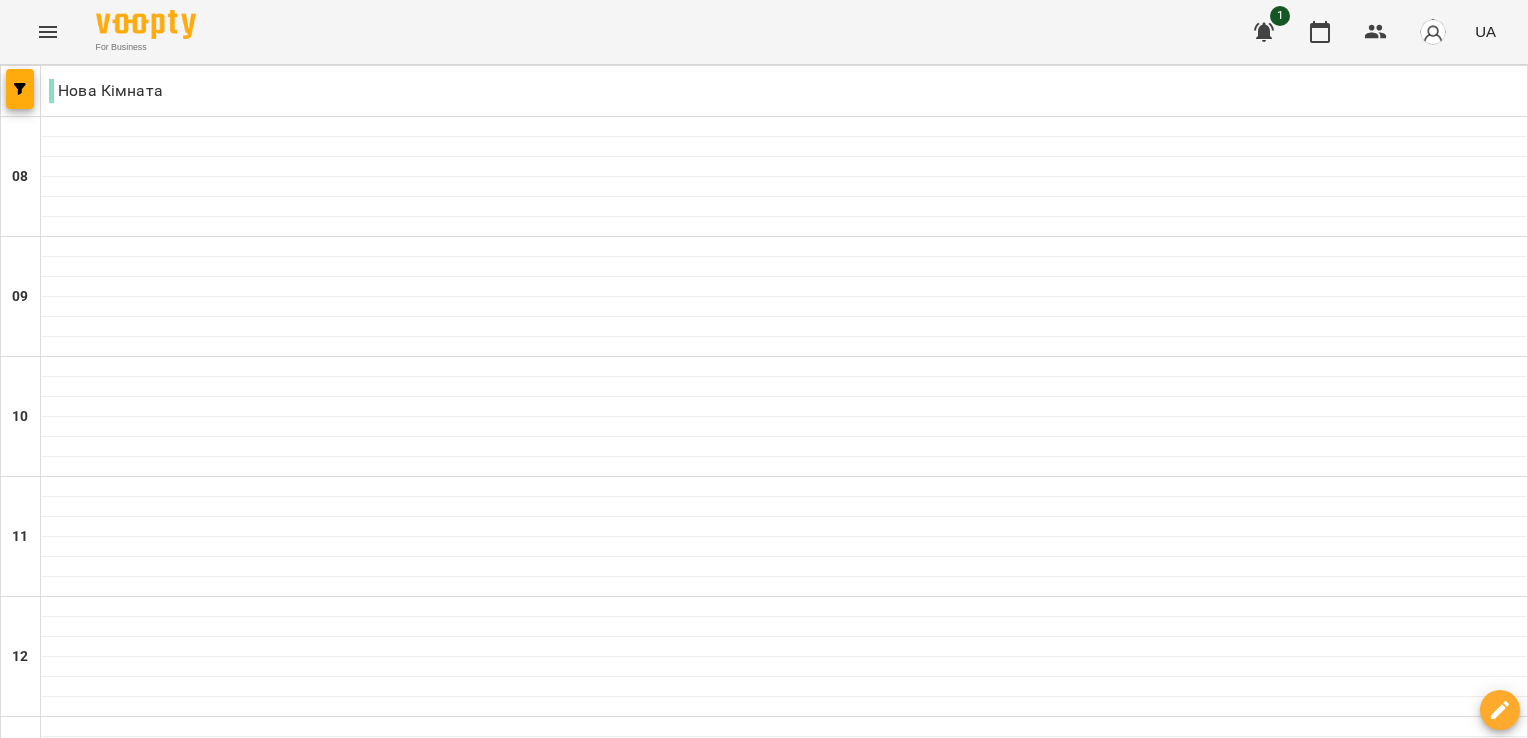 click on "нд" at bounding box center [1489, 1943] 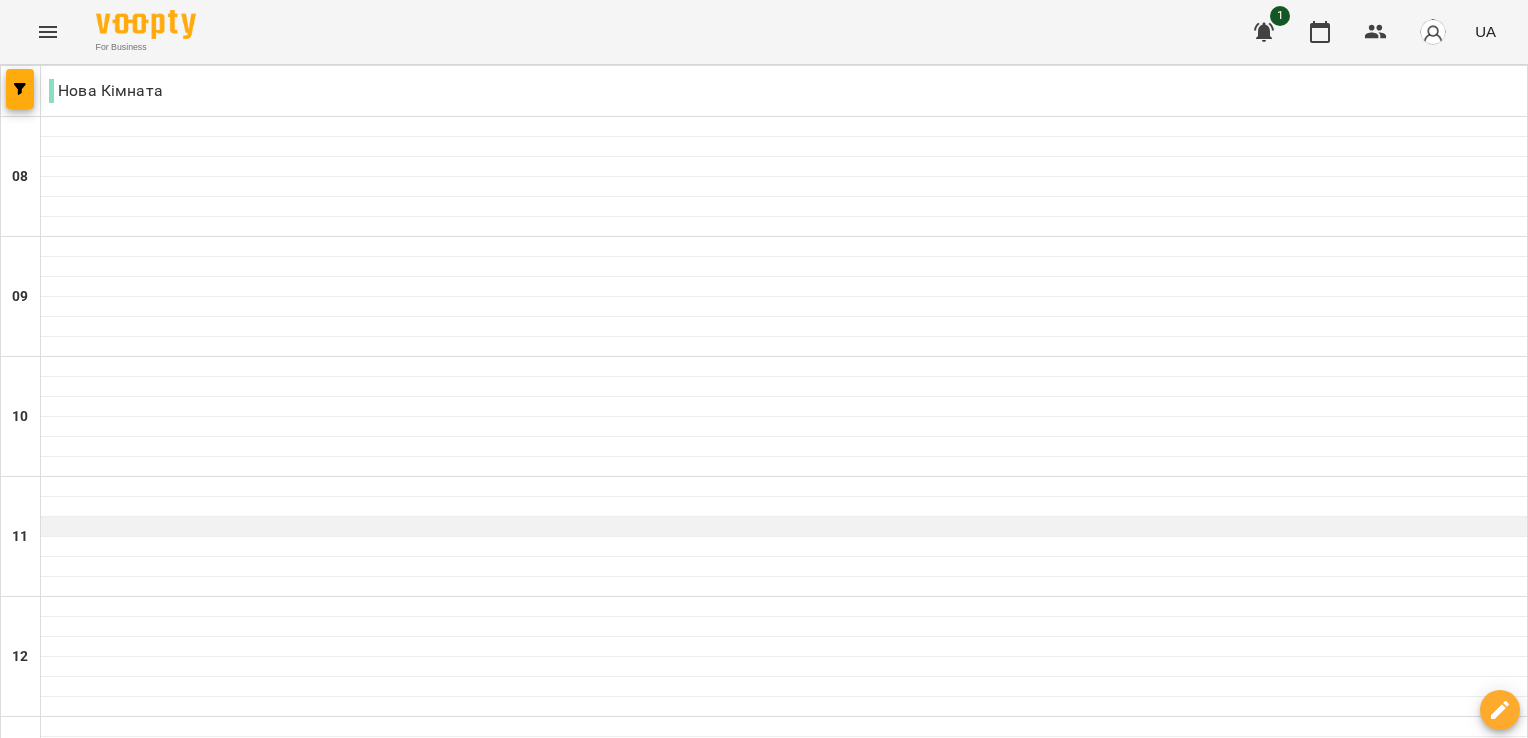 scroll, scrollTop: 1100, scrollLeft: 0, axis: vertical 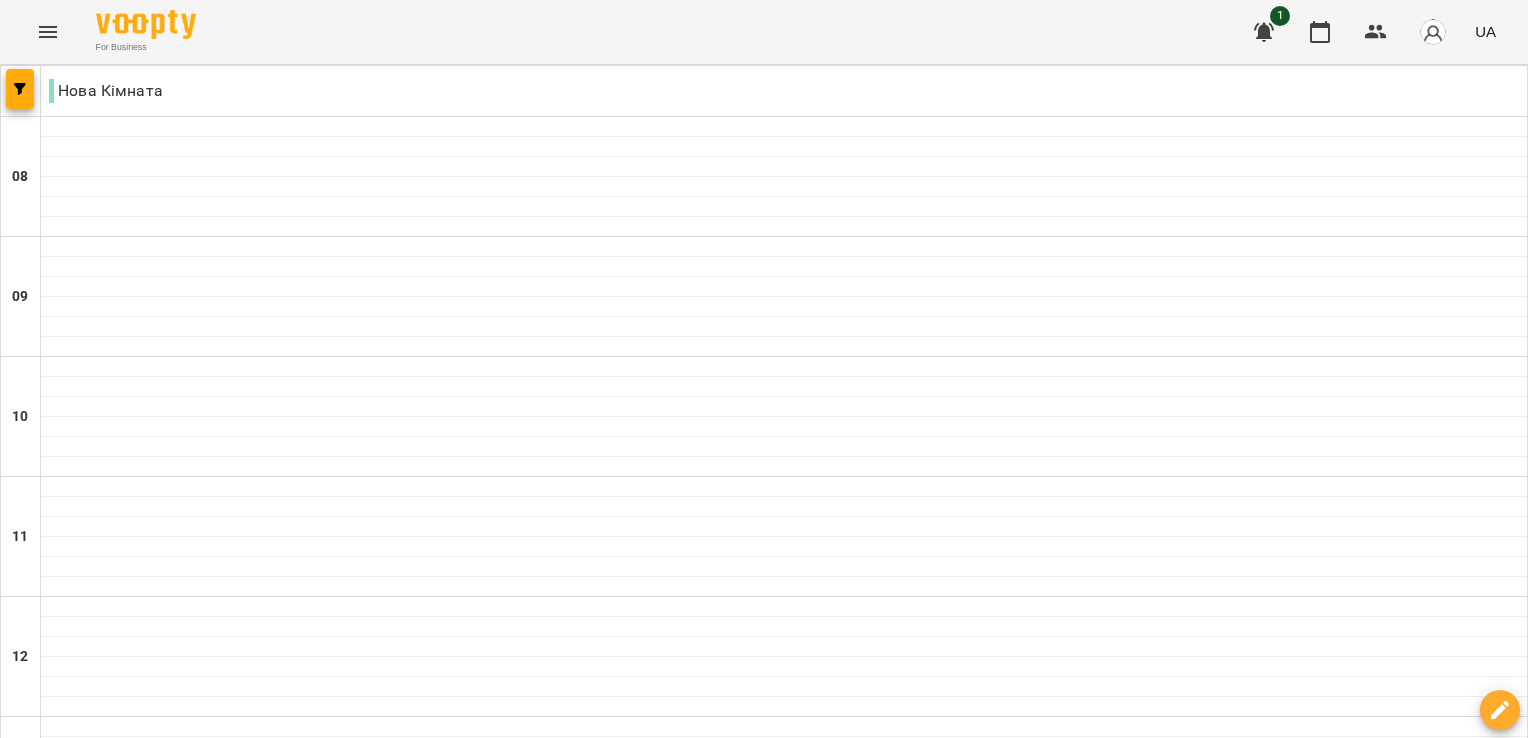 click at bounding box center [863, 2008] 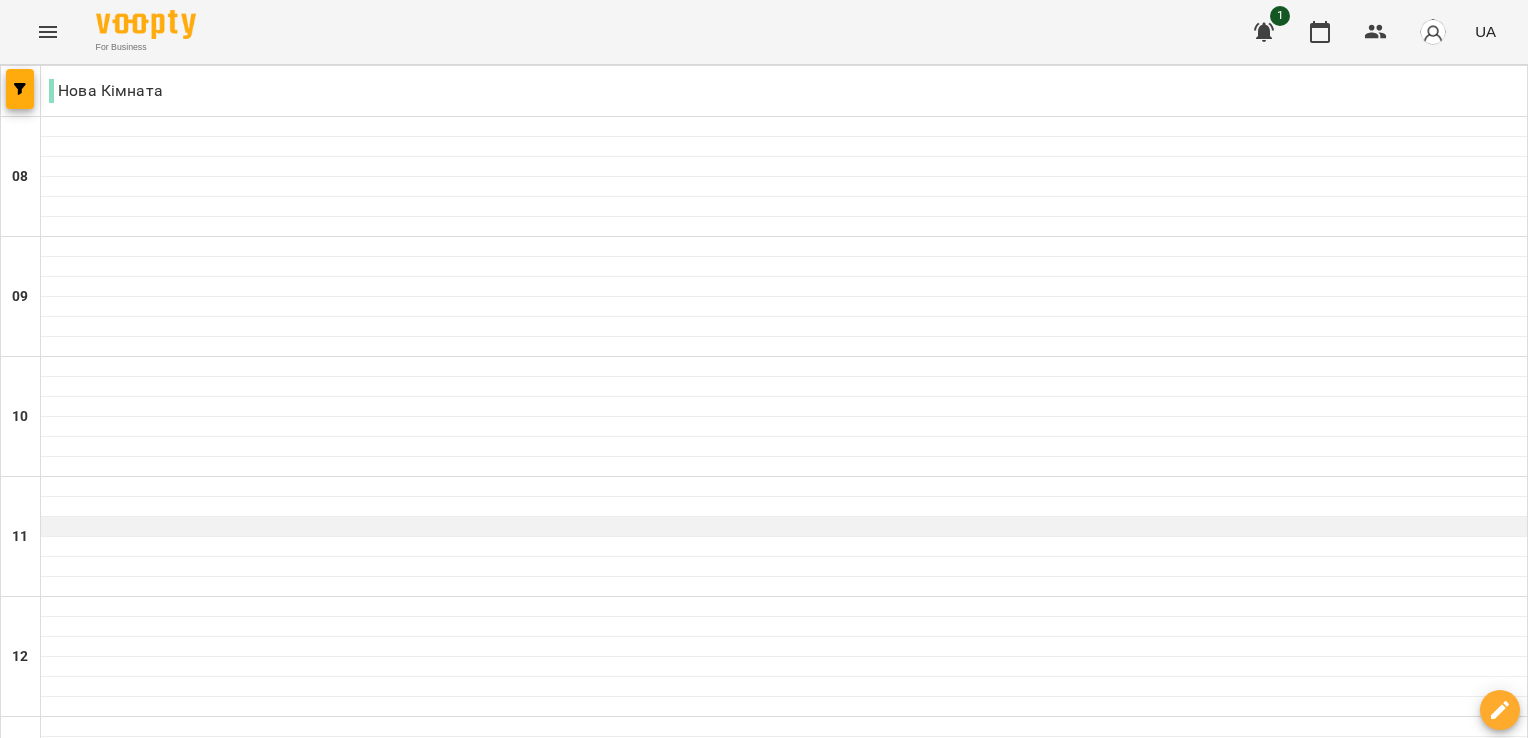 scroll, scrollTop: 500, scrollLeft: 0, axis: vertical 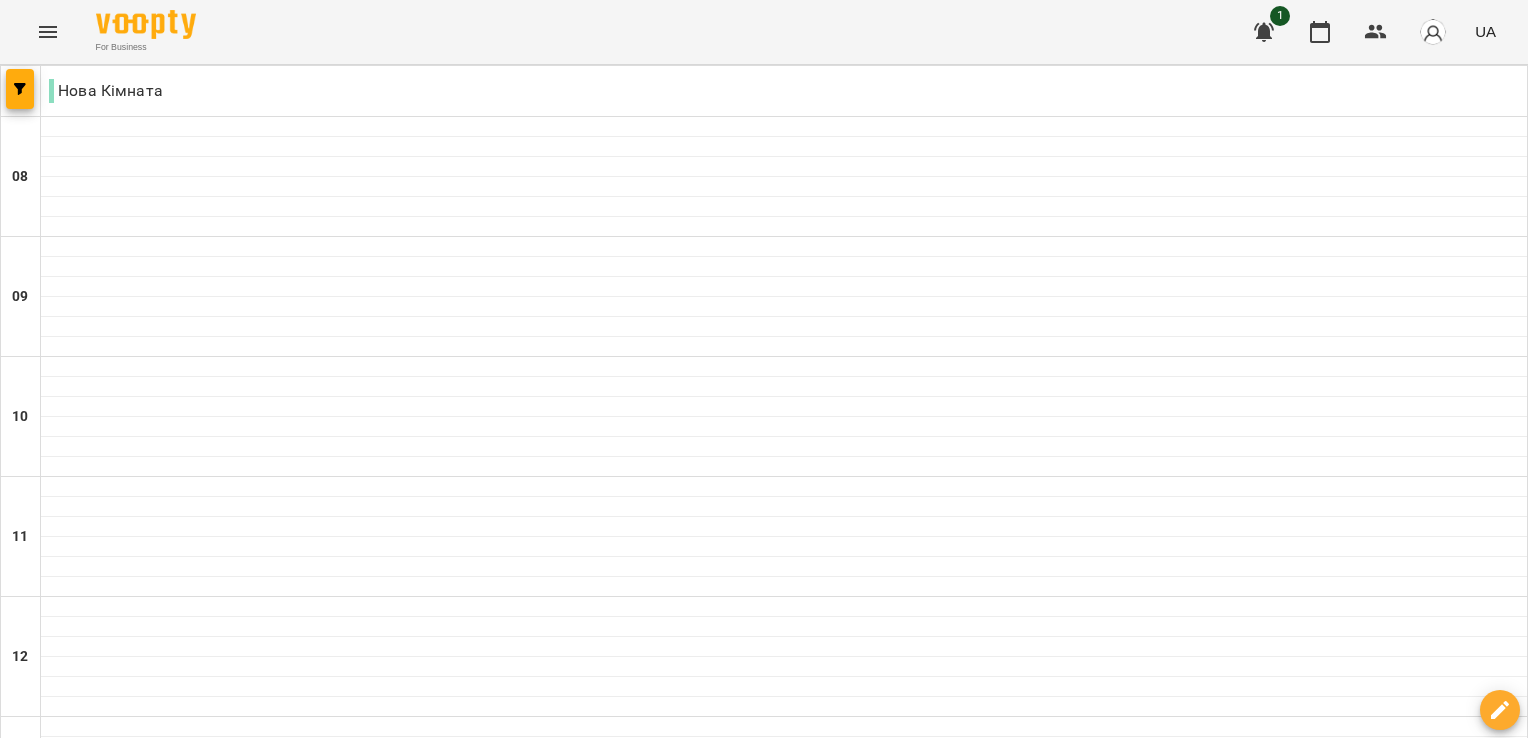 click on "нд" at bounding box center [1489, 1943] 